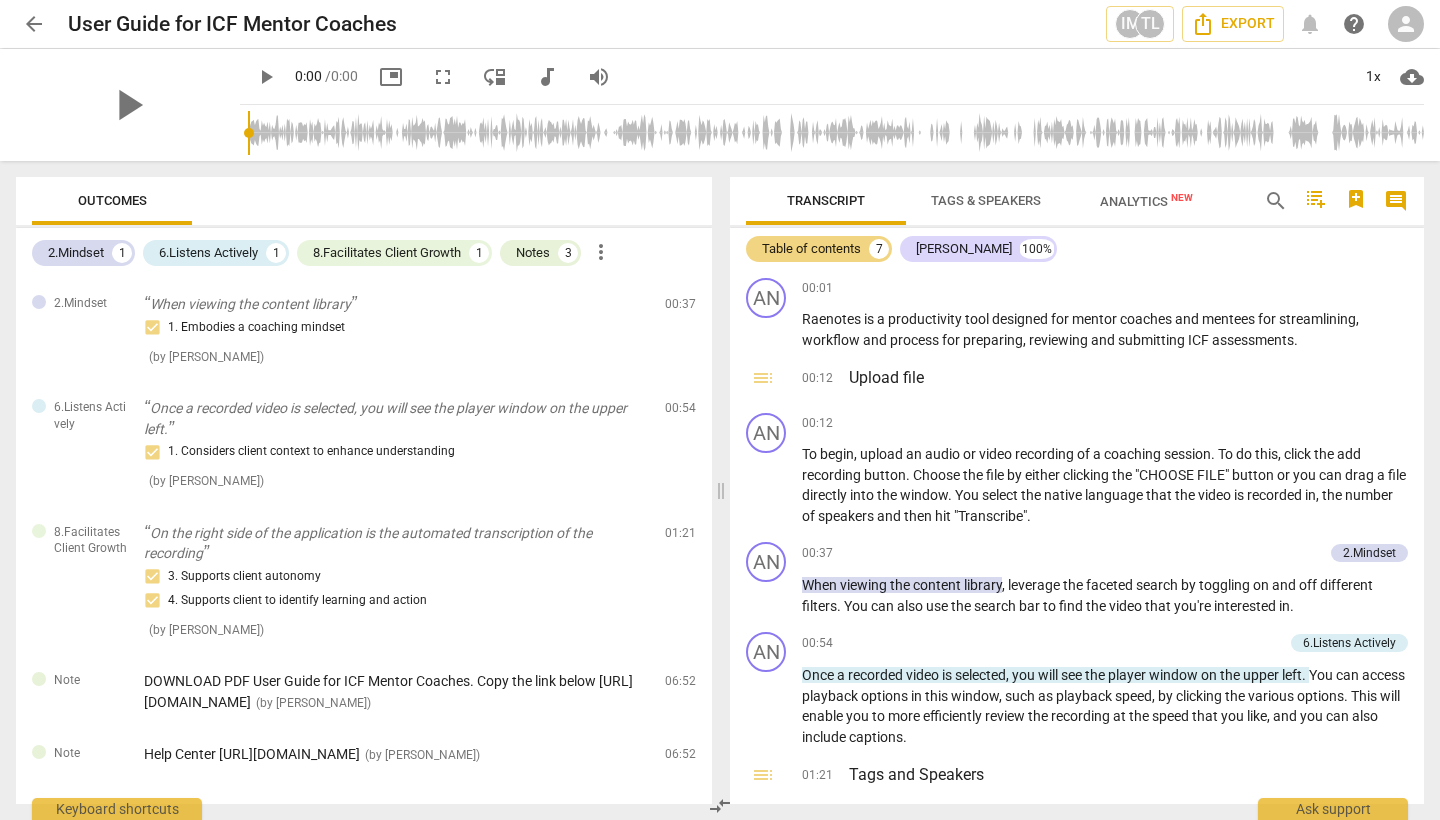 scroll, scrollTop: 0, scrollLeft: 0, axis: both 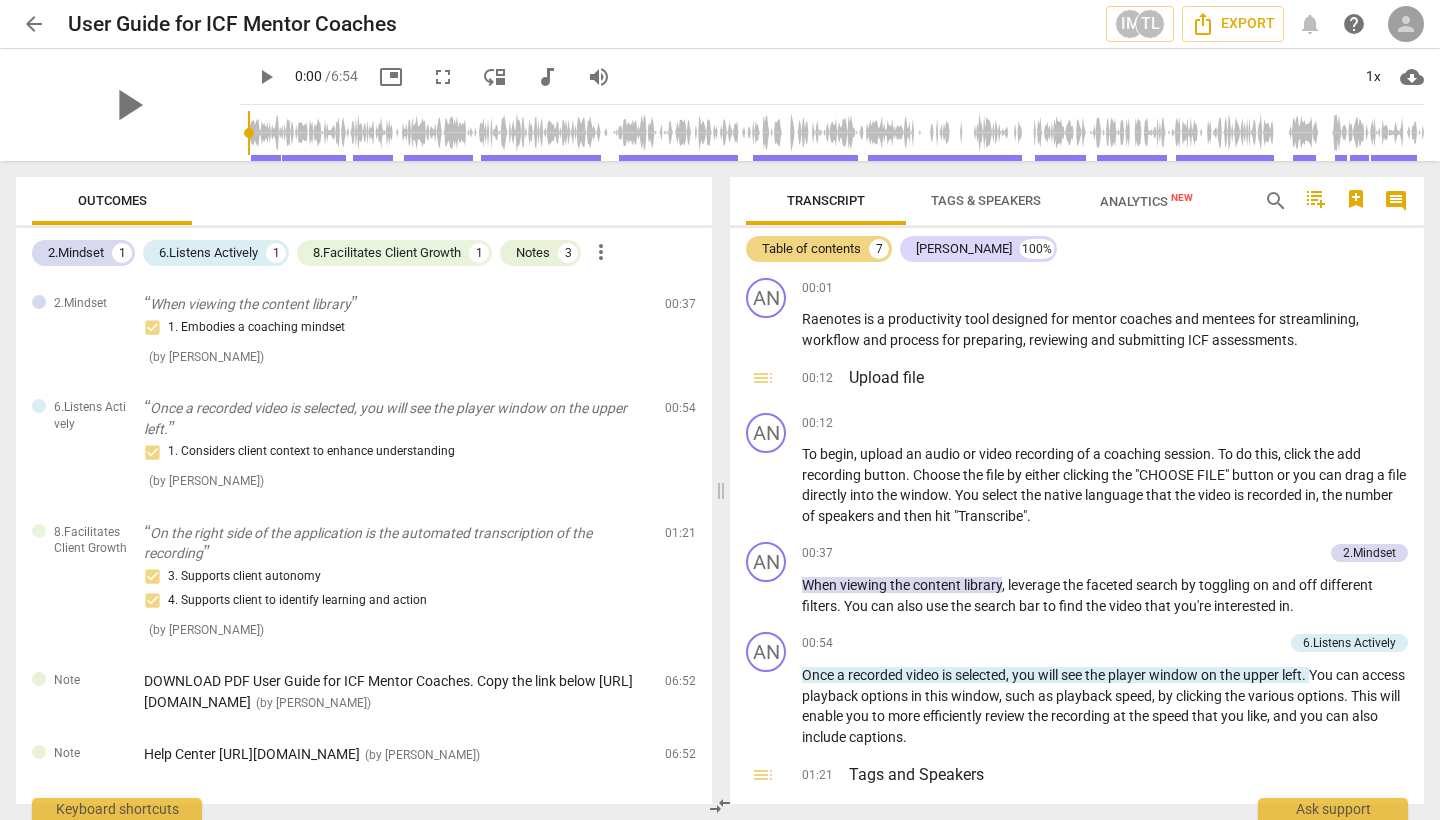 click on "person" at bounding box center (1406, 24) 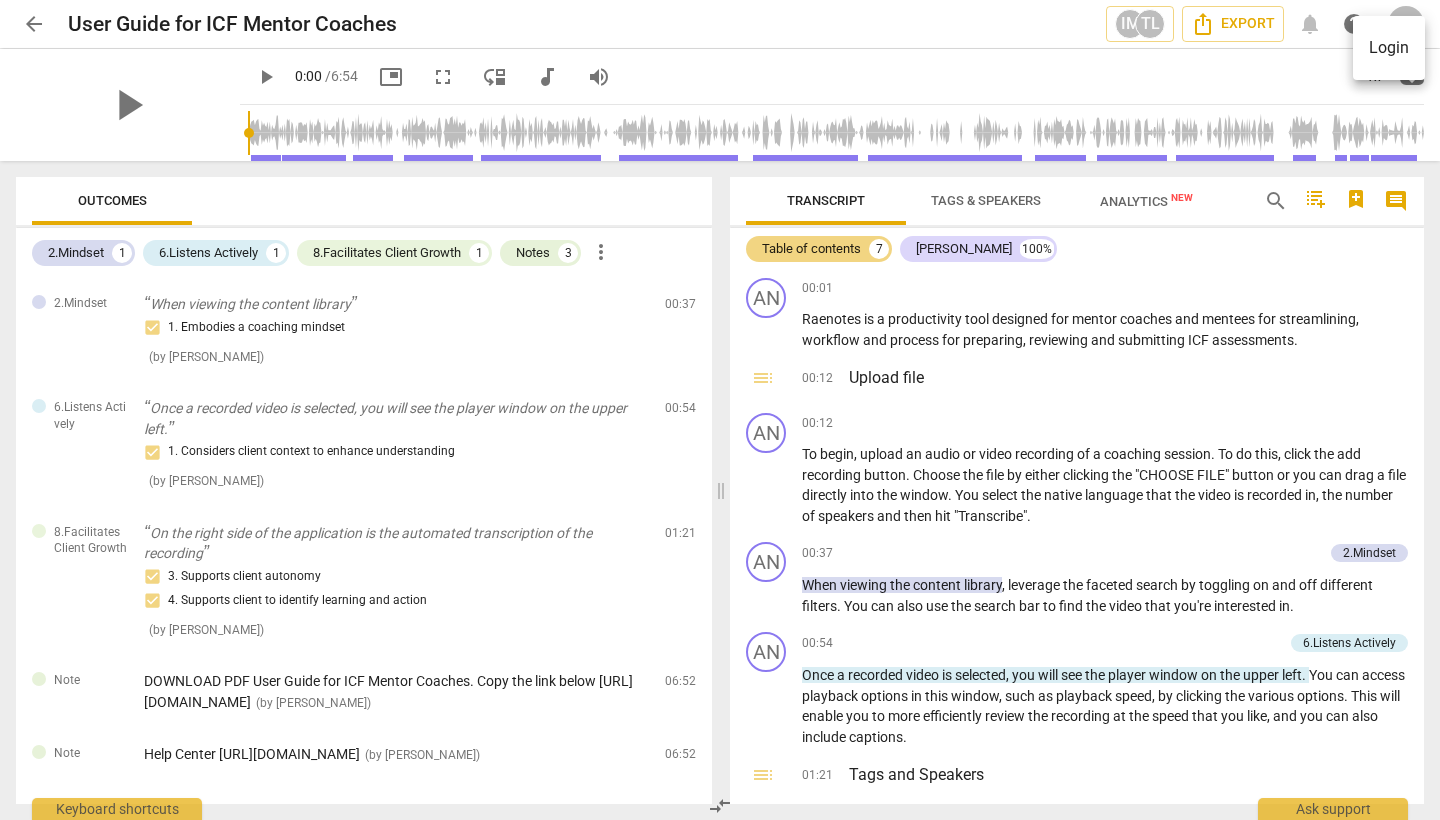 click on "Login" at bounding box center (1389, 48) 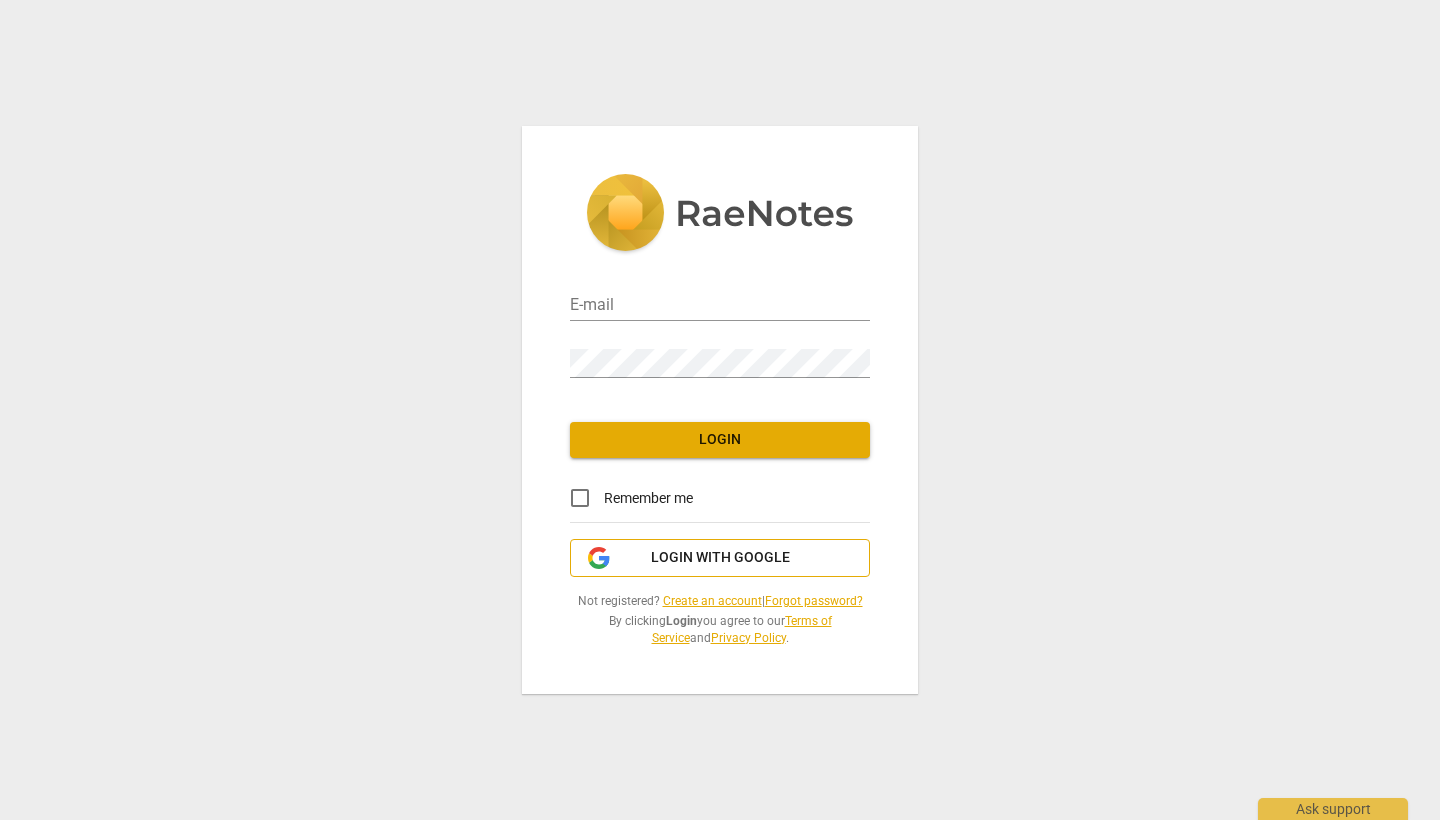 click on "Login with Google" at bounding box center (720, 558) 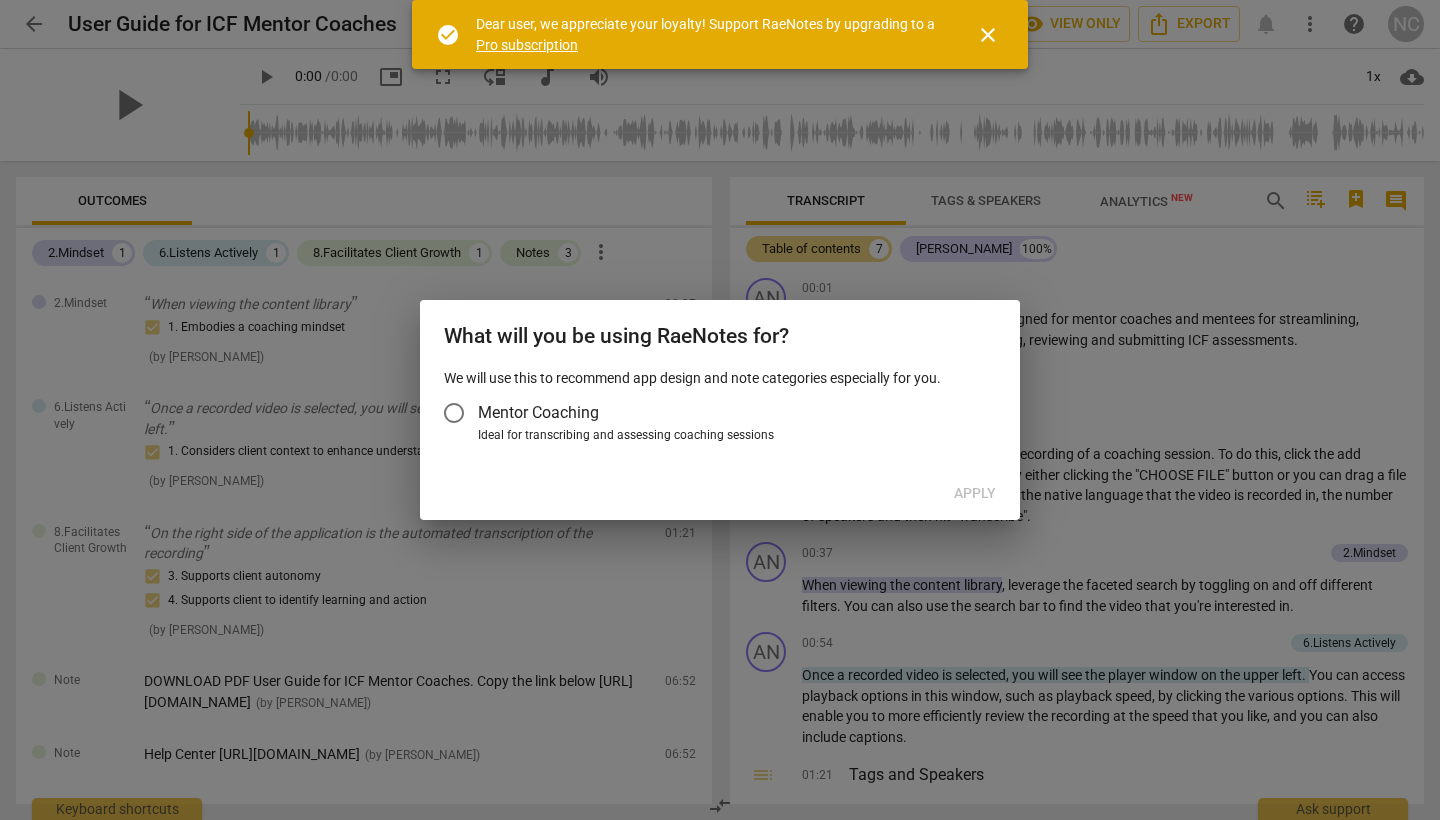 scroll, scrollTop: 0, scrollLeft: 0, axis: both 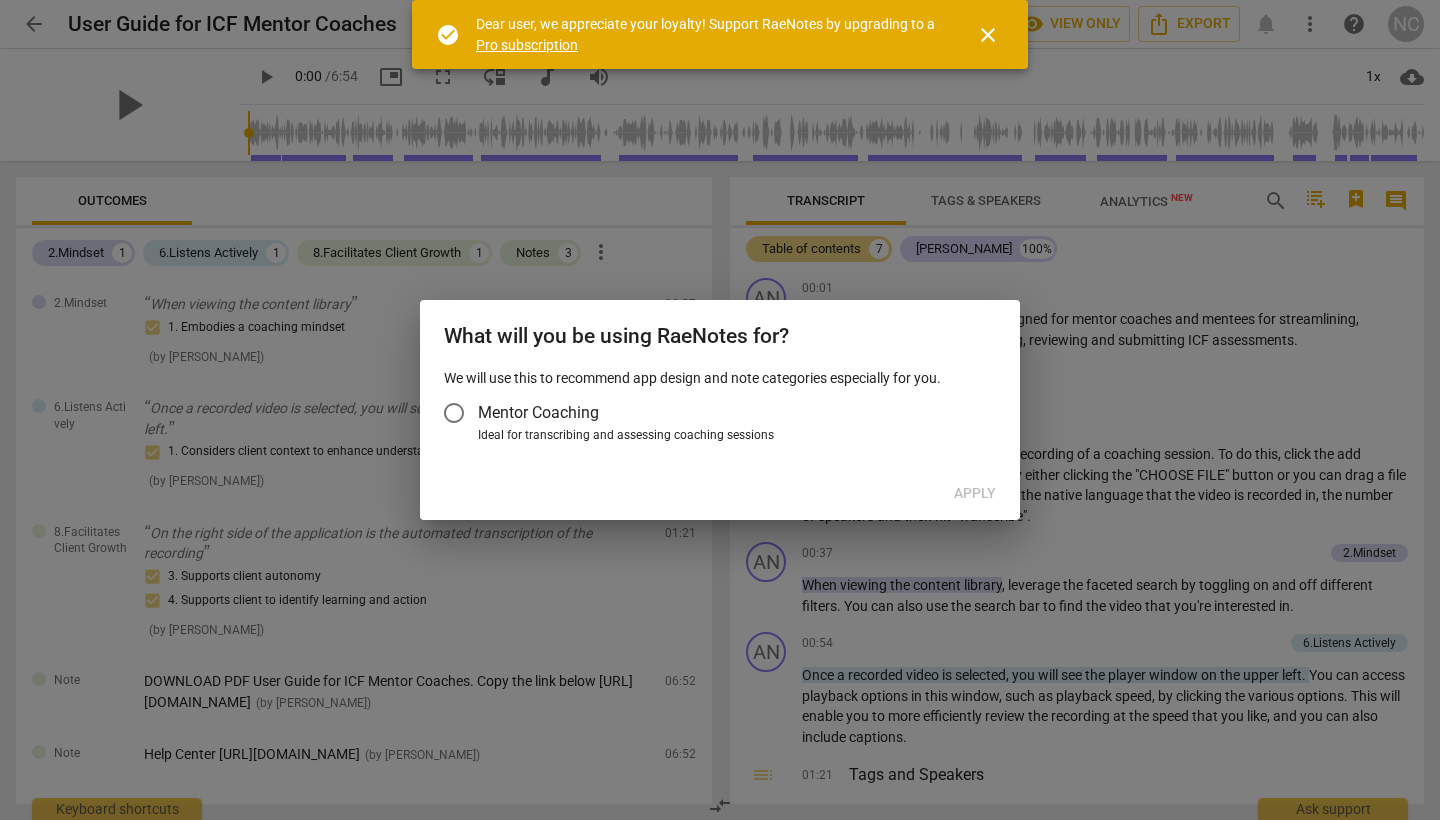 click on "Mentor Coaching" at bounding box center [538, 412] 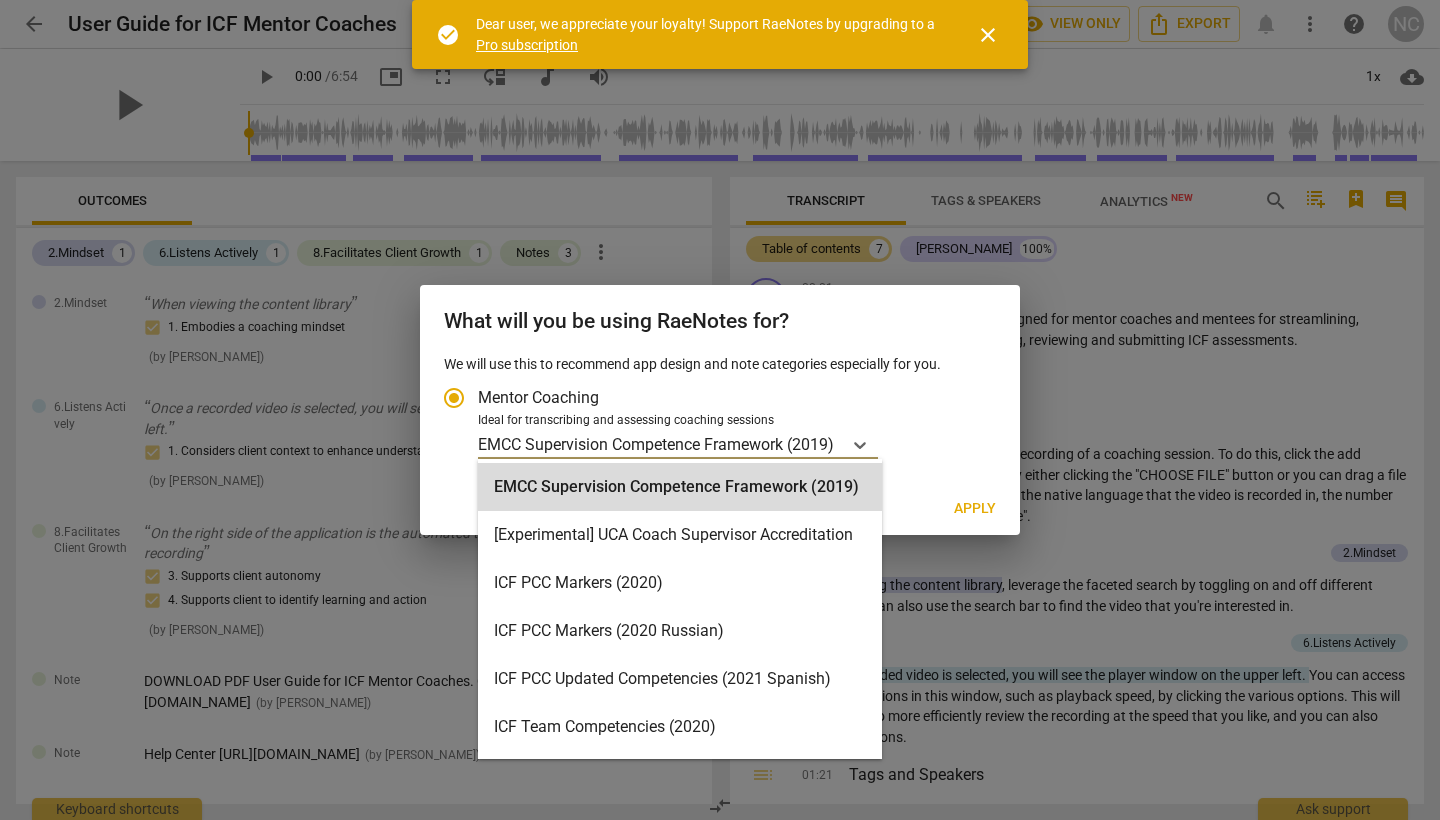 click on "EMCC Supervision Competence Framework (2019)" at bounding box center (656, 444) 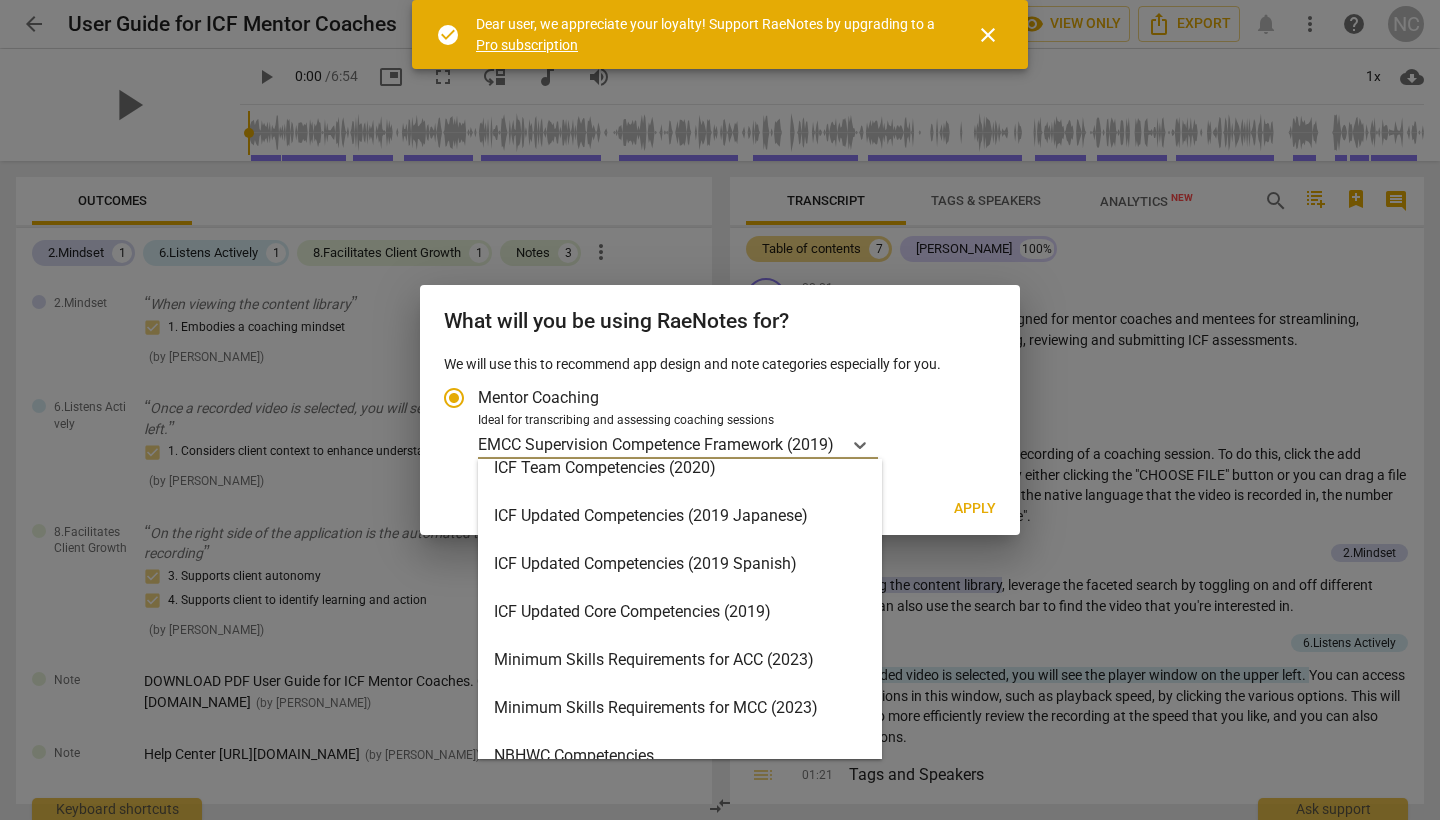 scroll, scrollTop: 262, scrollLeft: 0, axis: vertical 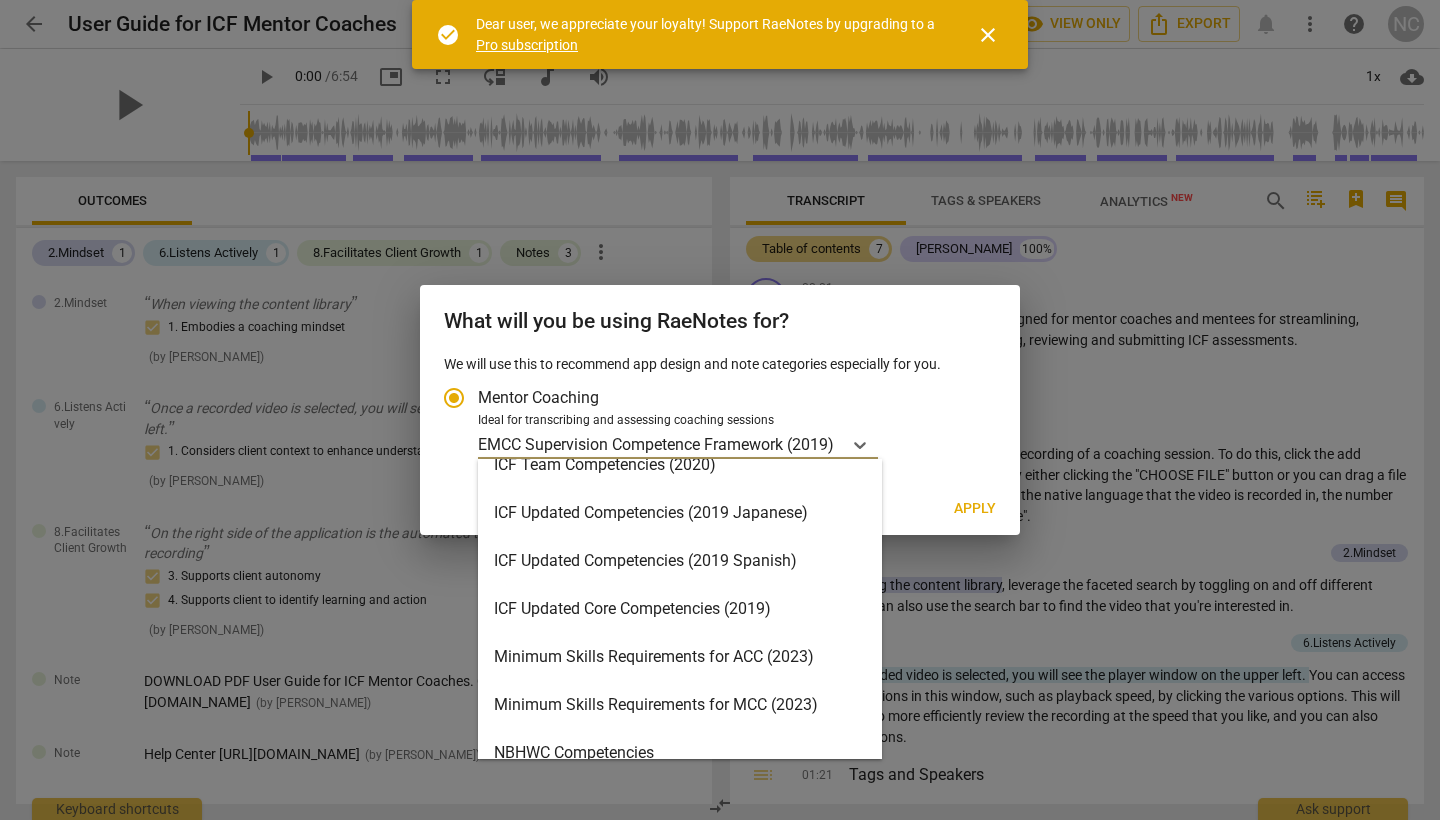 click on "Minimum Skills Requirements for ACC (2023)" at bounding box center (680, 657) 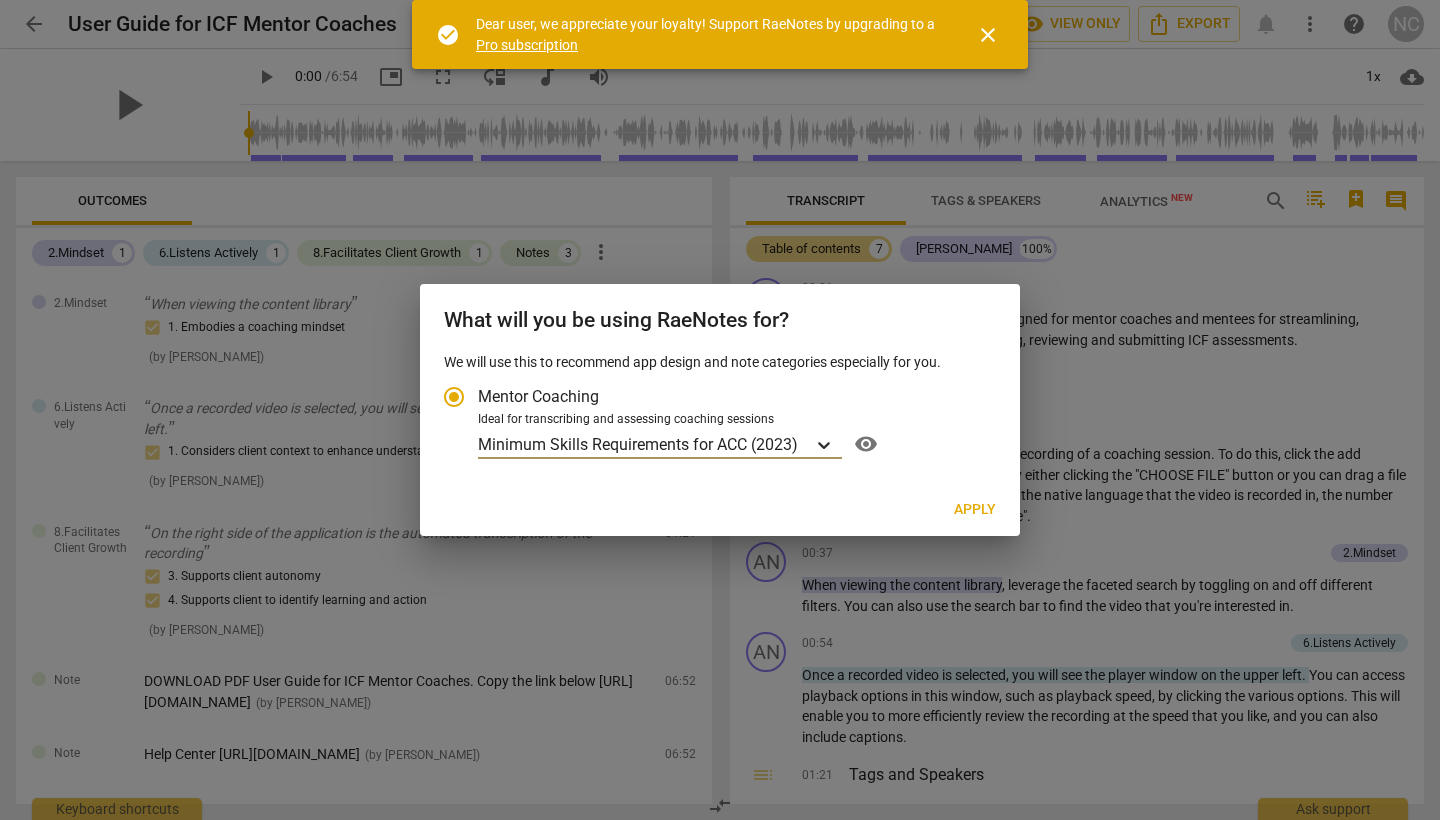 click 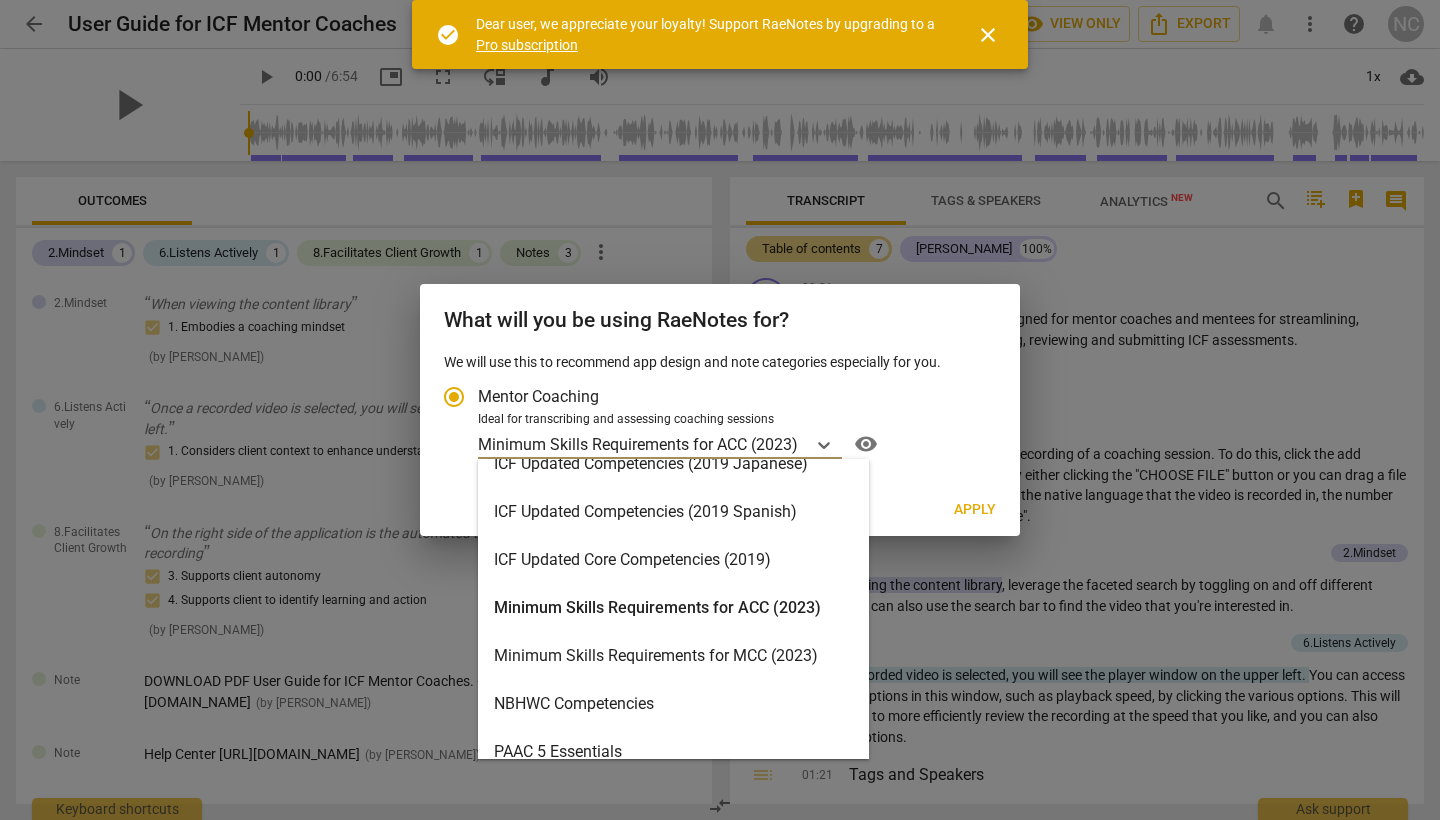 scroll, scrollTop: 305, scrollLeft: 0, axis: vertical 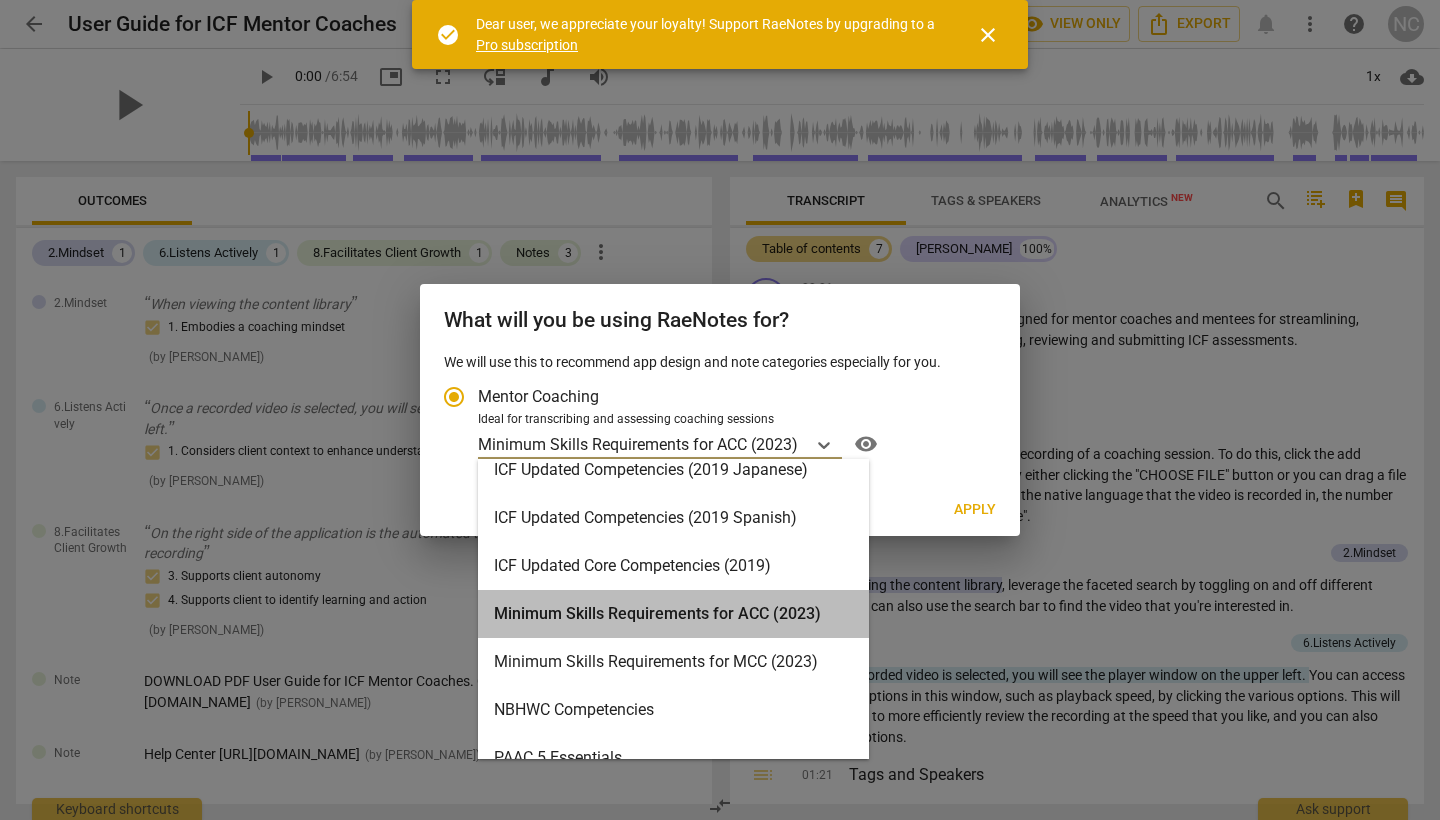 click on "Minimum Skills Requirements for ACC (2023)" at bounding box center [673, 614] 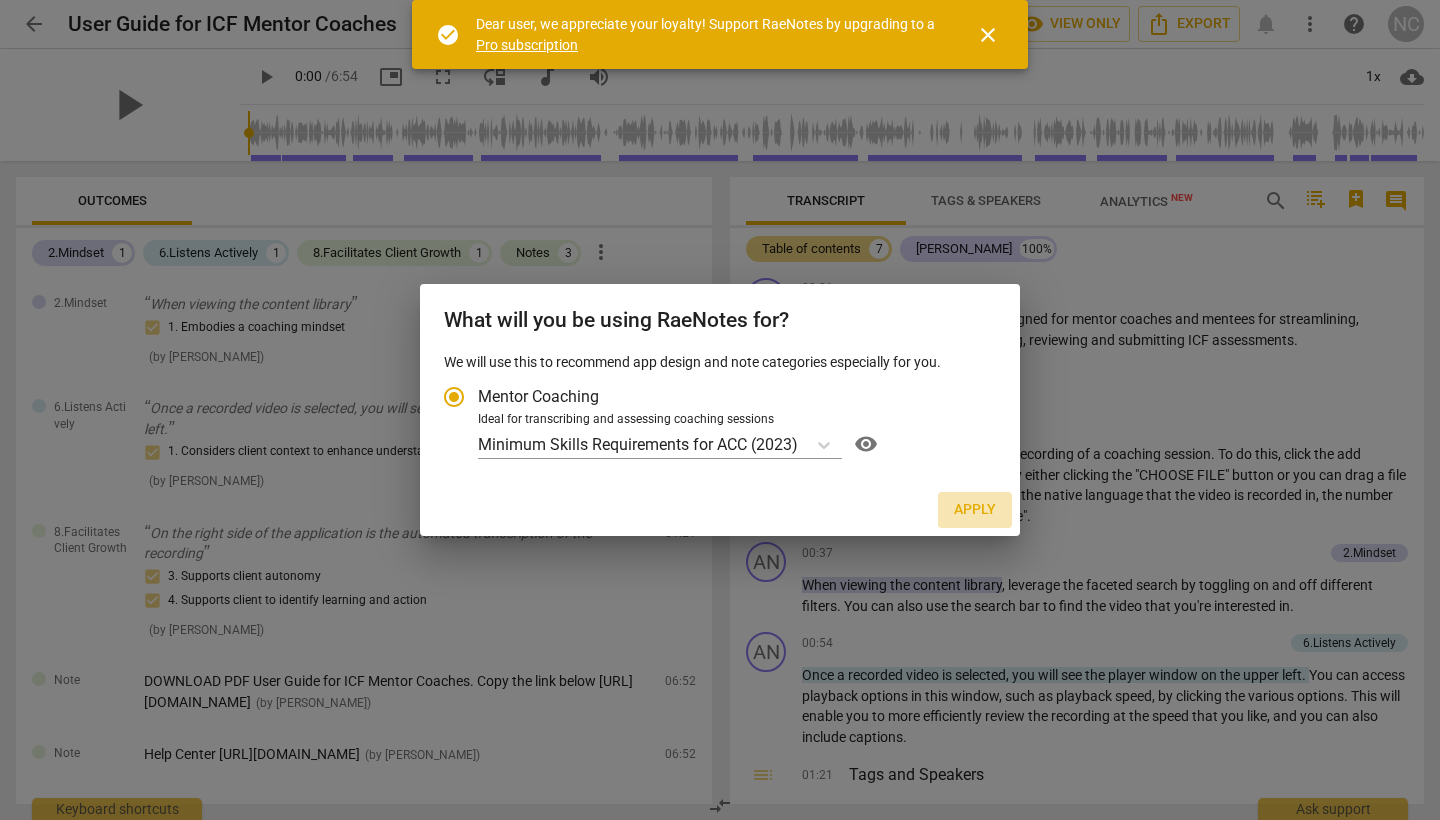 click on "Apply" at bounding box center (975, 510) 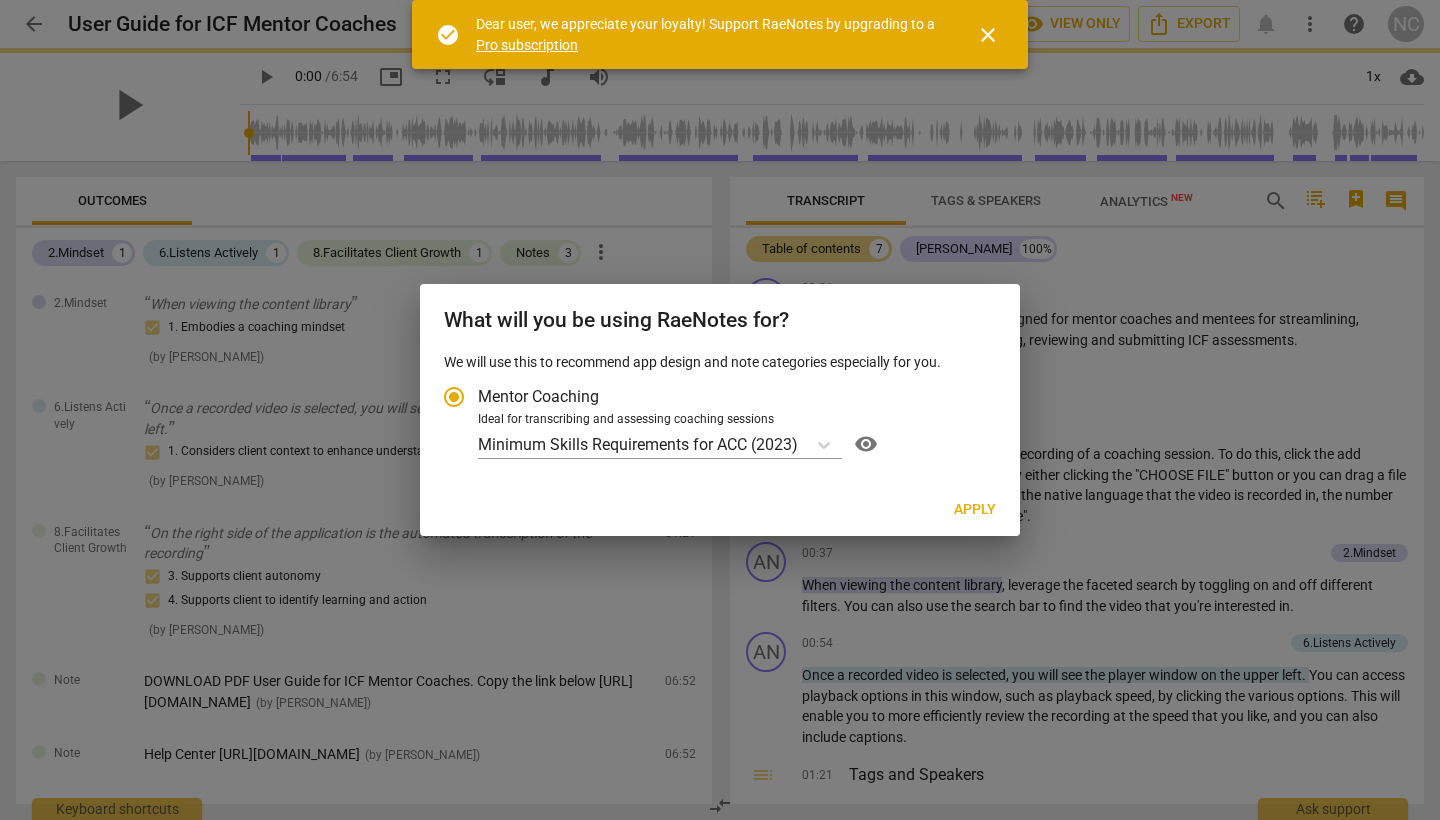 radio on "false" 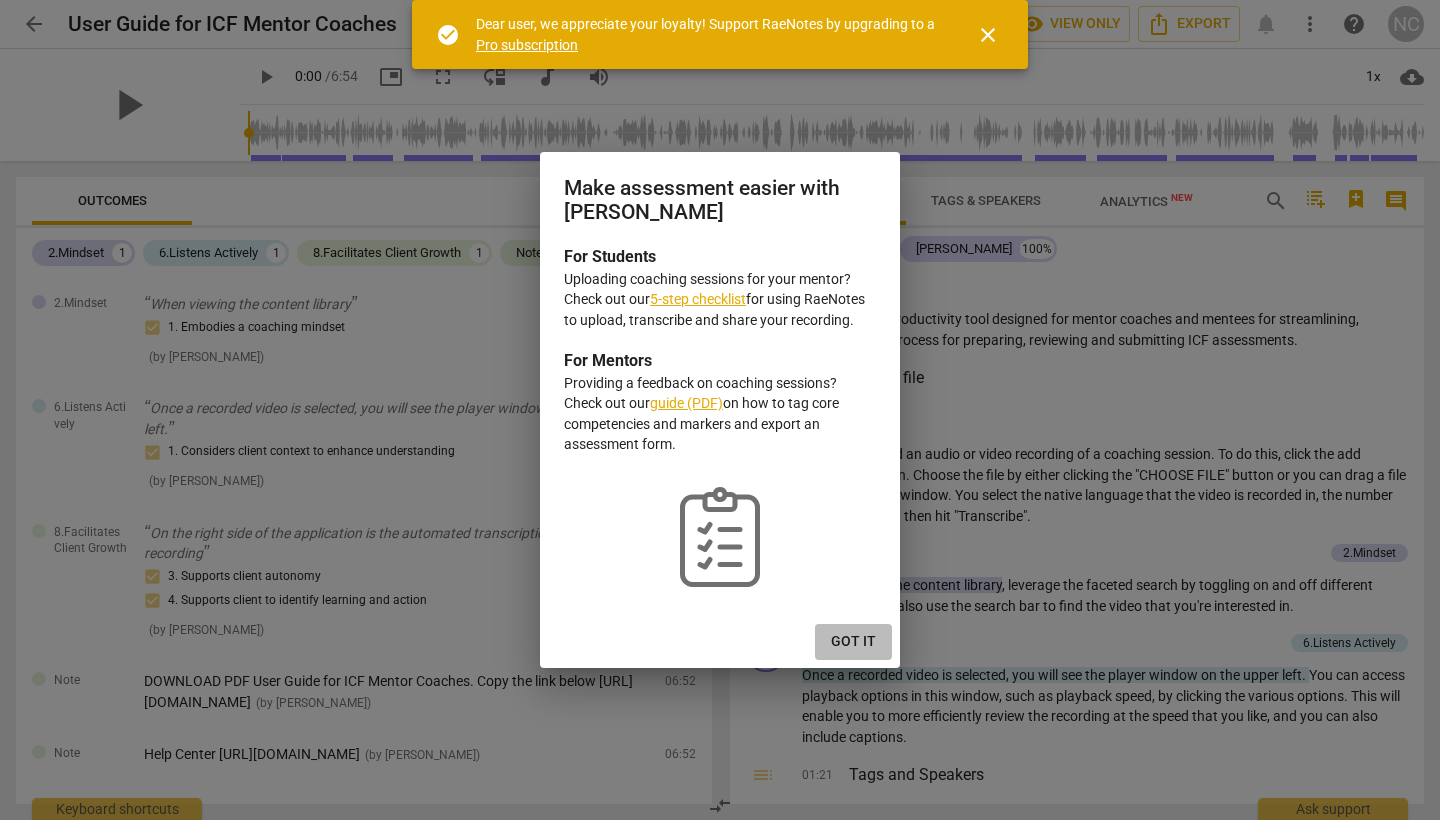 click on "Got it" at bounding box center [853, 642] 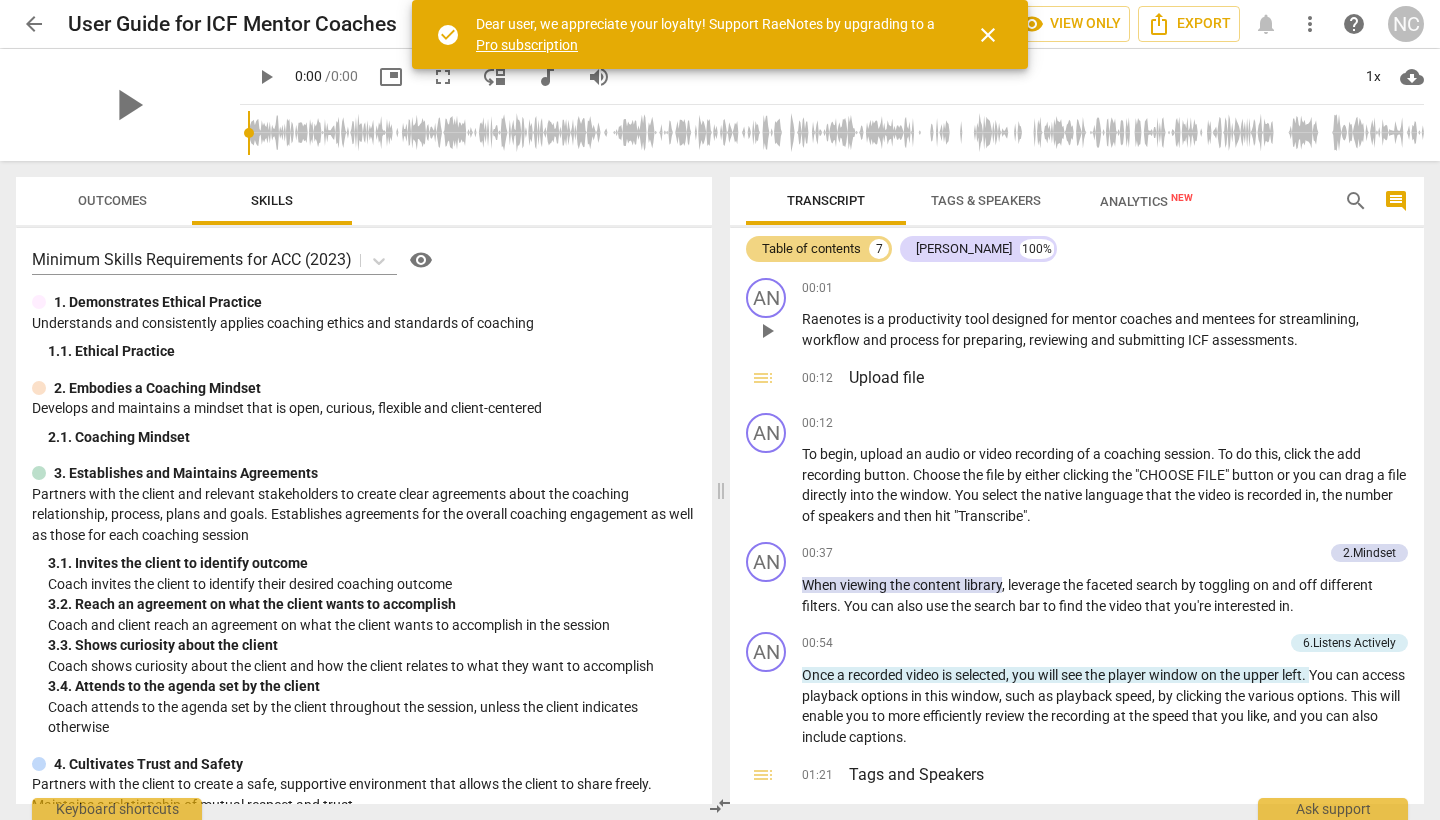 scroll, scrollTop: 0, scrollLeft: 0, axis: both 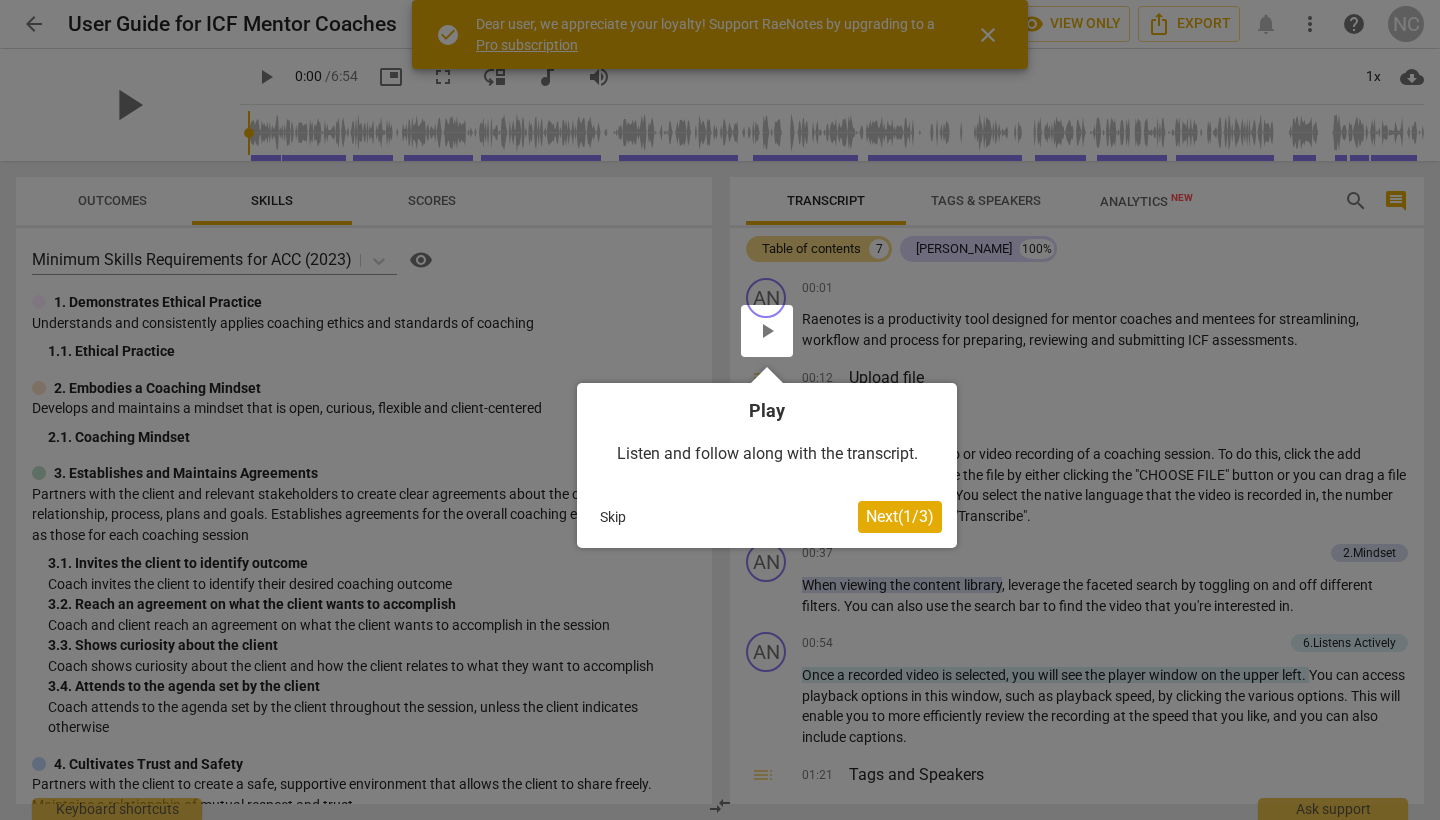click on "Next  ( 1 / 3 )" at bounding box center [900, 516] 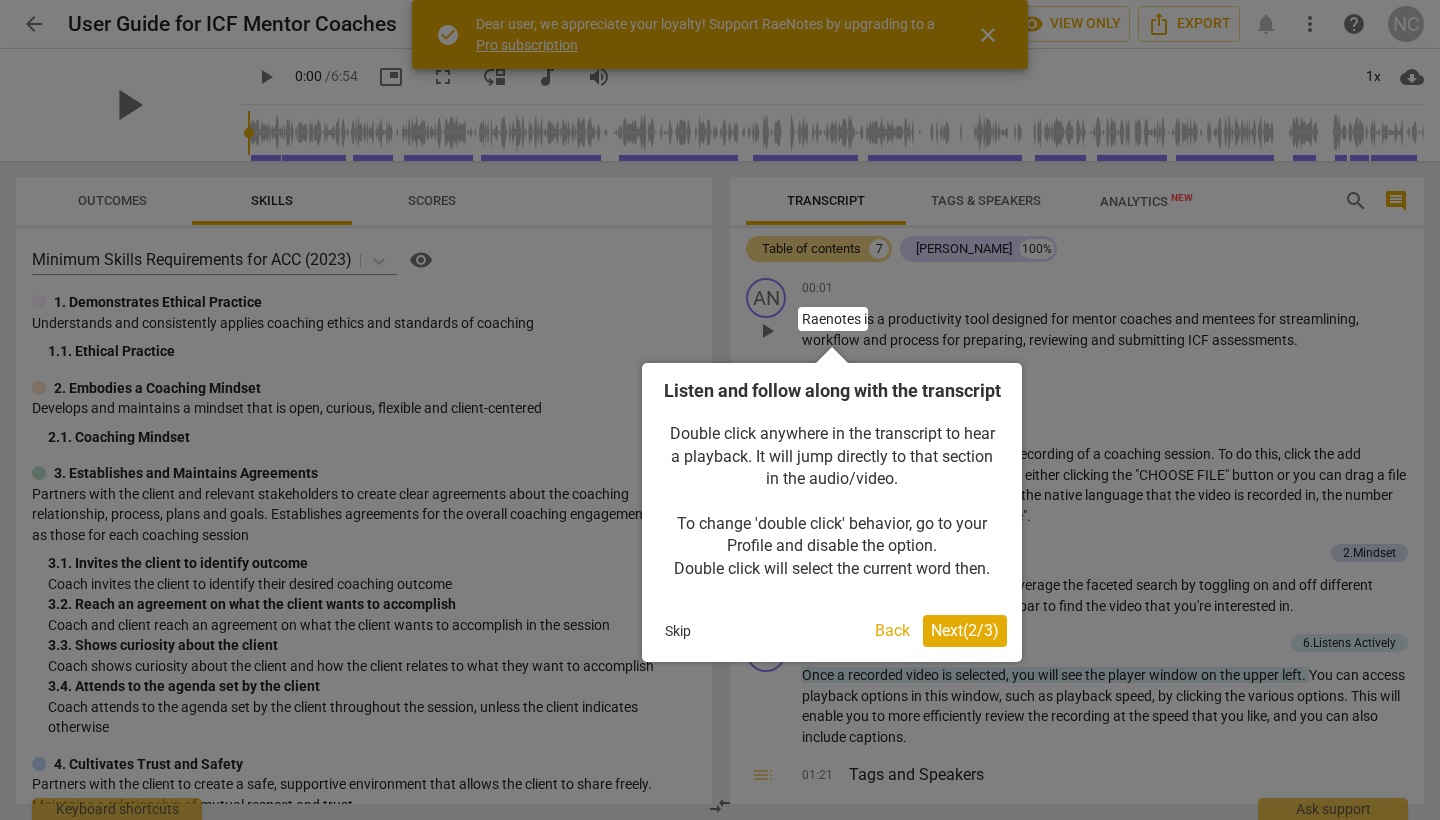 click on "Next  ( 2 / 3 )" at bounding box center (965, 630) 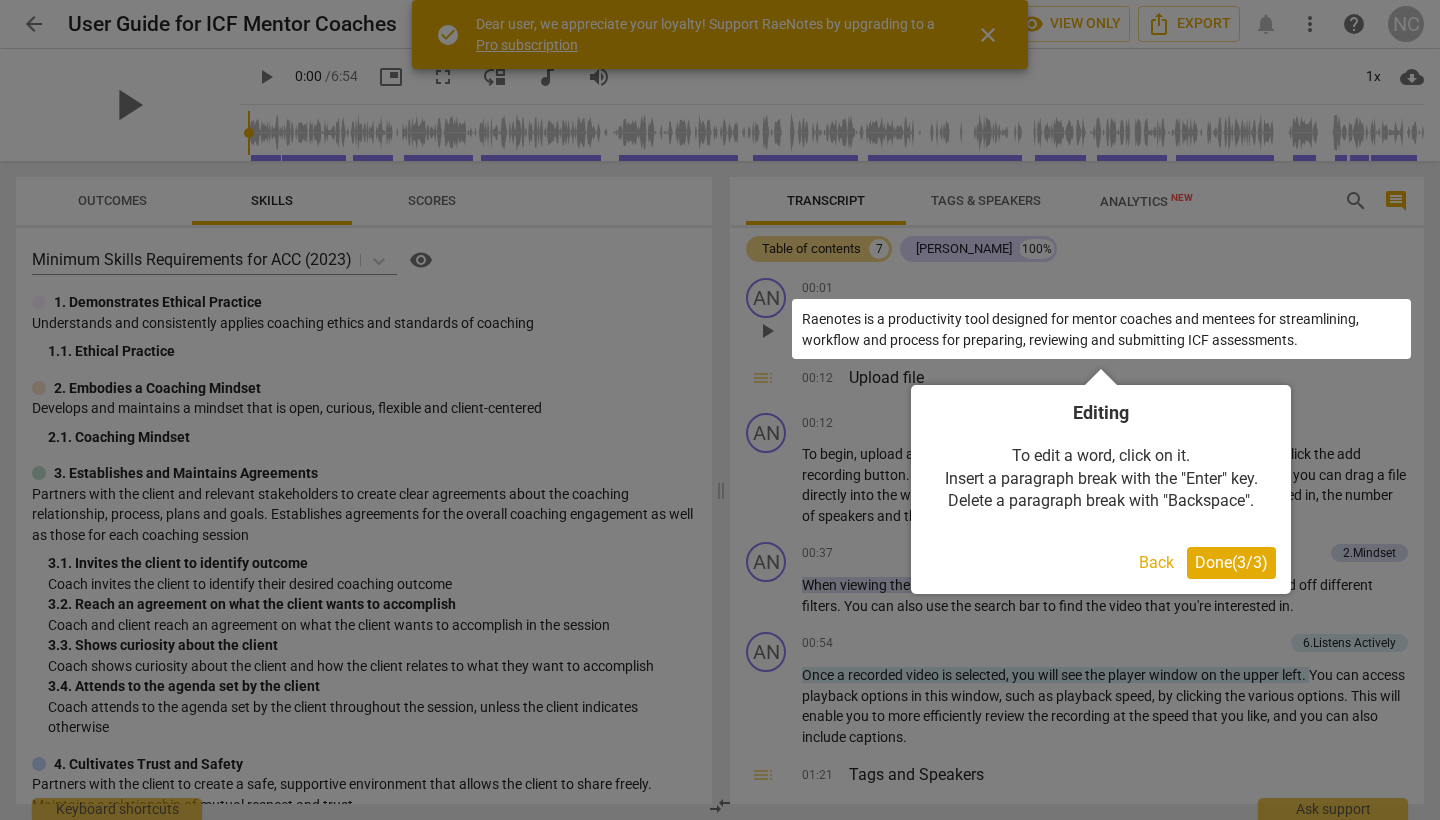 click on "Back" at bounding box center [1156, 563] 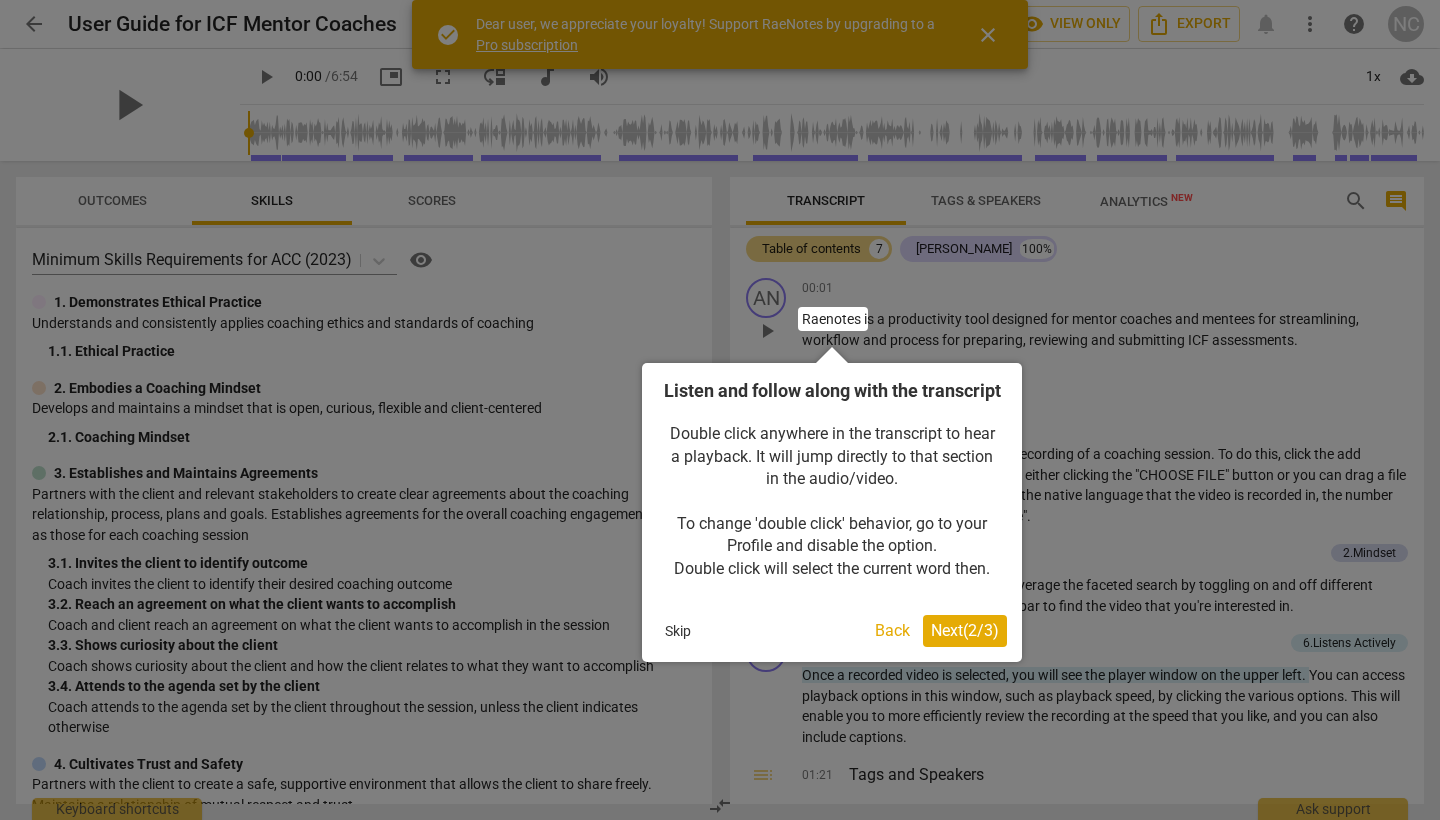 click on "Back" at bounding box center [892, 631] 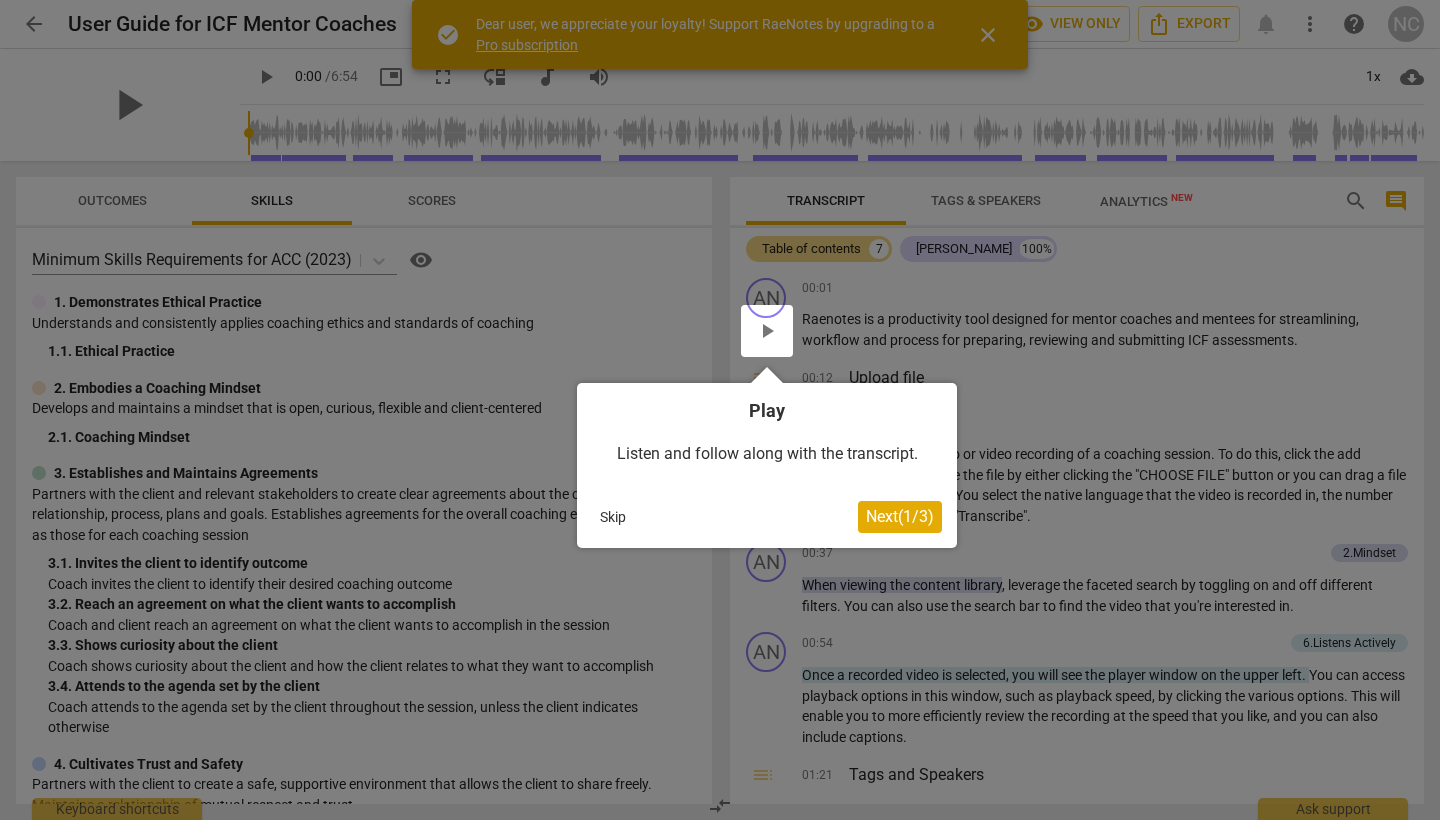 click on "Next  ( 1 / 3 )" at bounding box center [900, 516] 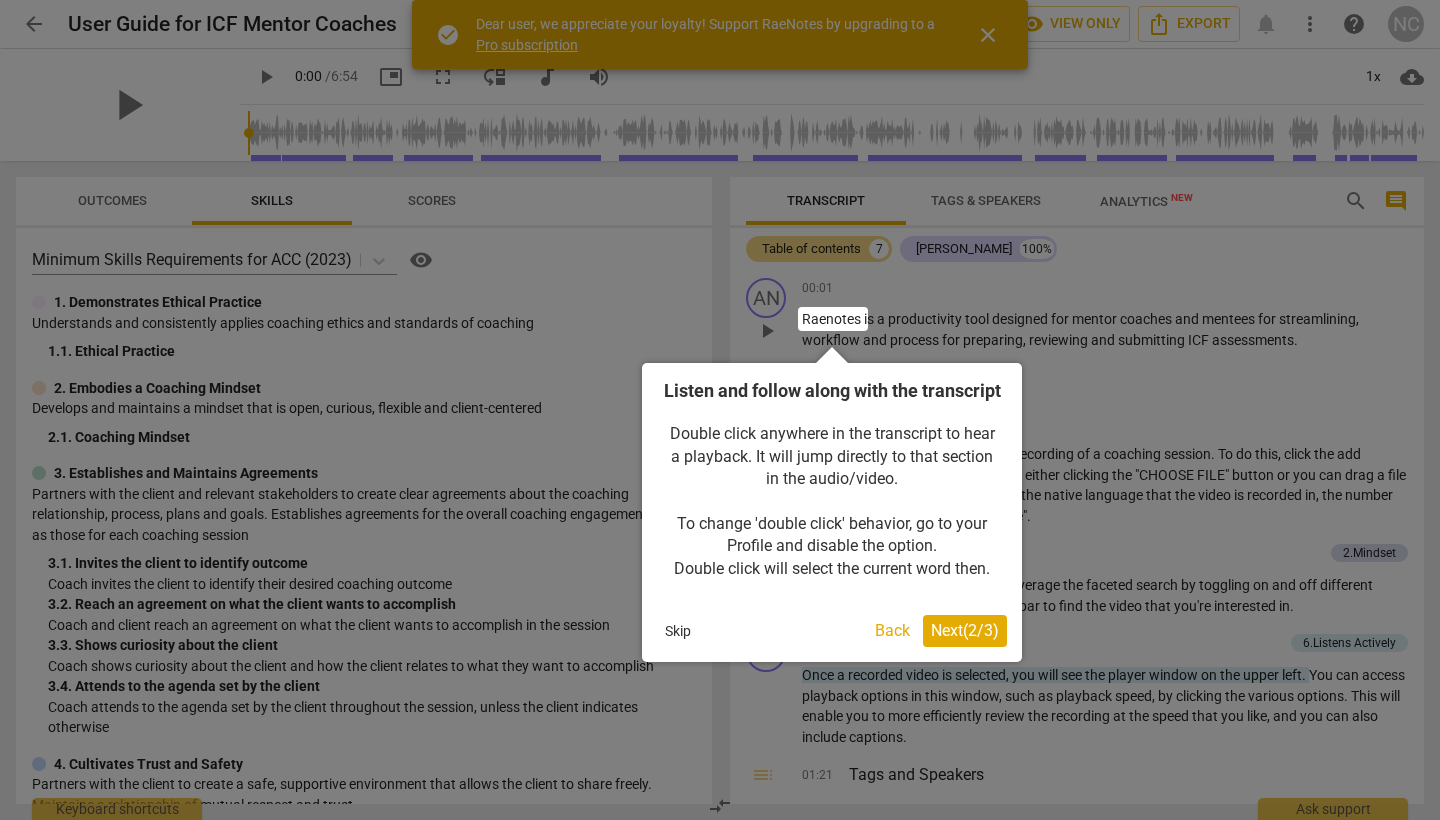 click on "Next  ( 2 / 3 )" at bounding box center (965, 630) 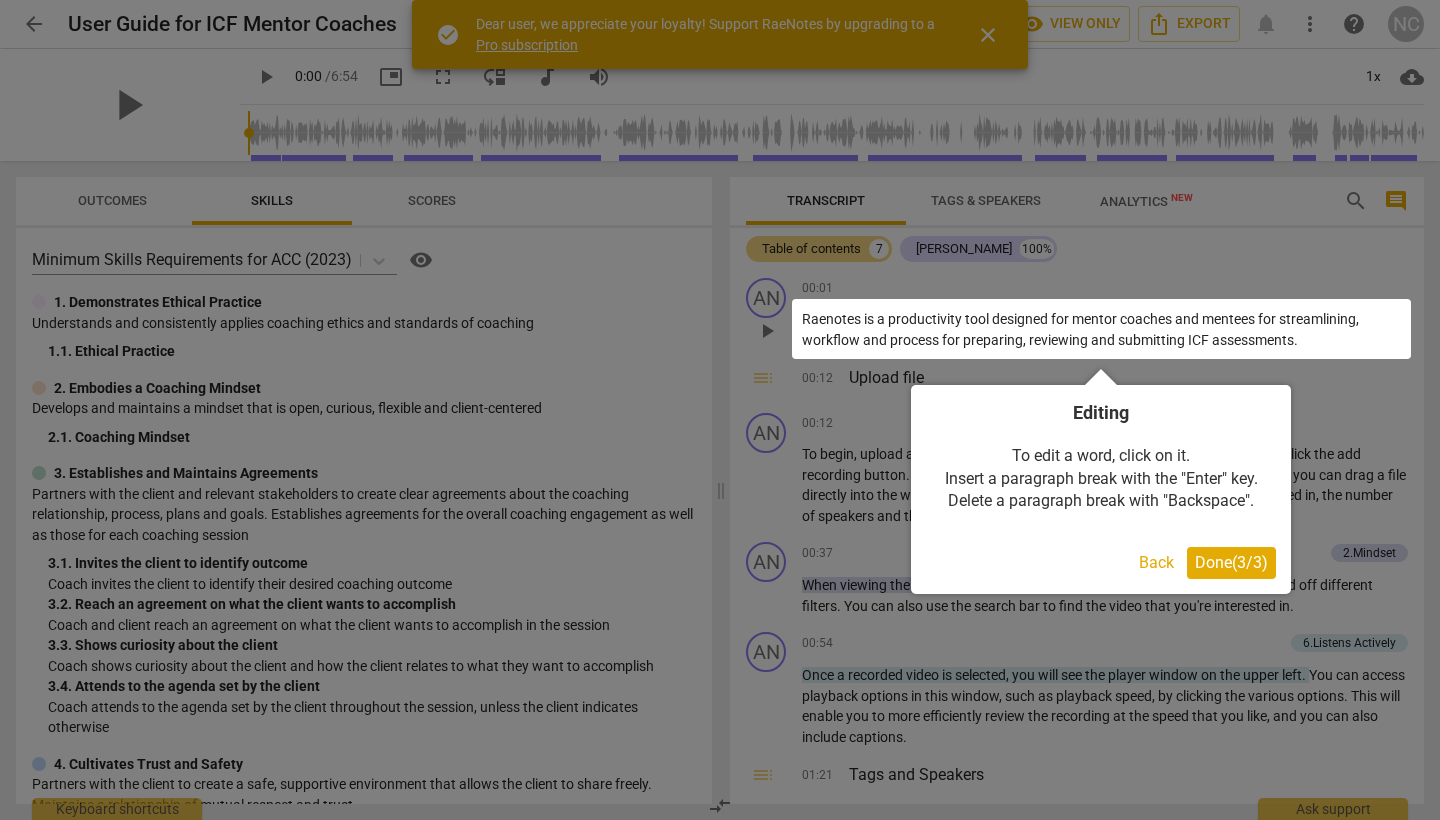 click on "Done  ( 3 / 3 )" at bounding box center [1231, 562] 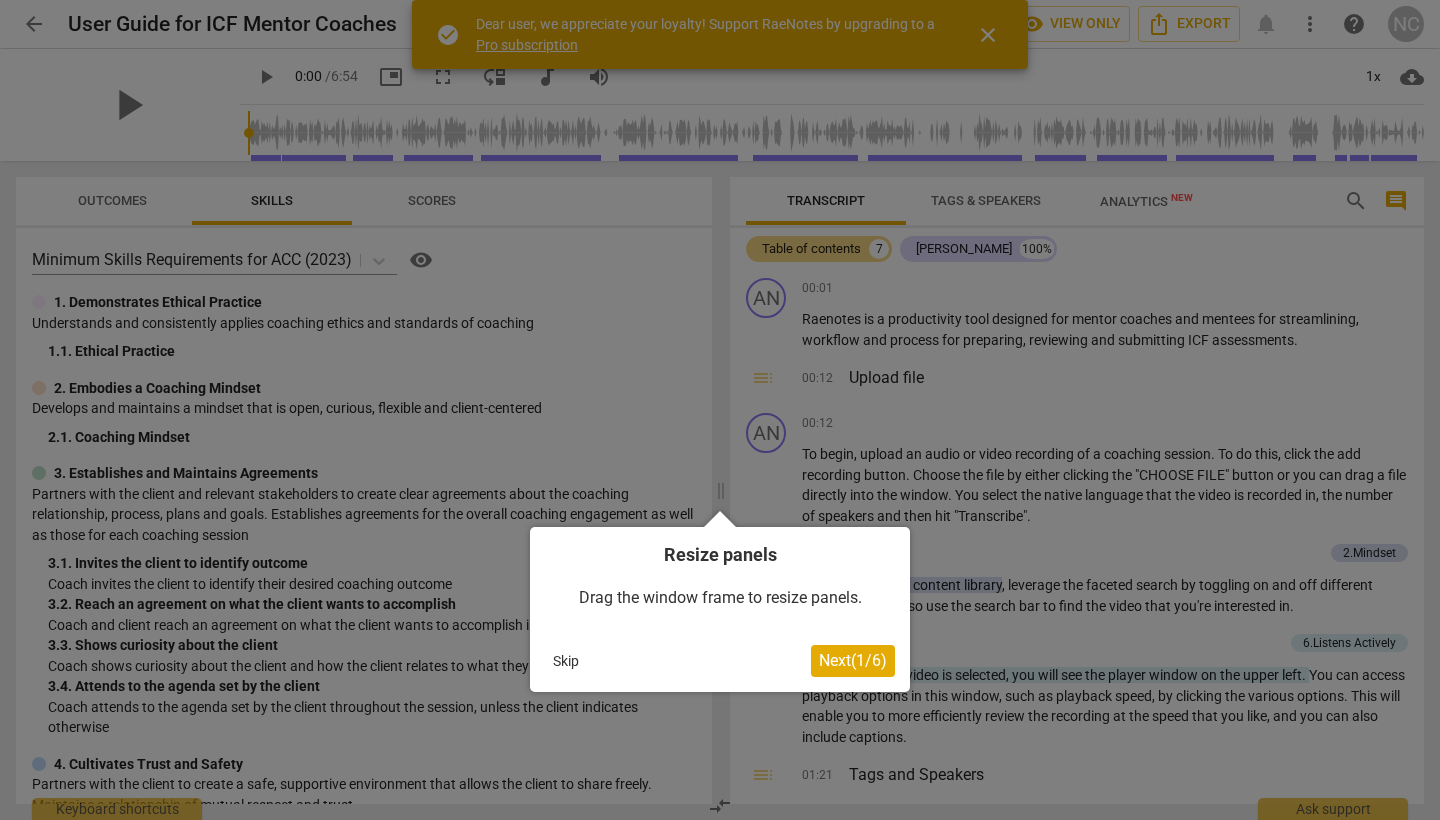 click on "Next  ( 1 / 6 )" at bounding box center (853, 661) 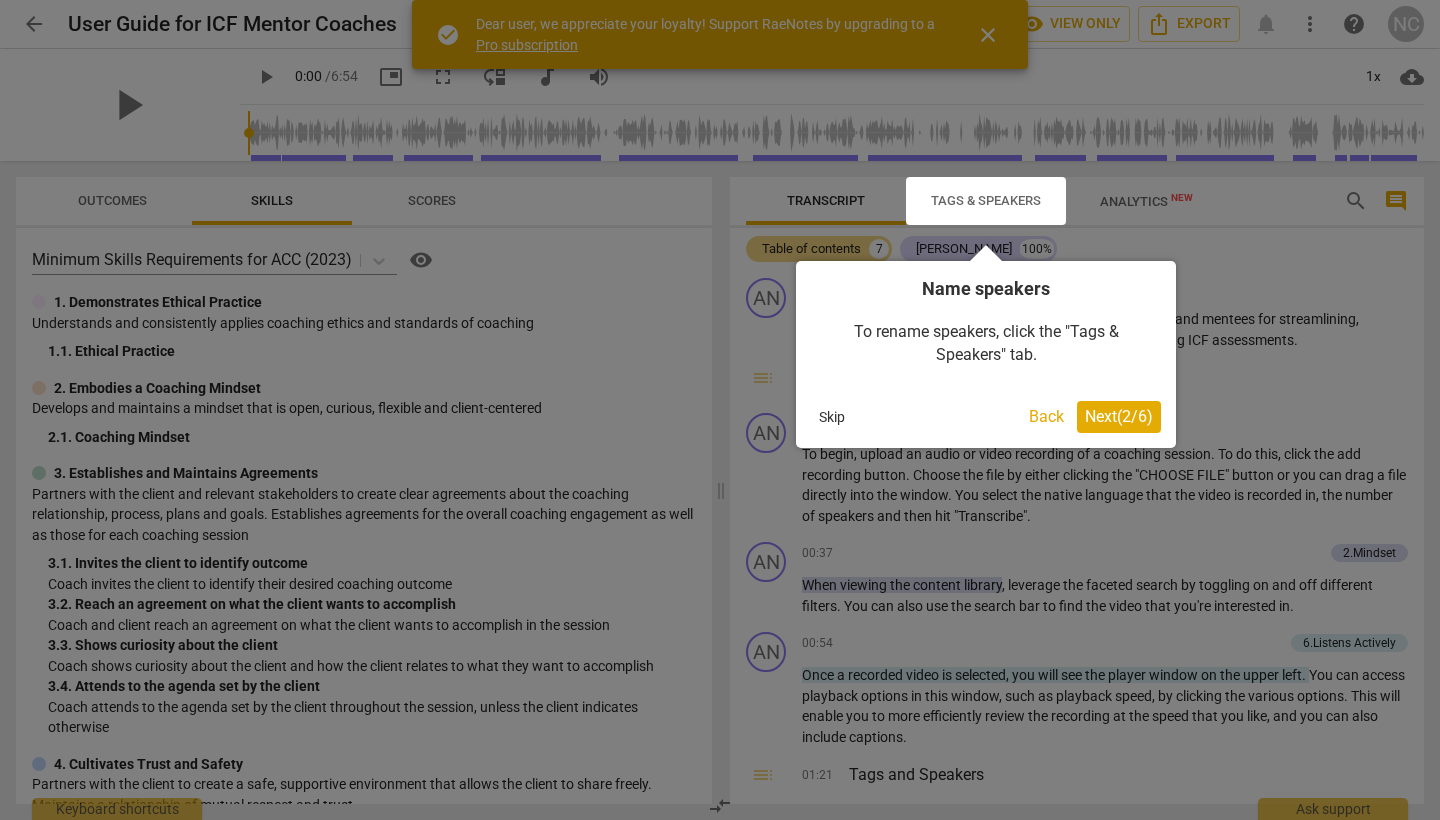 click on "Next  ( 2 / 6 )" at bounding box center (1119, 416) 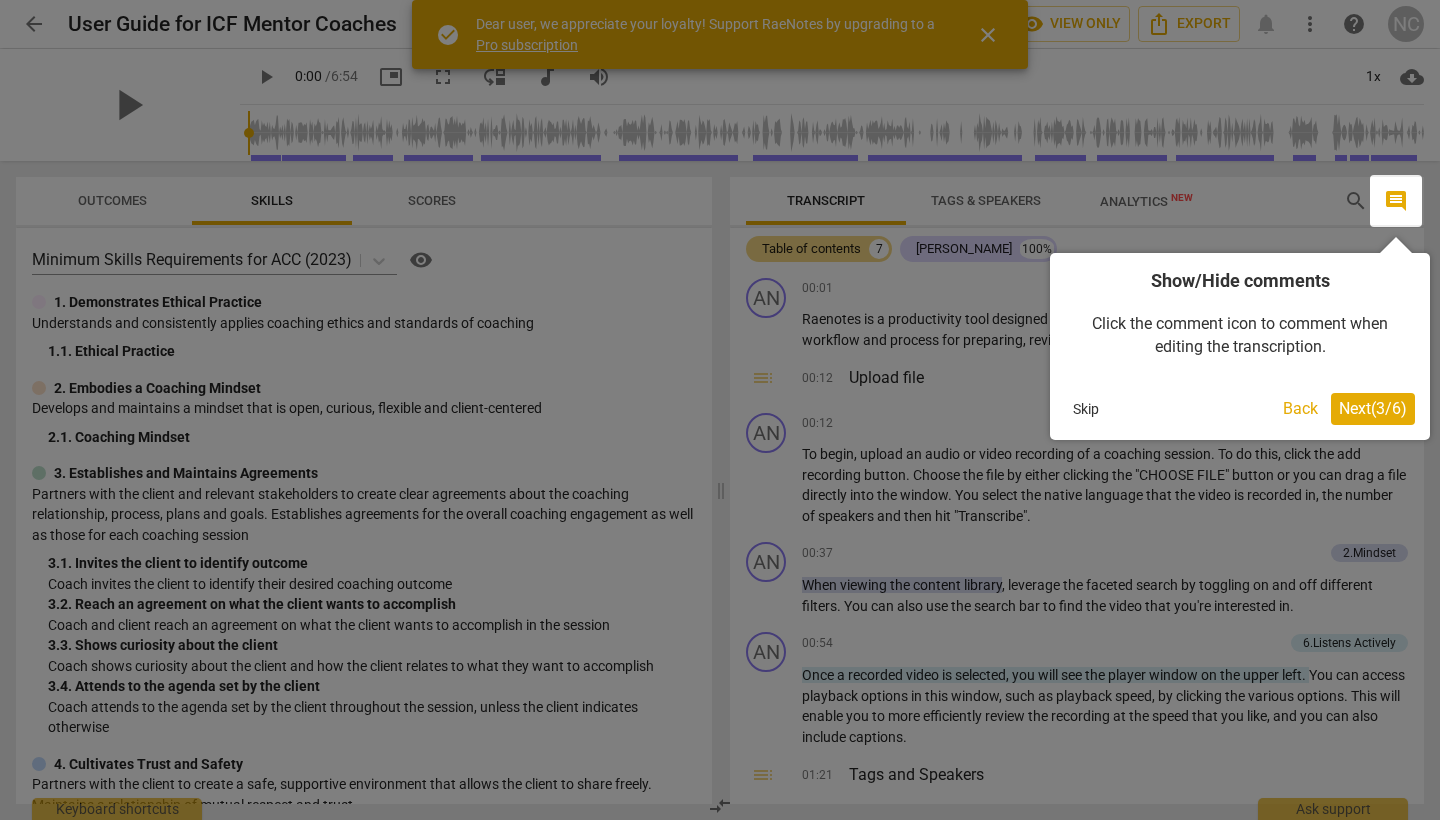 click on "Next  ( 3 / 6 )" at bounding box center (1373, 408) 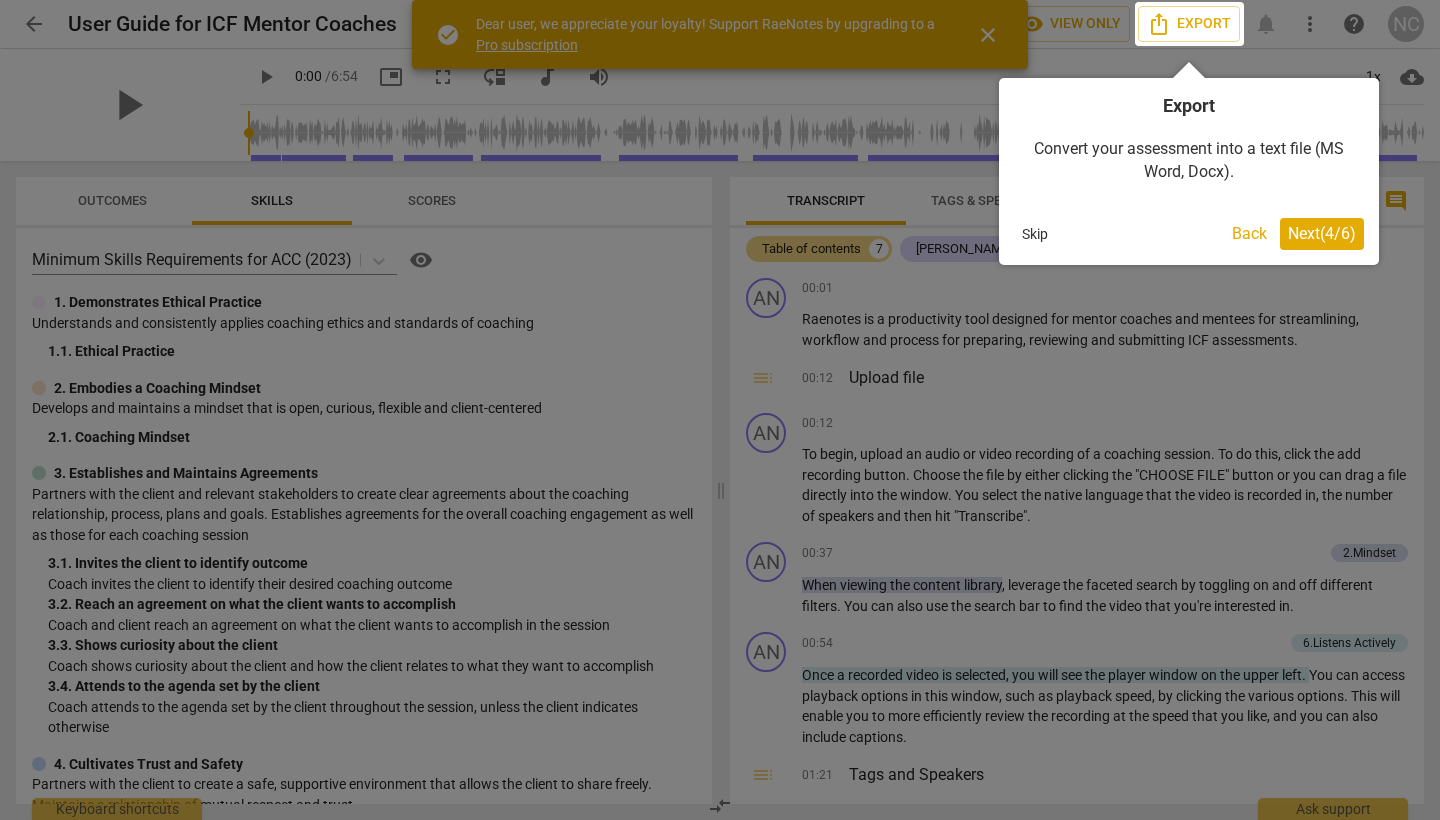 click on "Next  ( 4 / 6 )" at bounding box center [1322, 233] 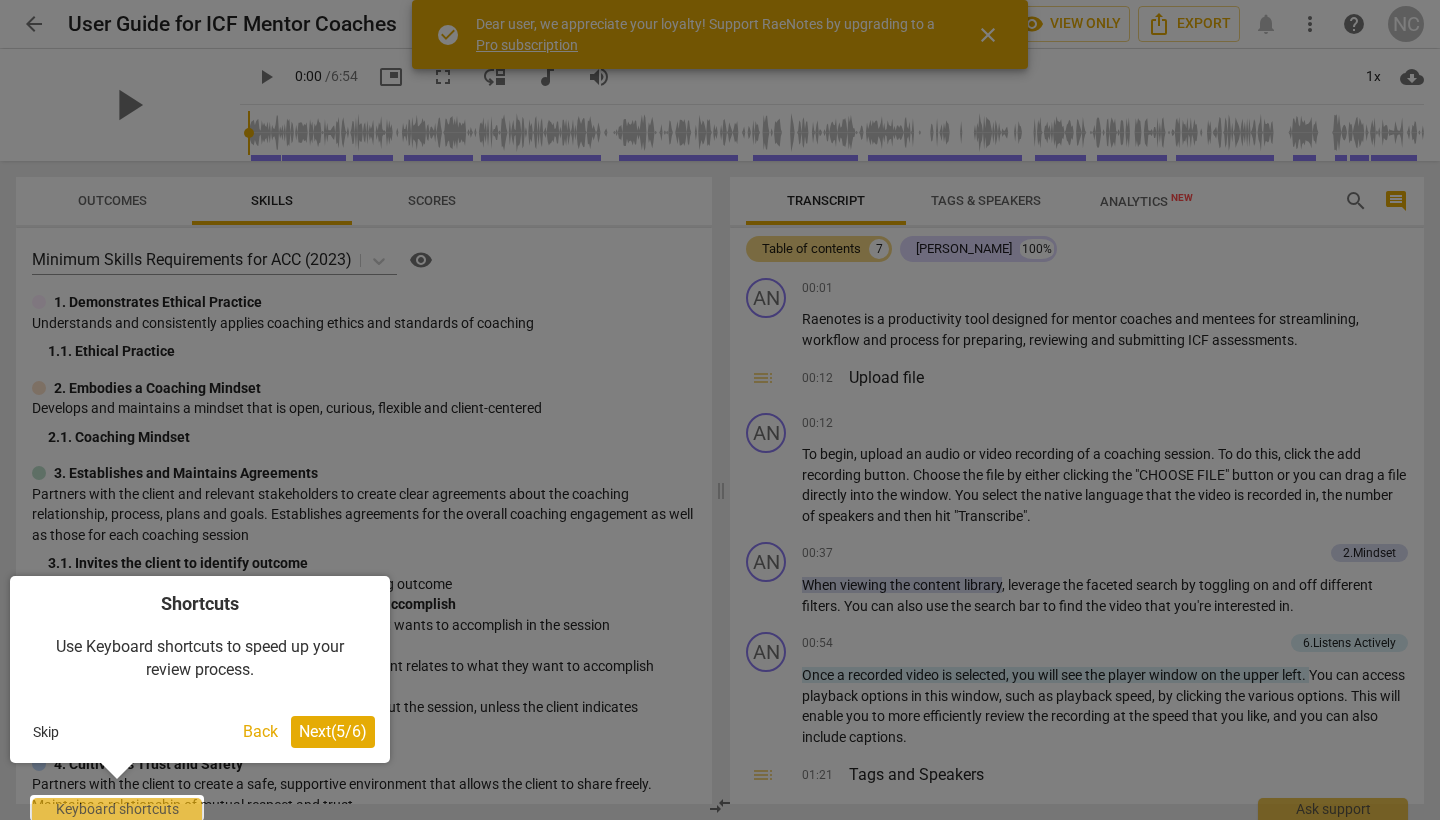 click on "Next  ( 5 / 6 )" at bounding box center (333, 731) 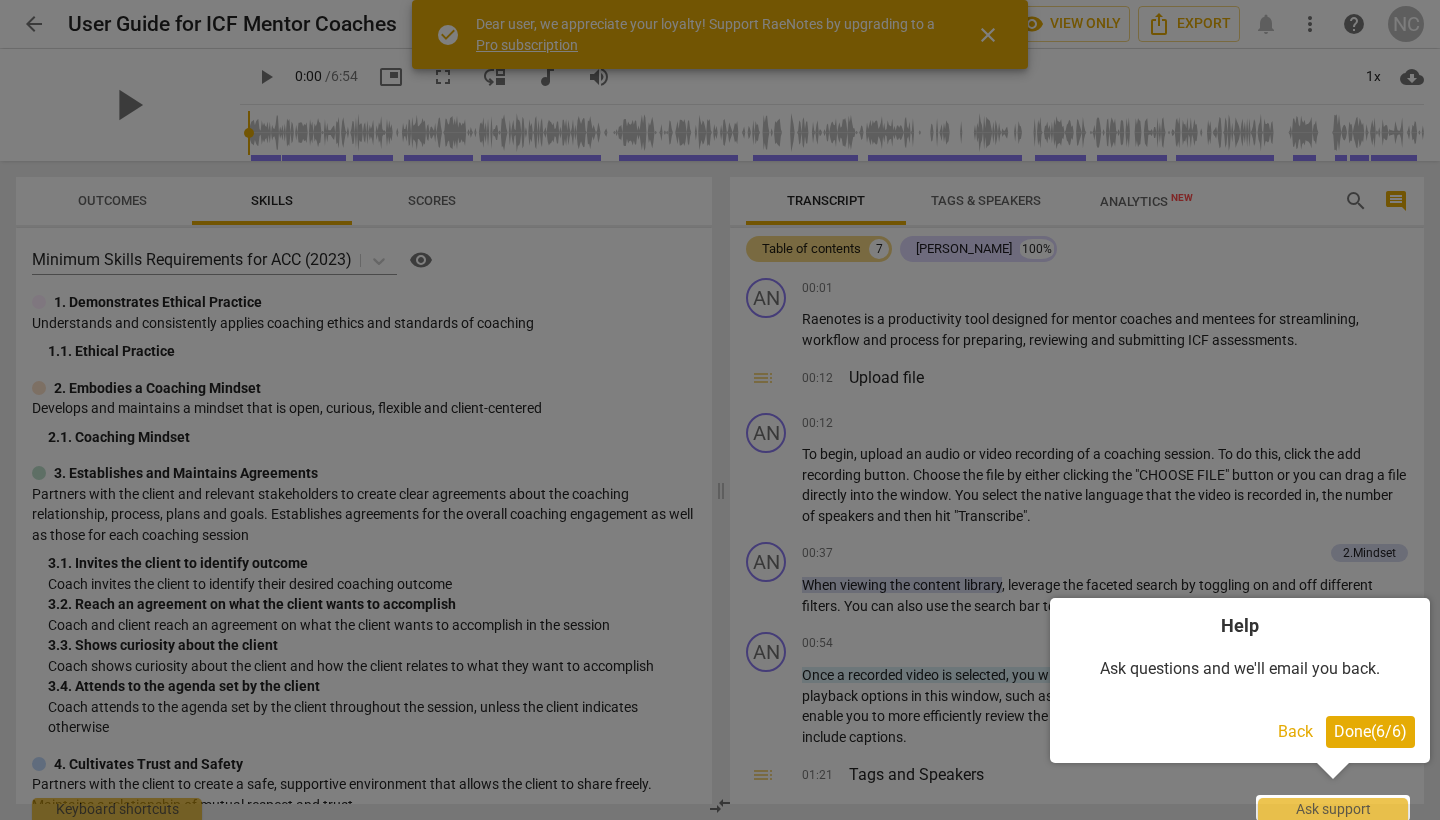 click on "Done  ( 6 / 6 )" at bounding box center [1370, 731] 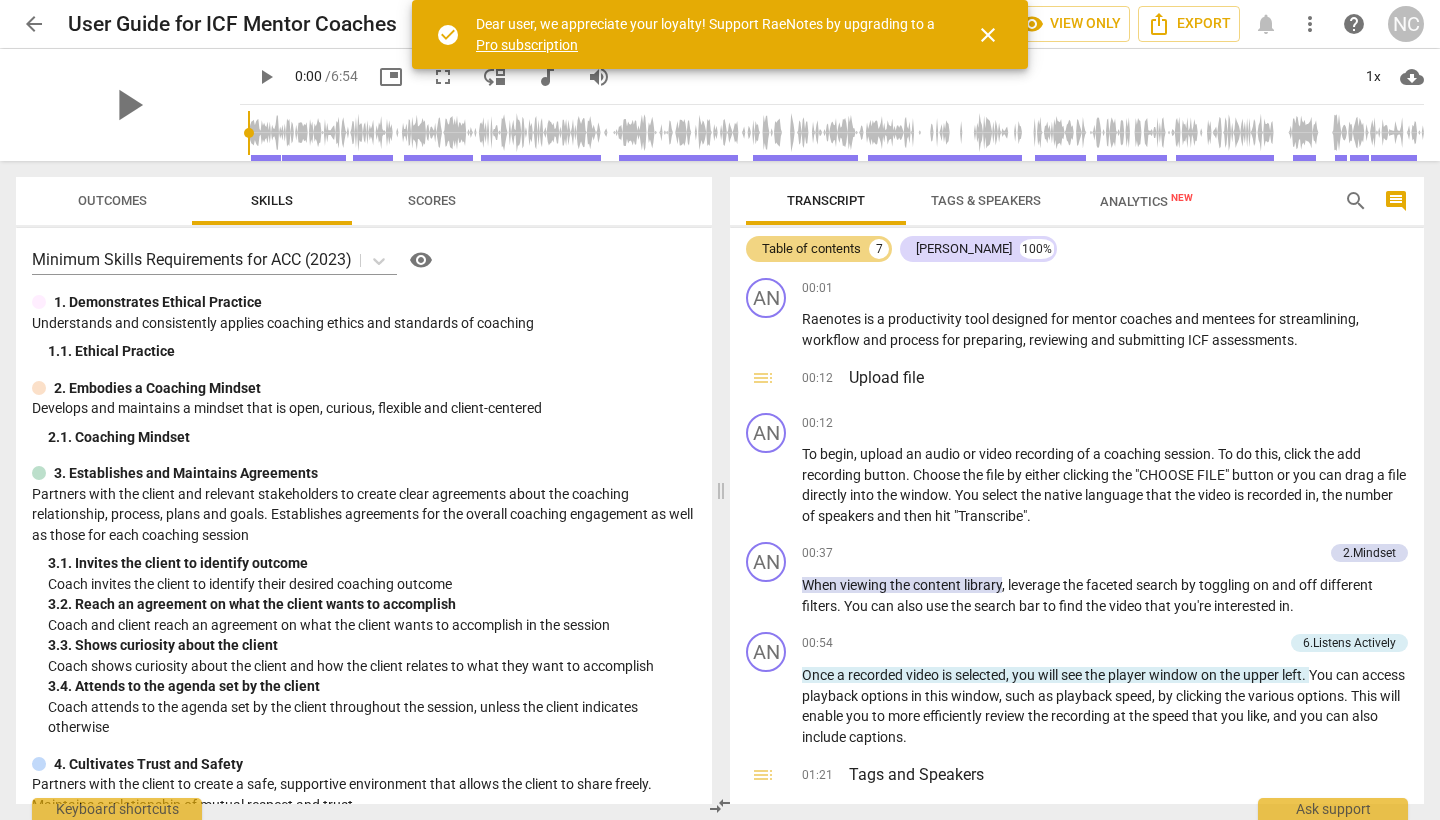 click on "close" at bounding box center (988, 35) 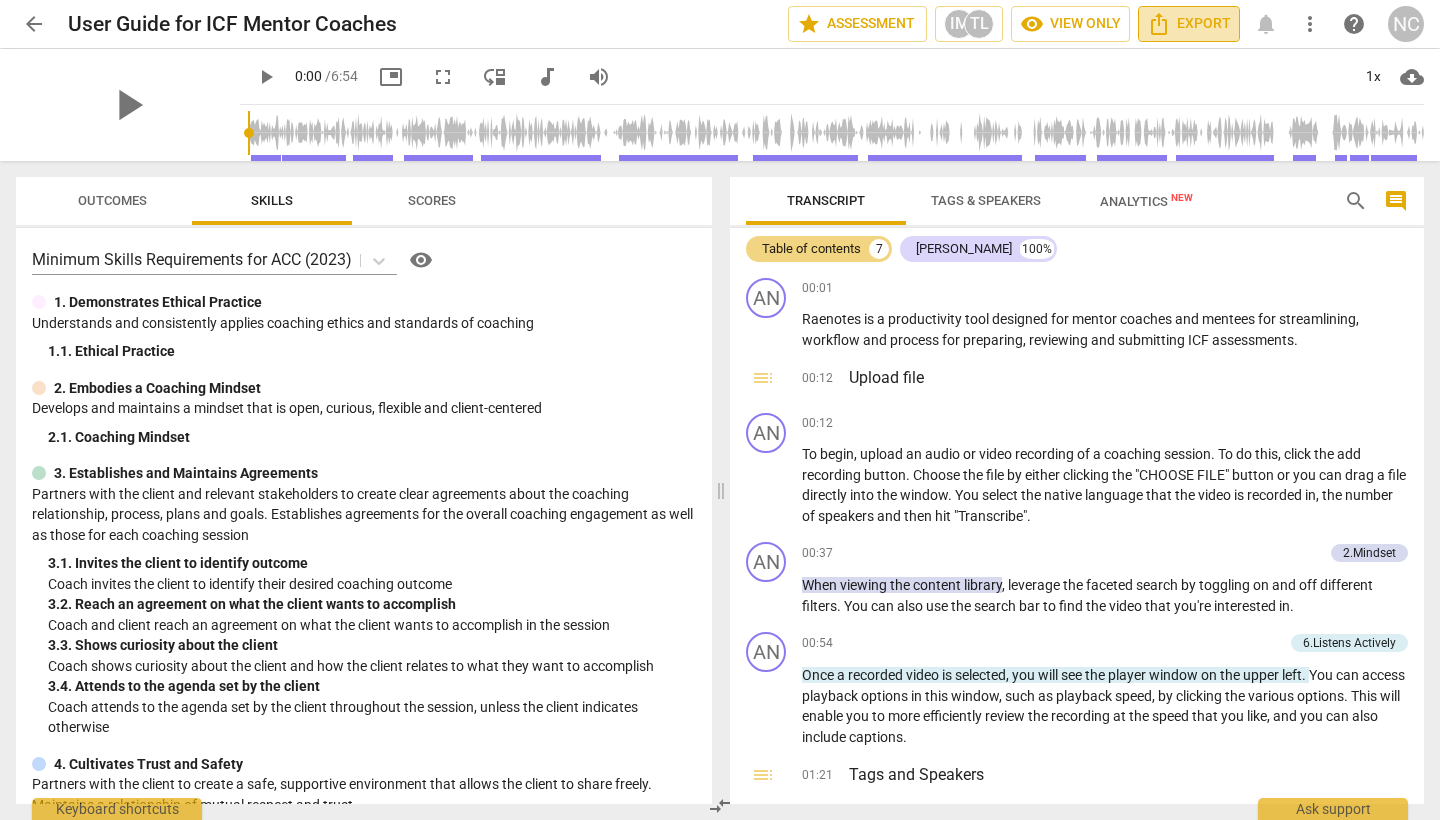 click on "Export" at bounding box center (1189, 24) 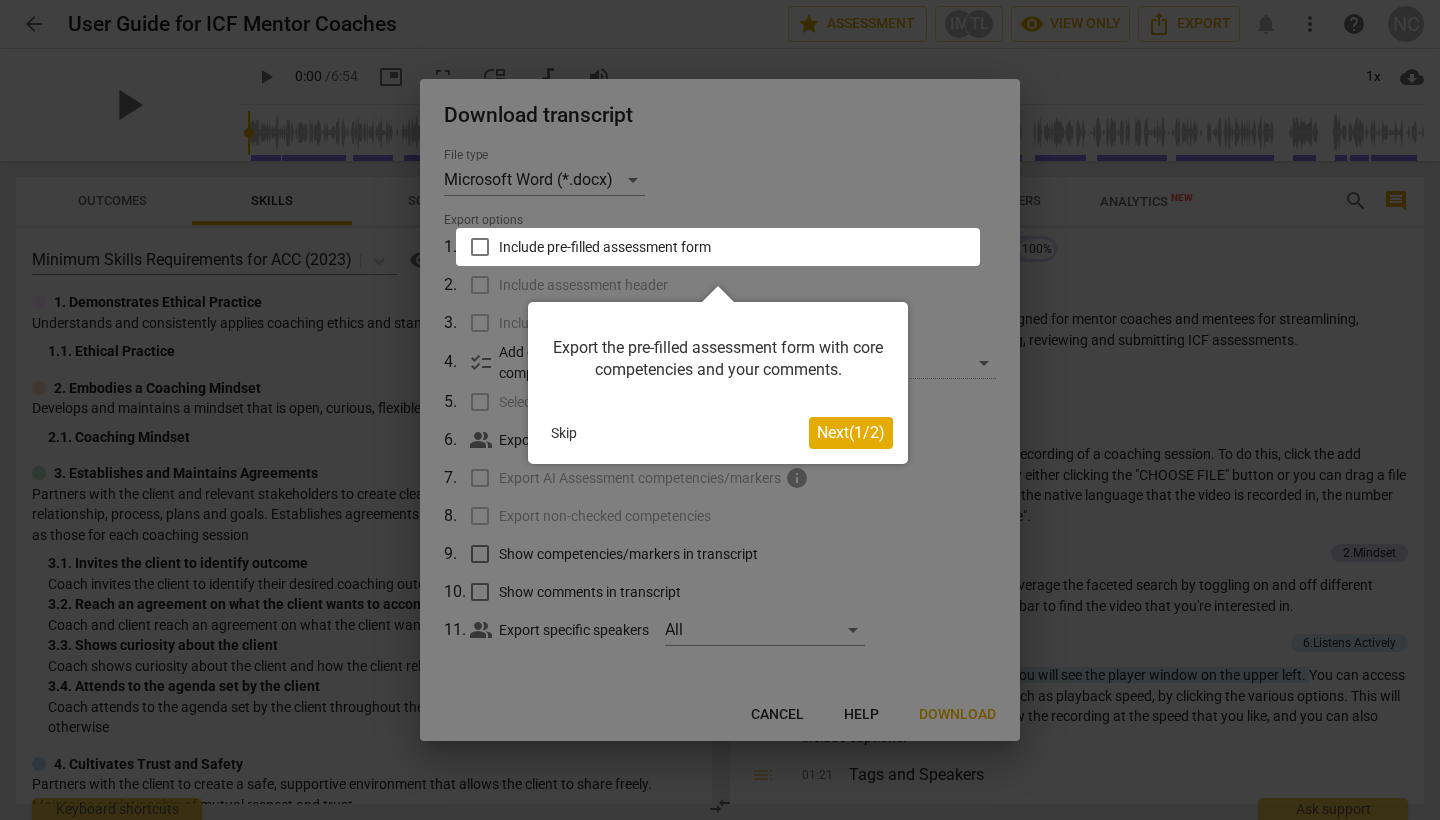 click on "Skip" at bounding box center (564, 433) 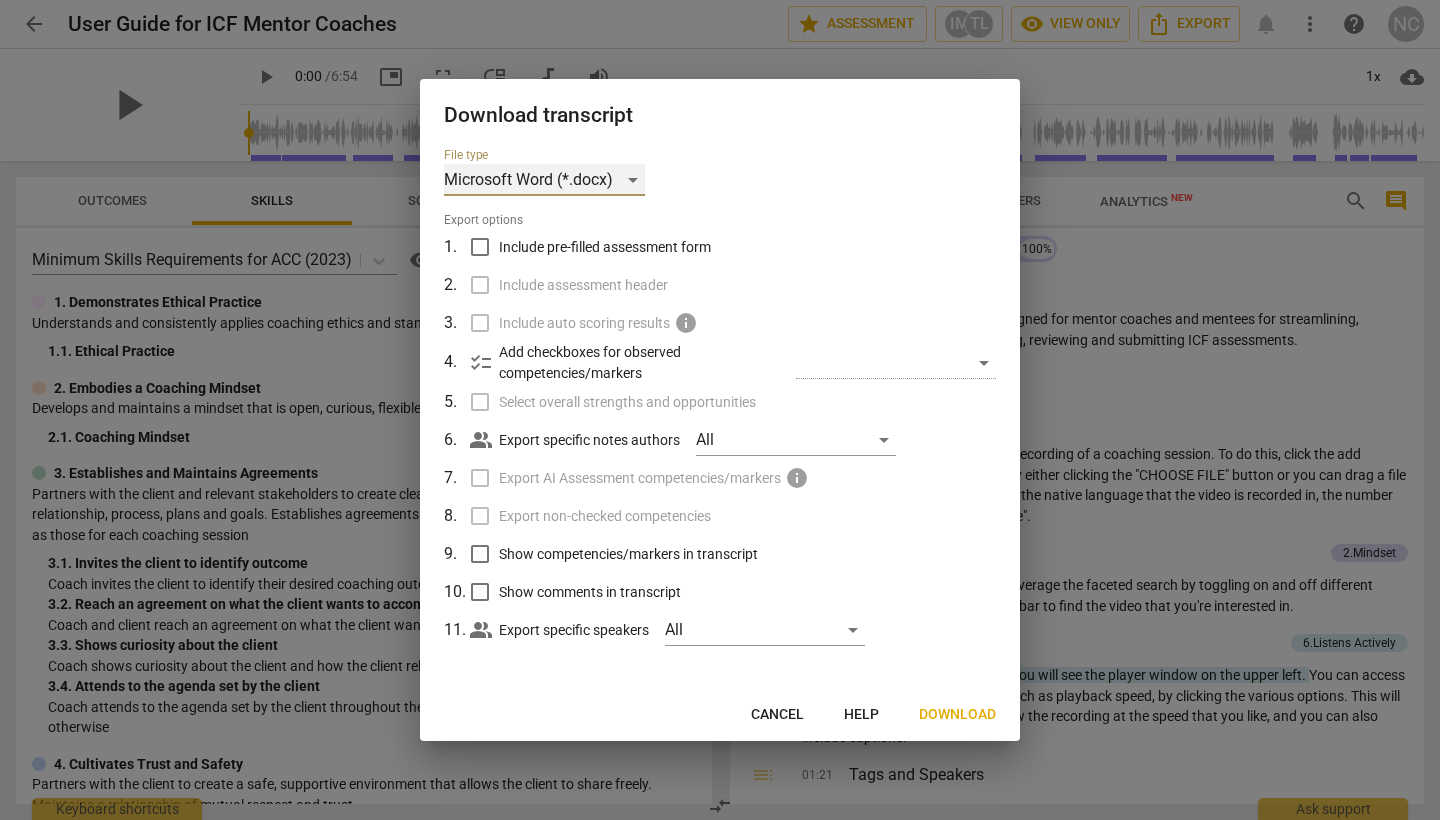 click on "Microsoft Word (*.docx)" at bounding box center (544, 180) 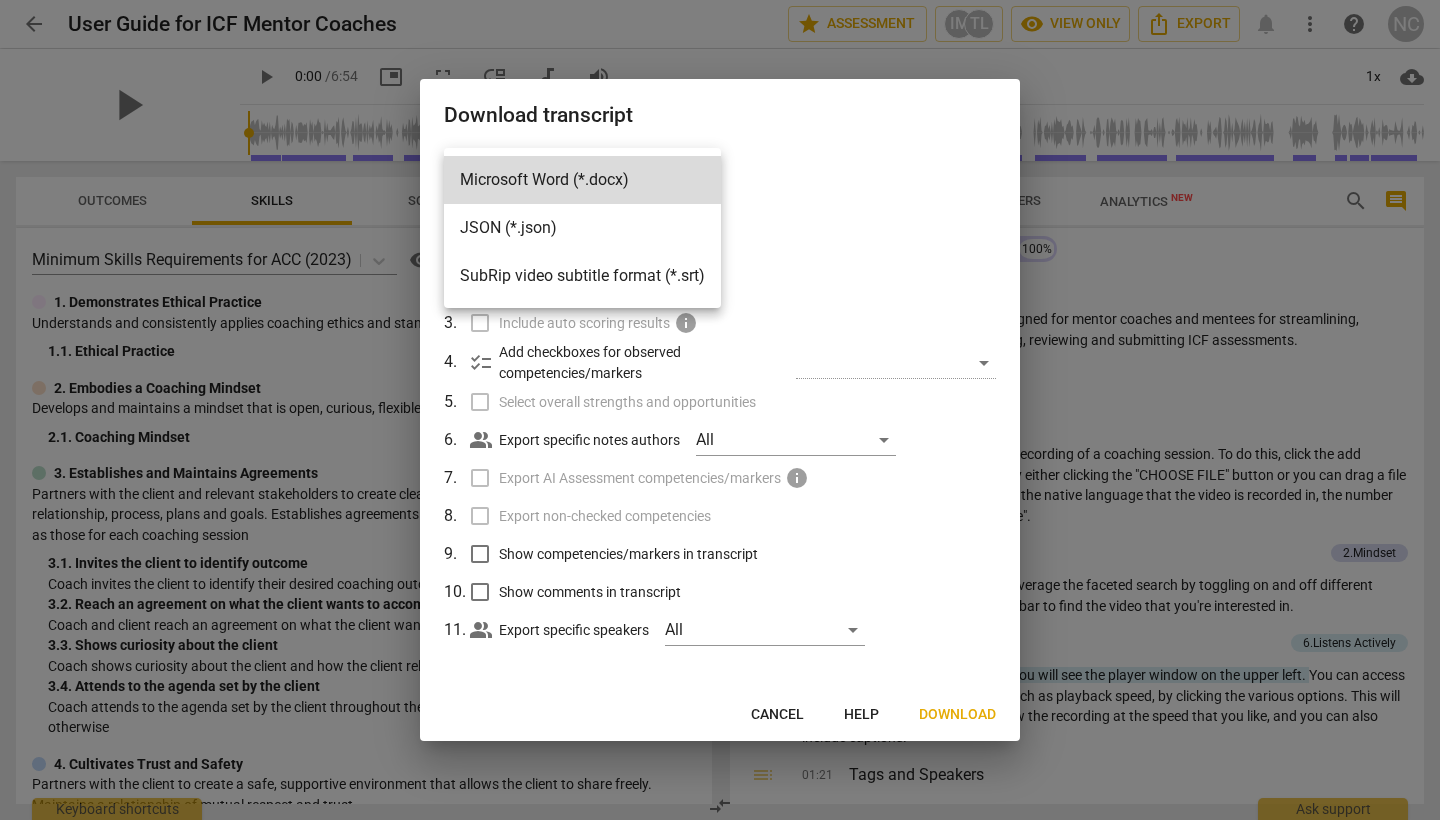 click at bounding box center (720, 410) 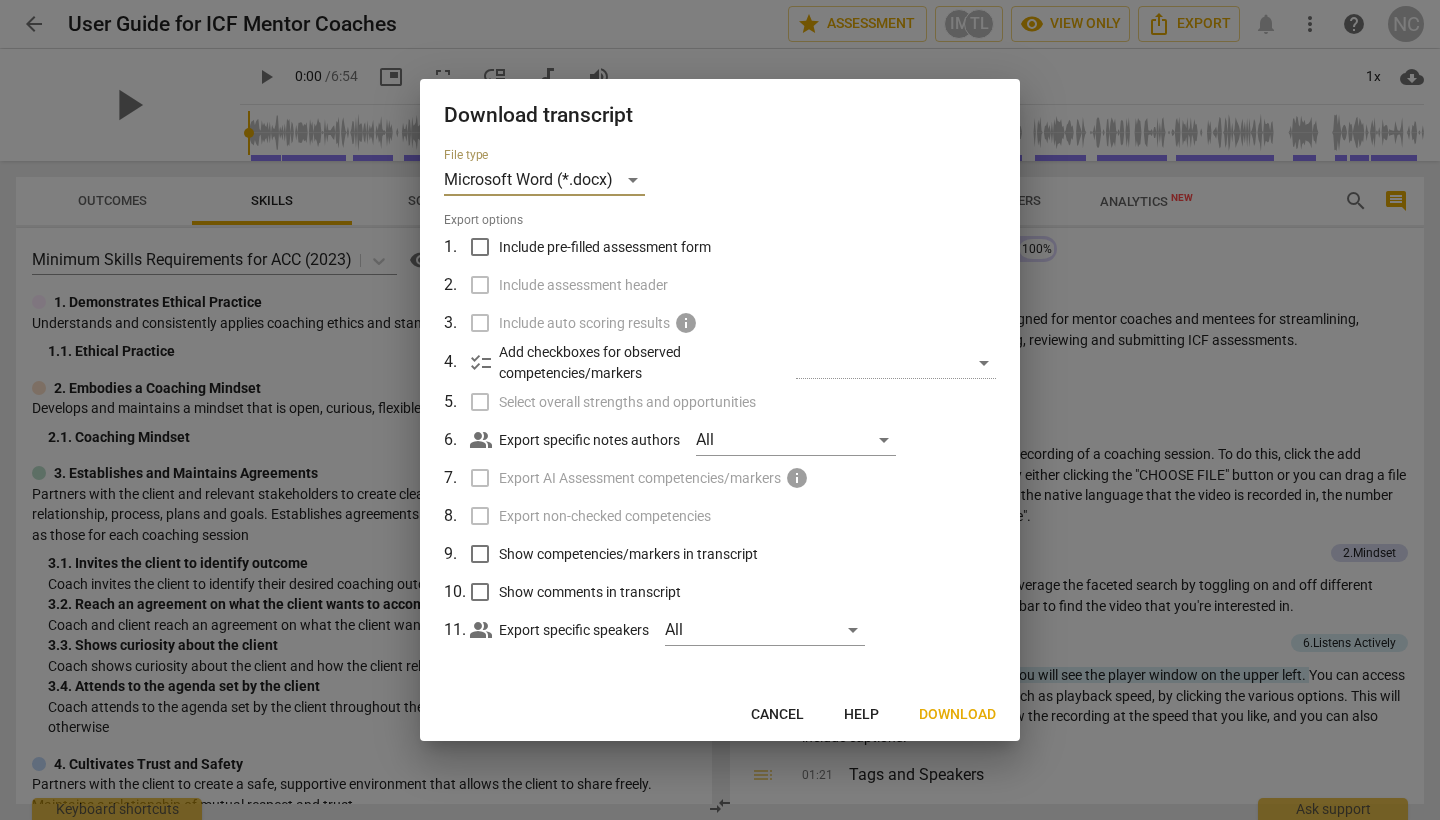 click on "Download" at bounding box center (957, 715) 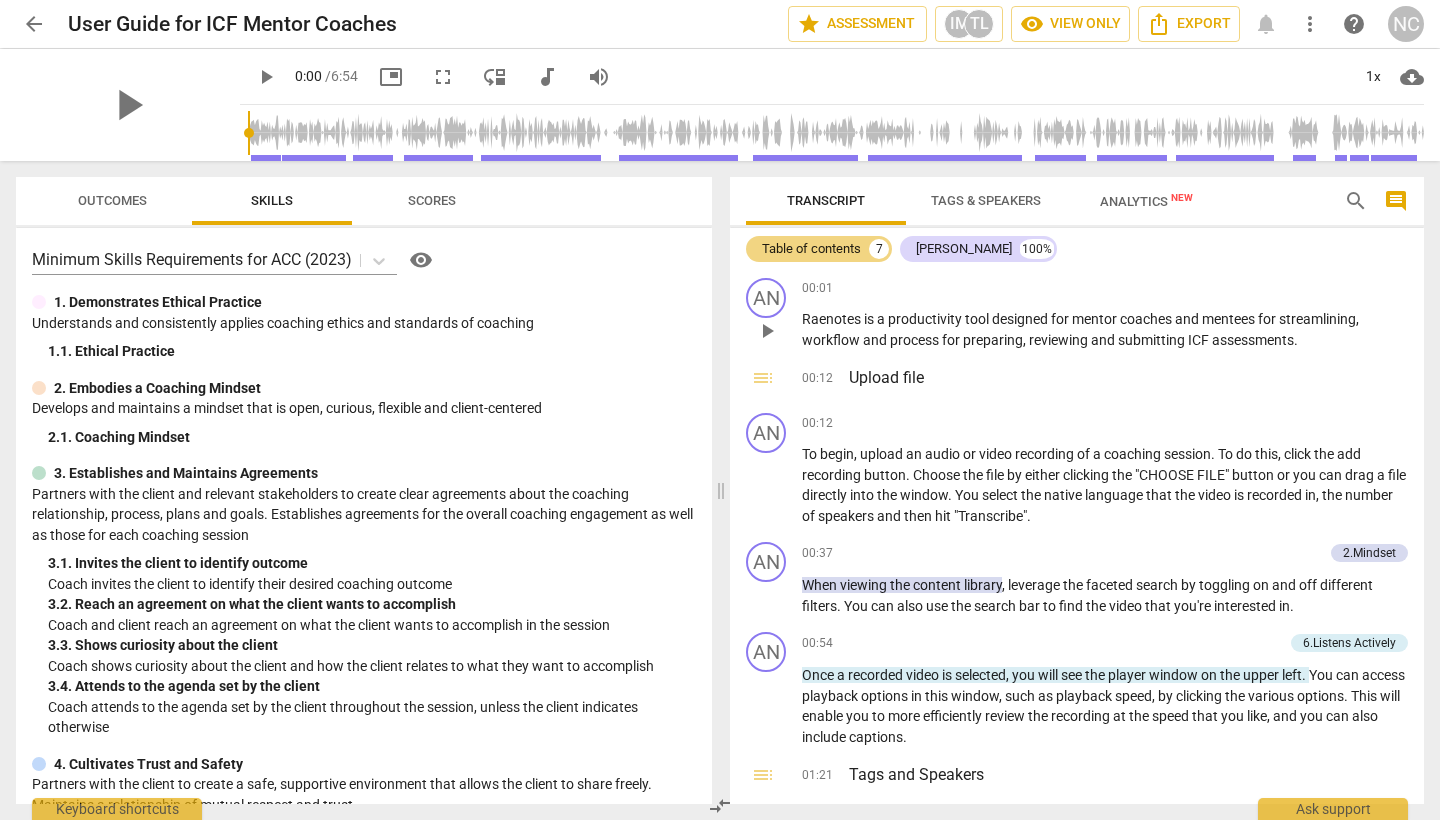 scroll, scrollTop: 0, scrollLeft: 0, axis: both 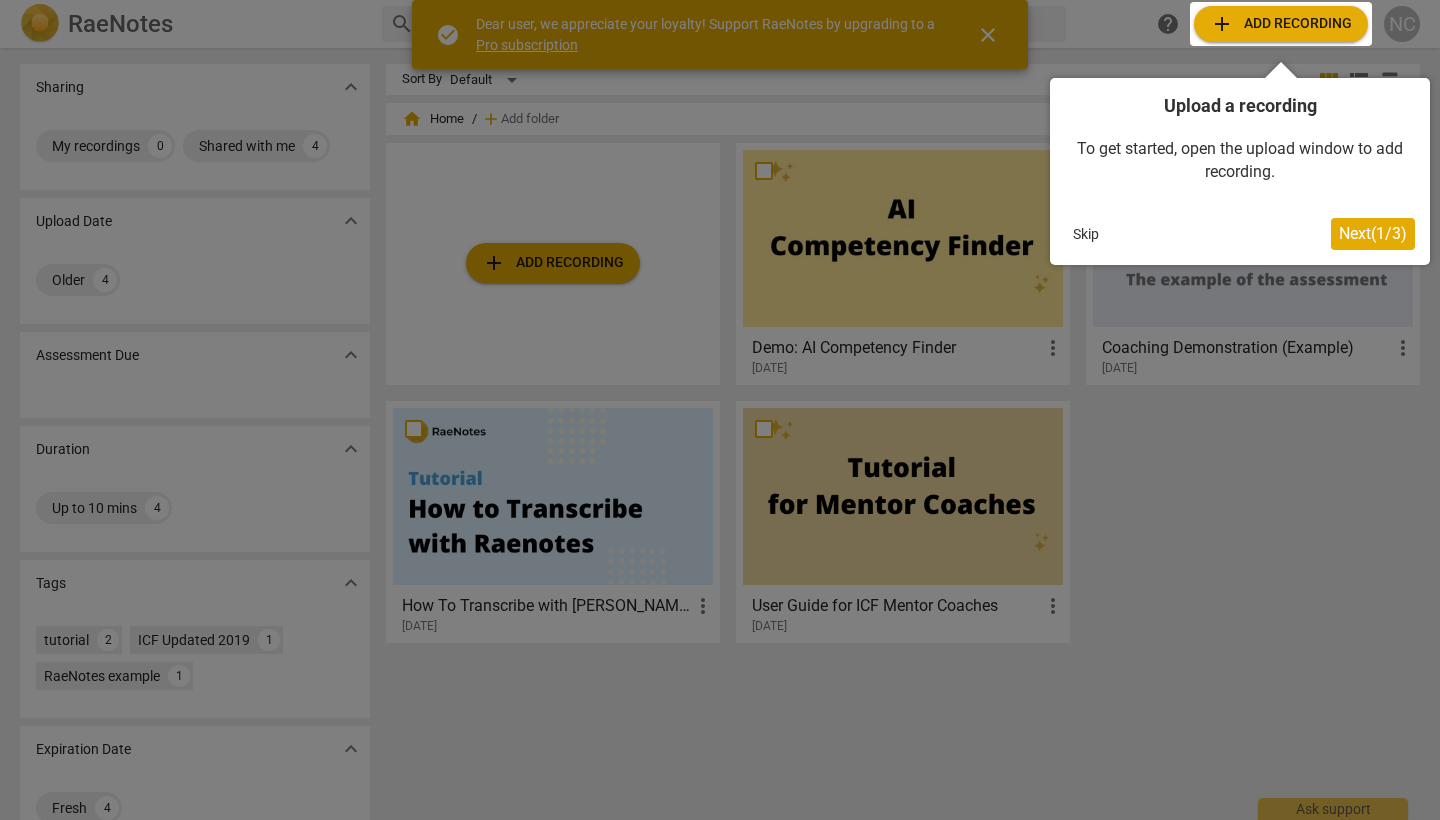 click at bounding box center [1281, 24] 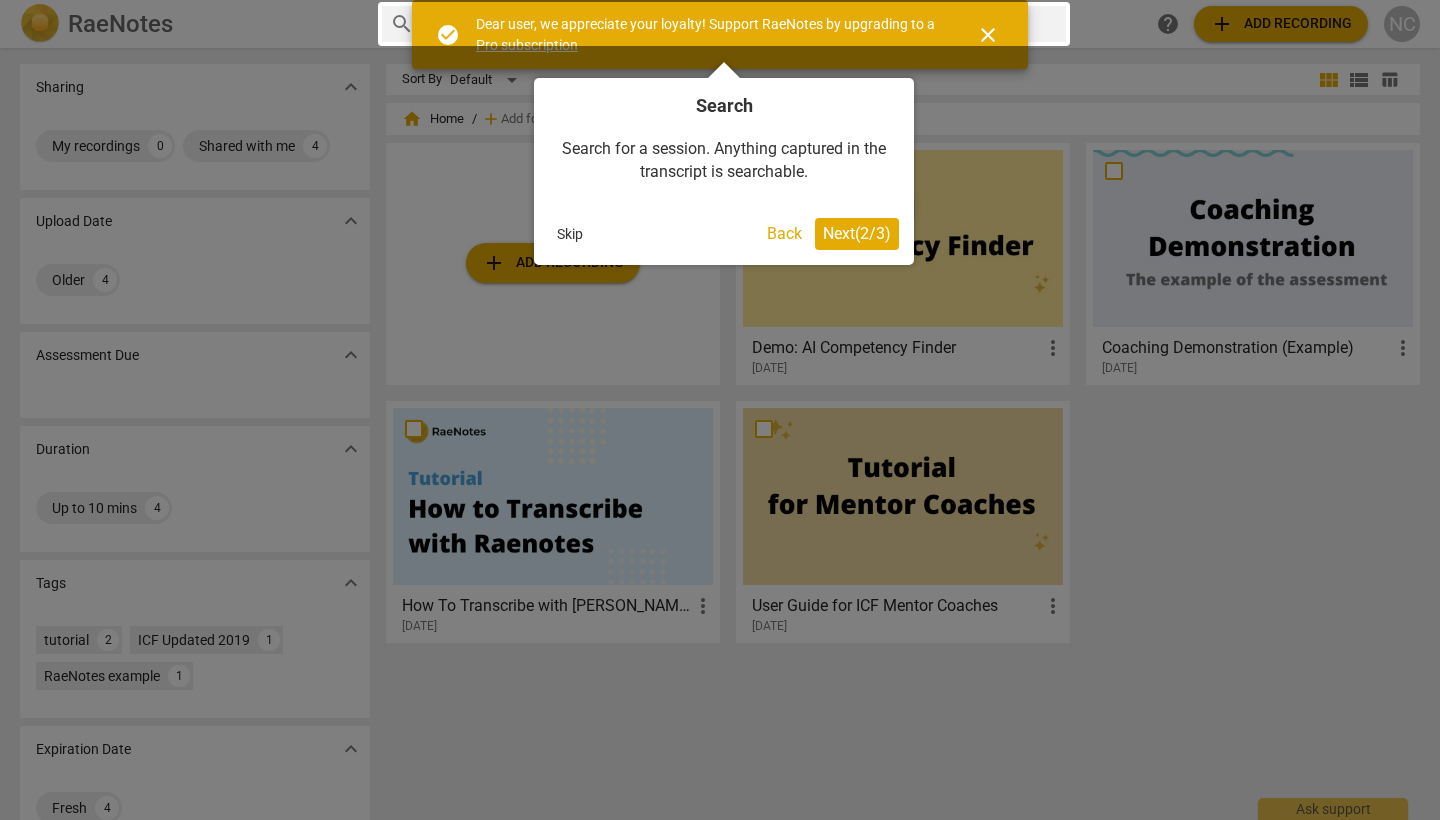 click on "Next  ( 2 / 3 )" at bounding box center (857, 233) 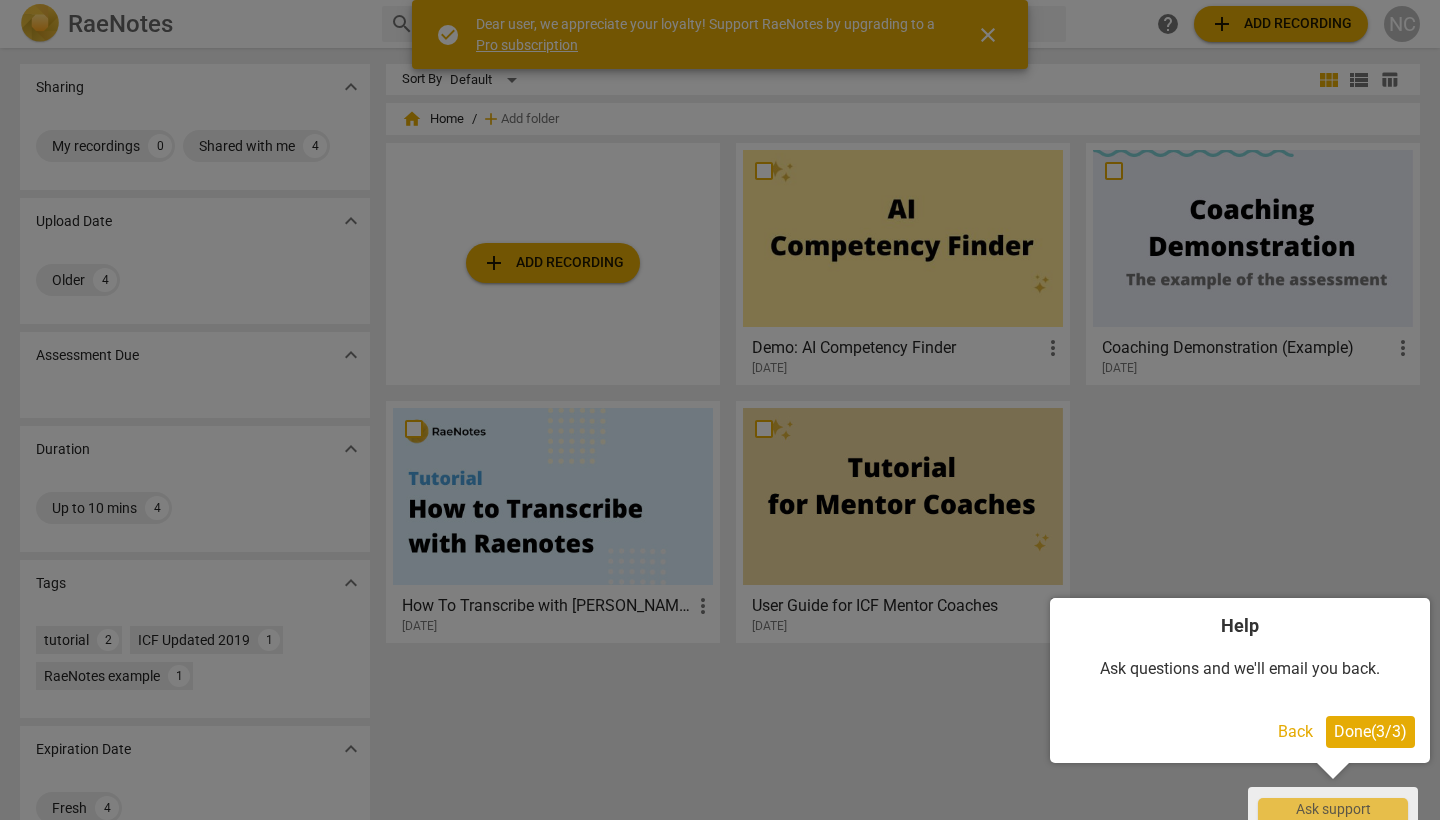 click on "Done  ( 3 / 3 )" at bounding box center (1370, 731) 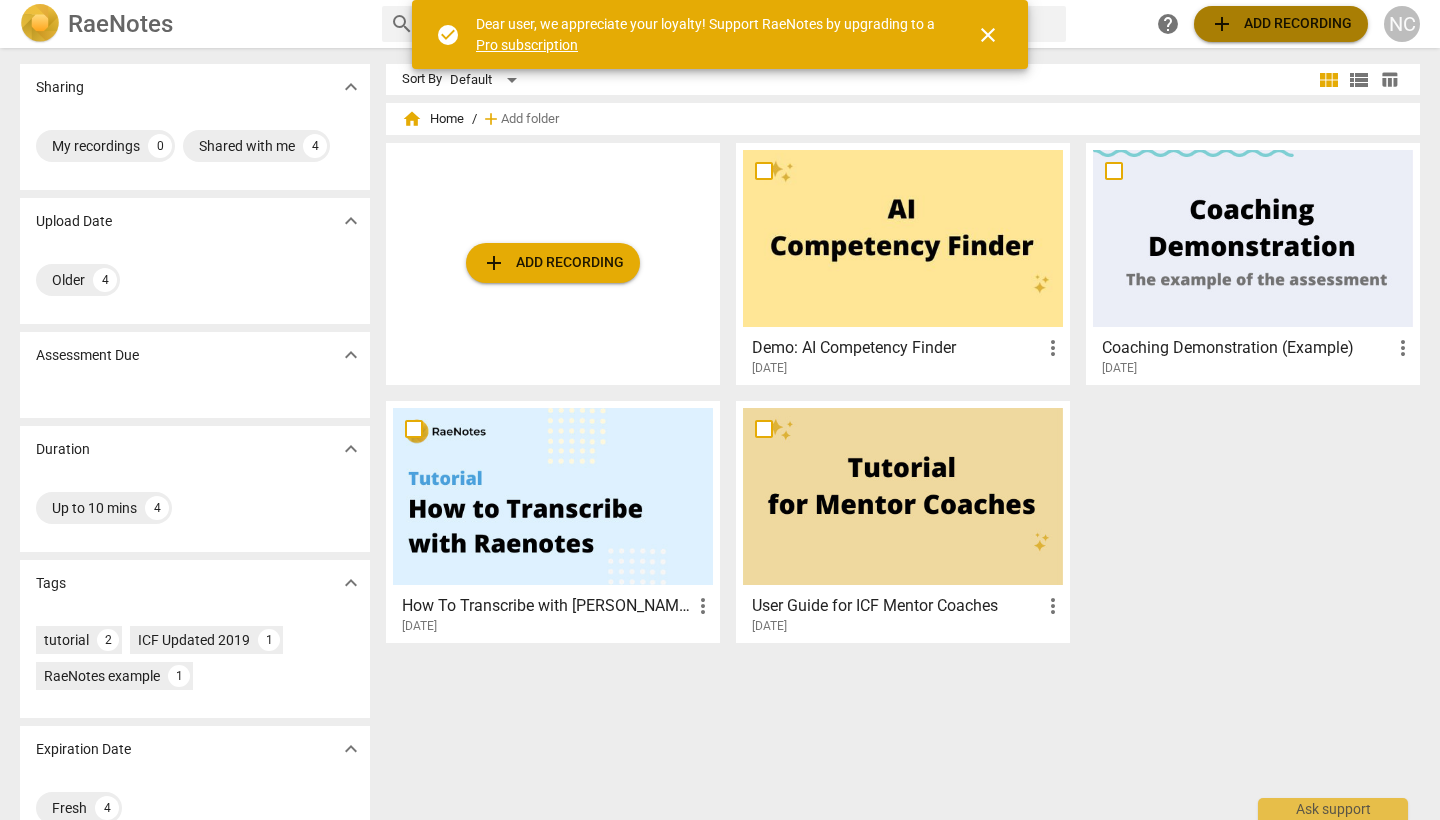 click on "add" at bounding box center [1222, 24] 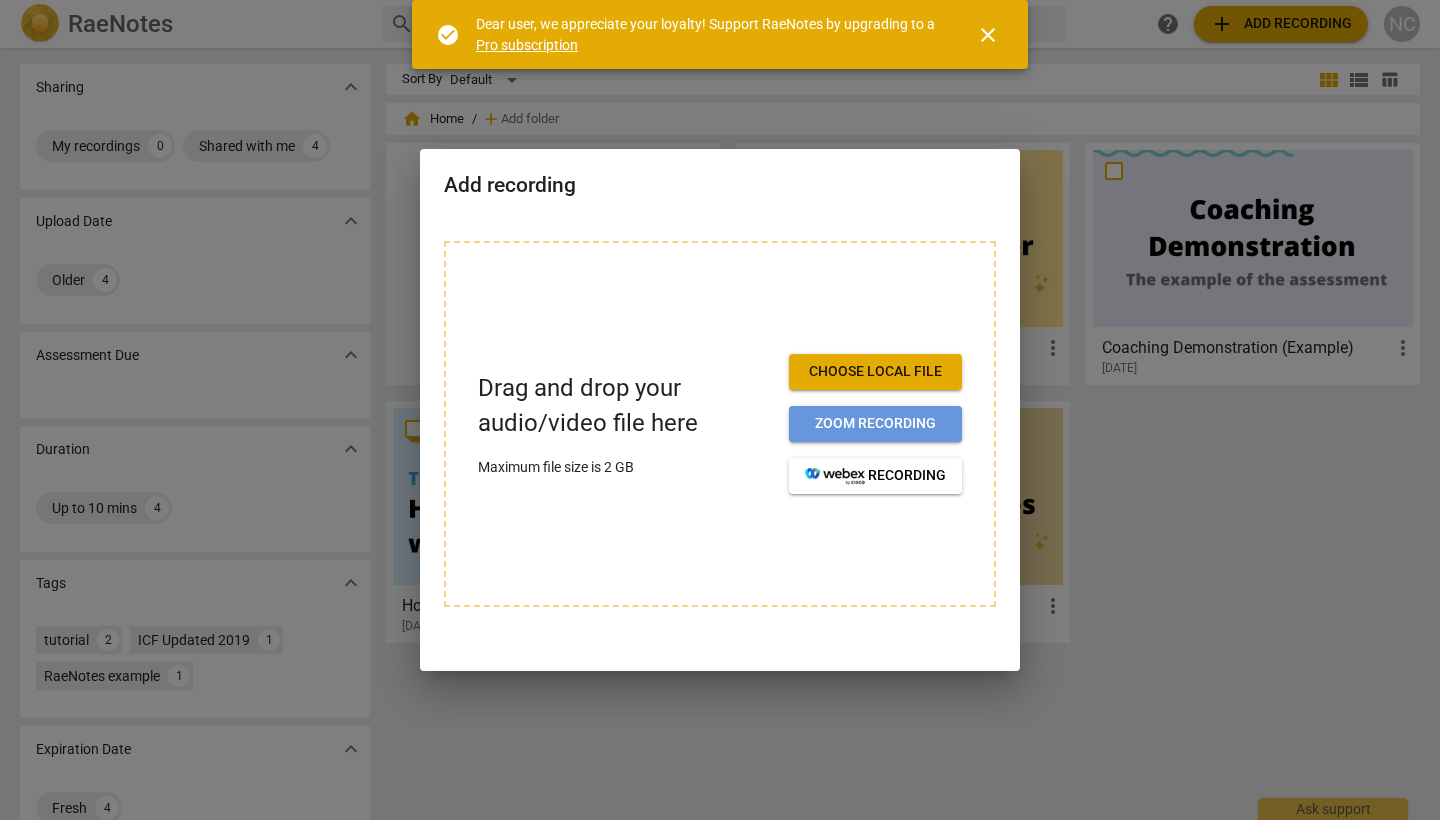 click on "Zoom recording" at bounding box center [875, 424] 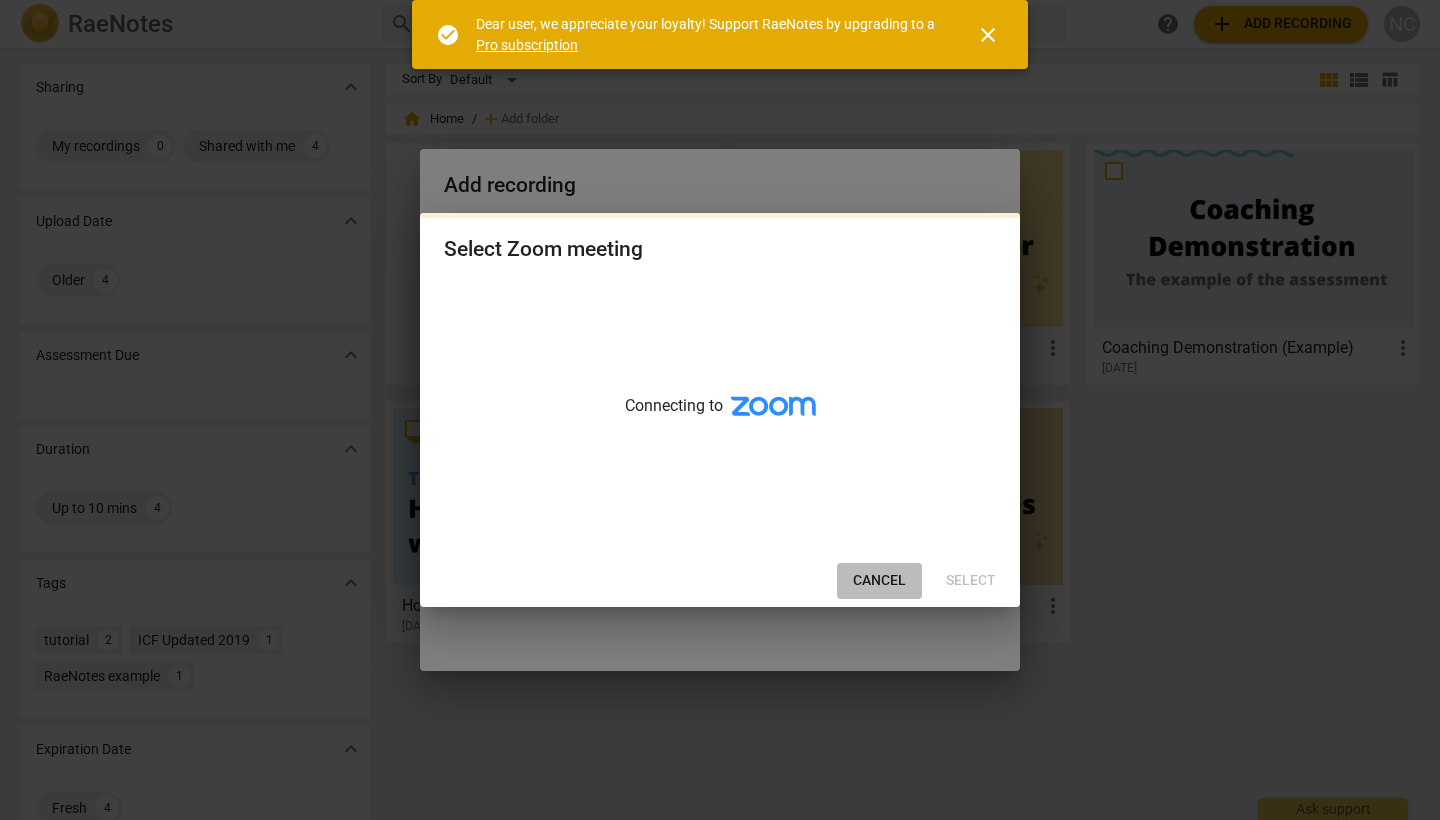 click on "Cancel" at bounding box center [879, 581] 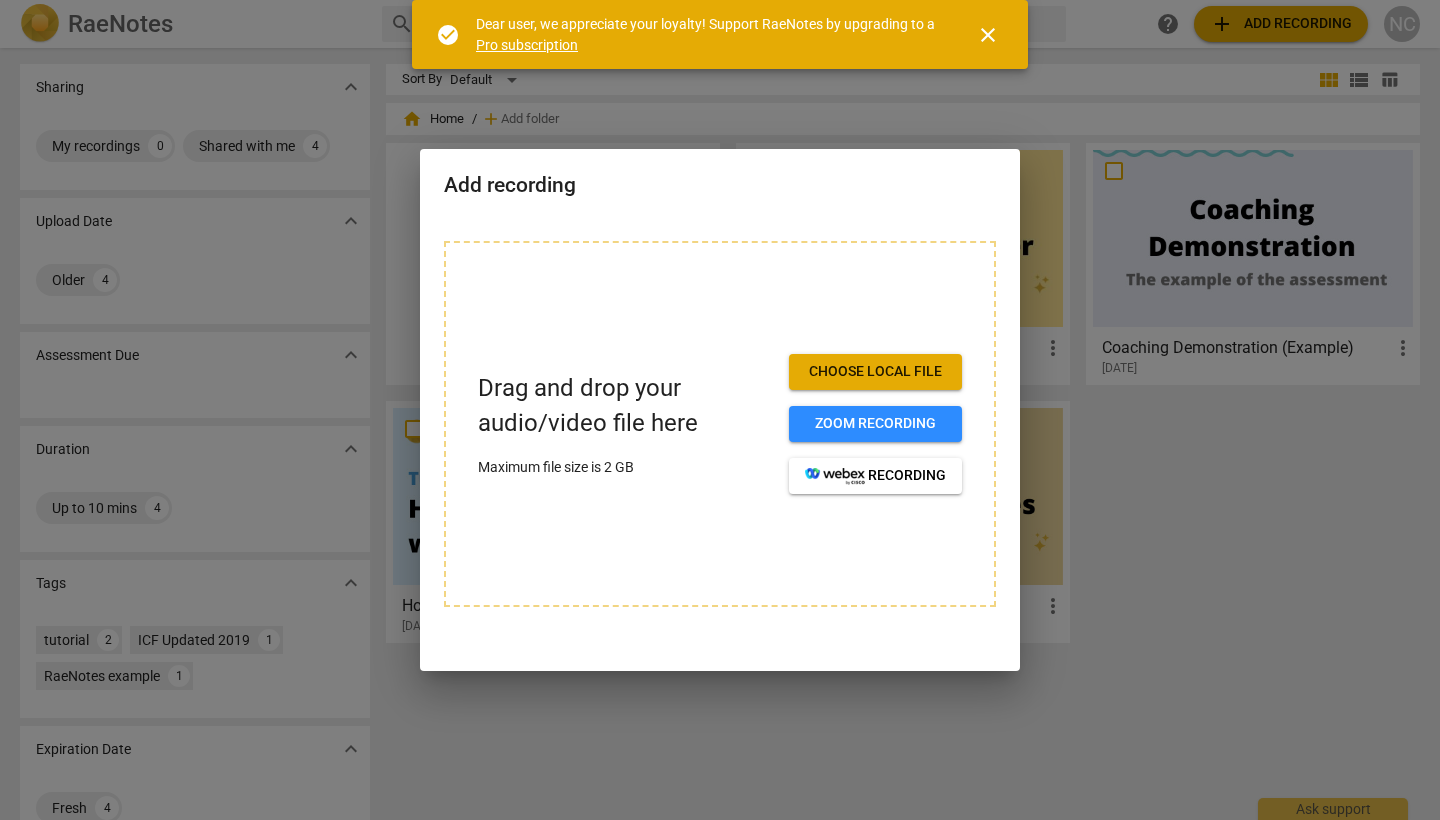 click on "Choose local file" at bounding box center (875, 372) 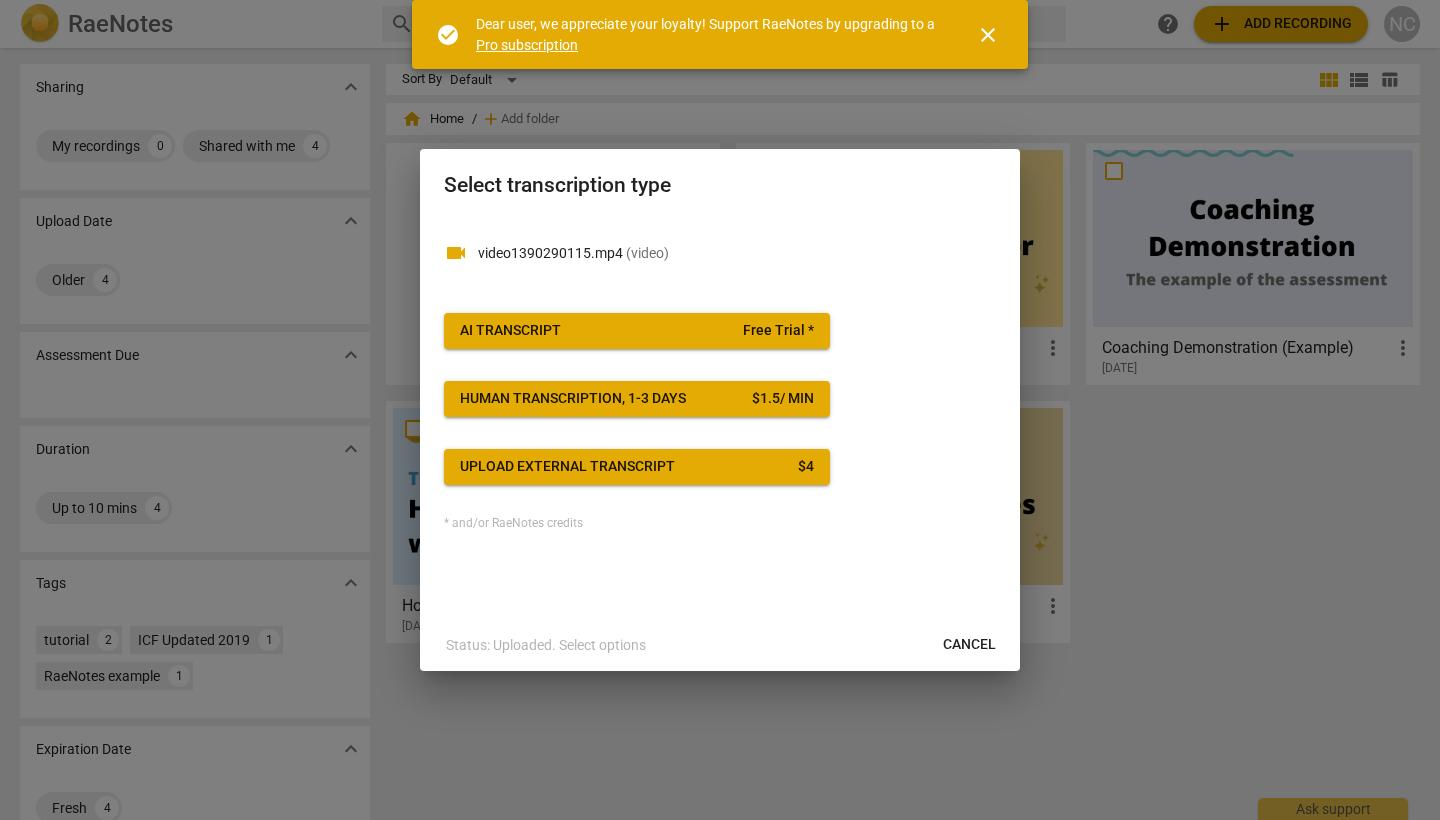 click on "Status: Uploaded. Select options" at bounding box center [546, 645] 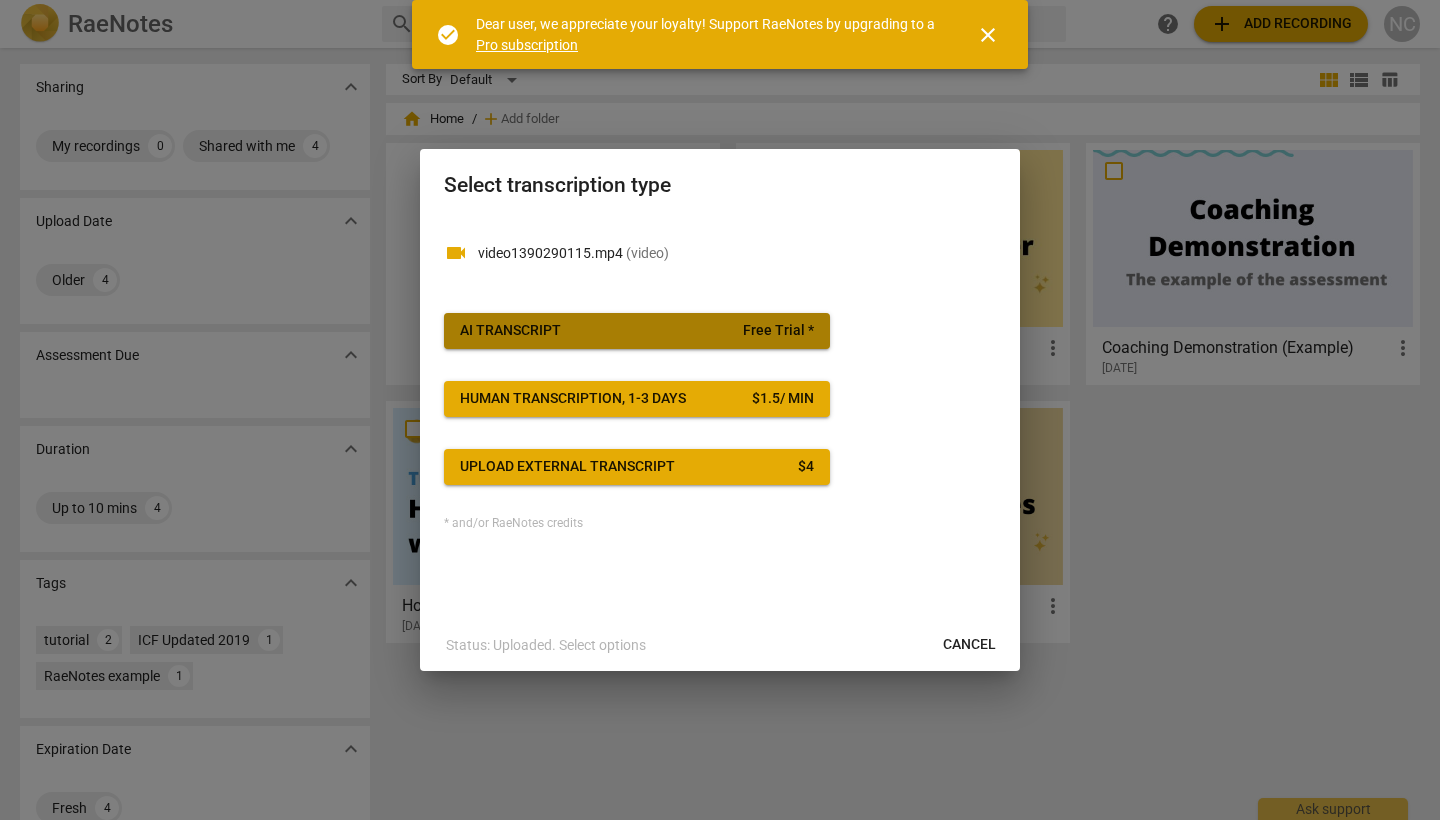 click on "AI Transcript Free Trial *" at bounding box center (637, 331) 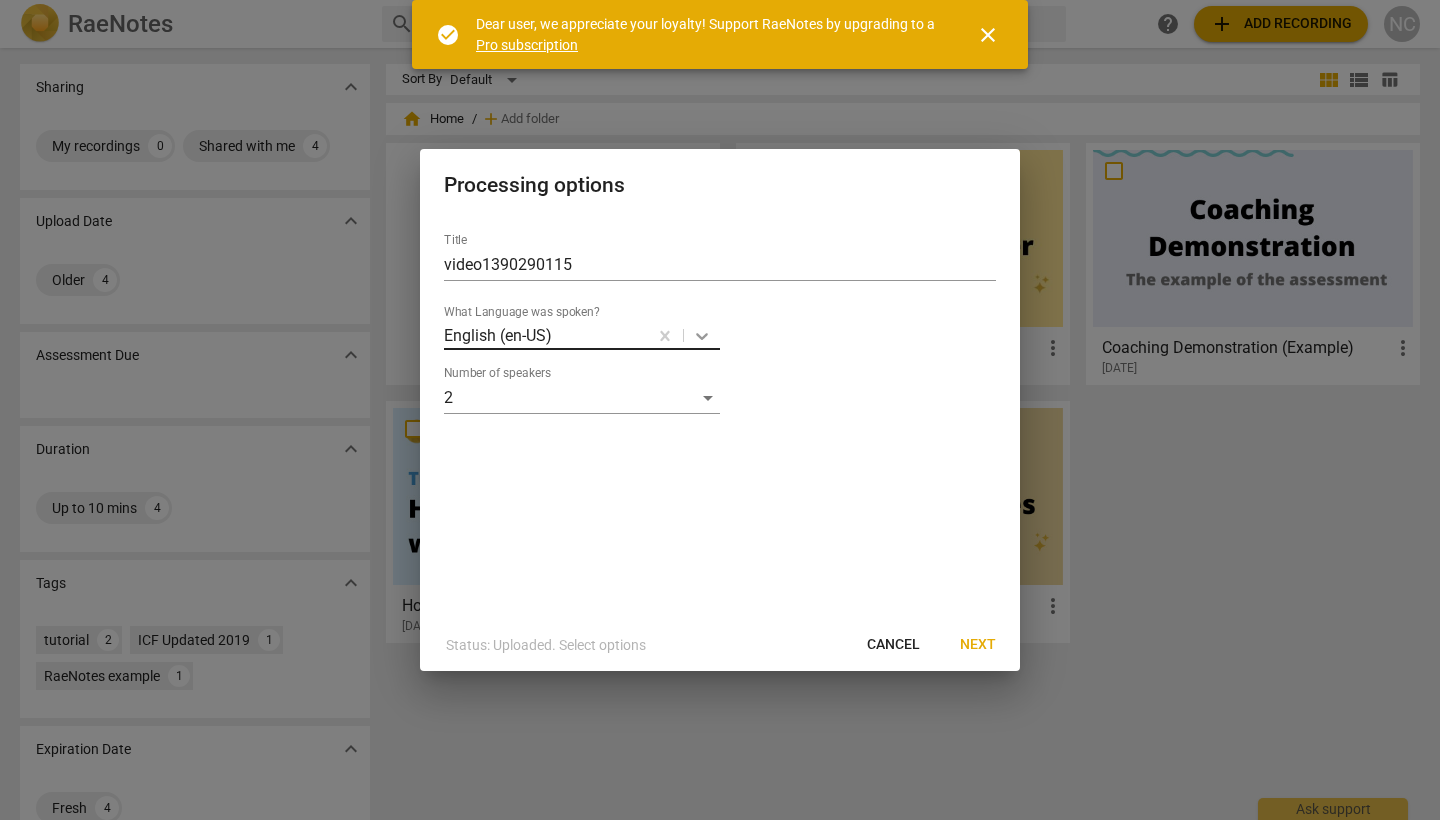 click 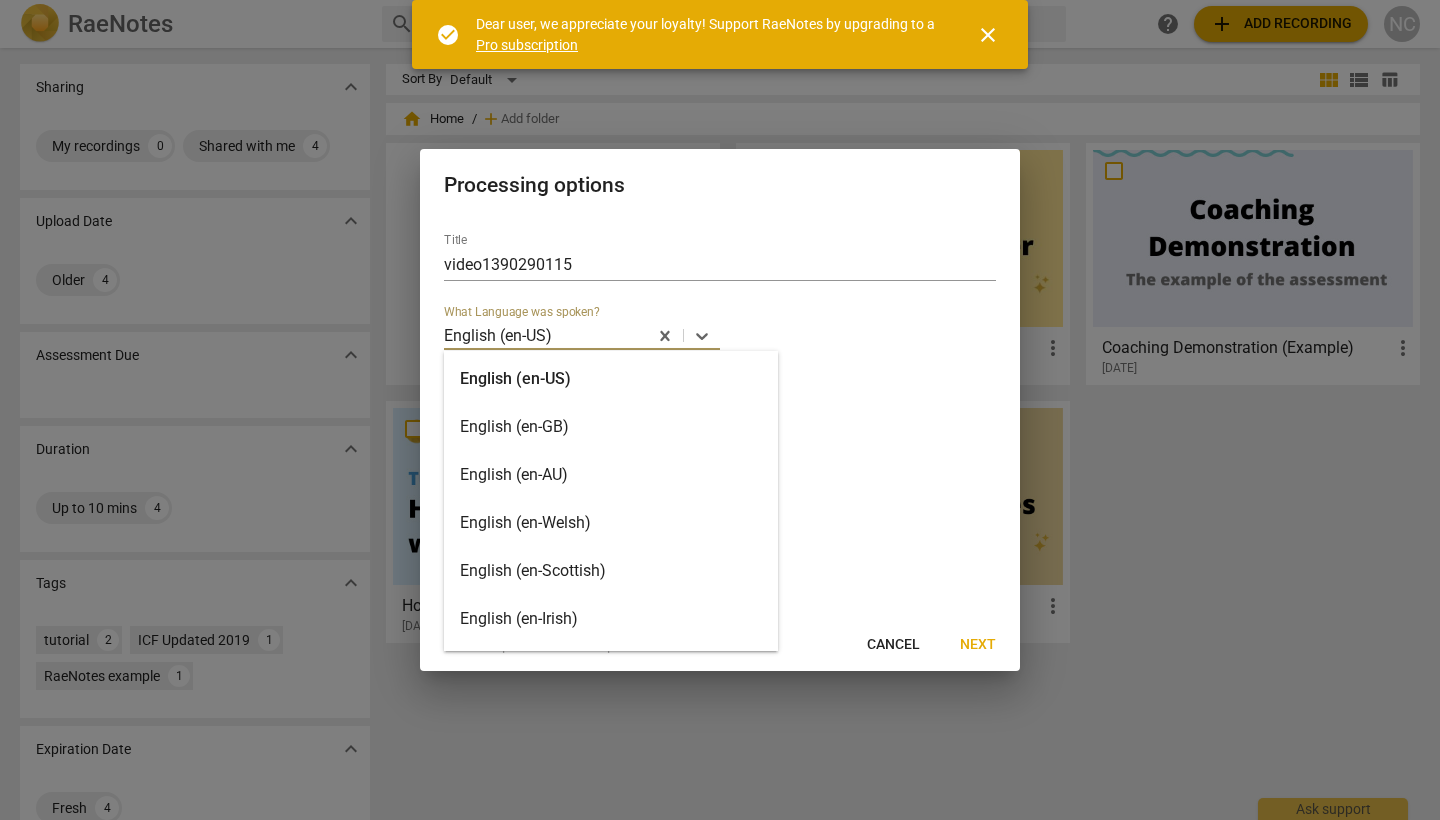 click on "English (en-Irish)" at bounding box center (611, 619) 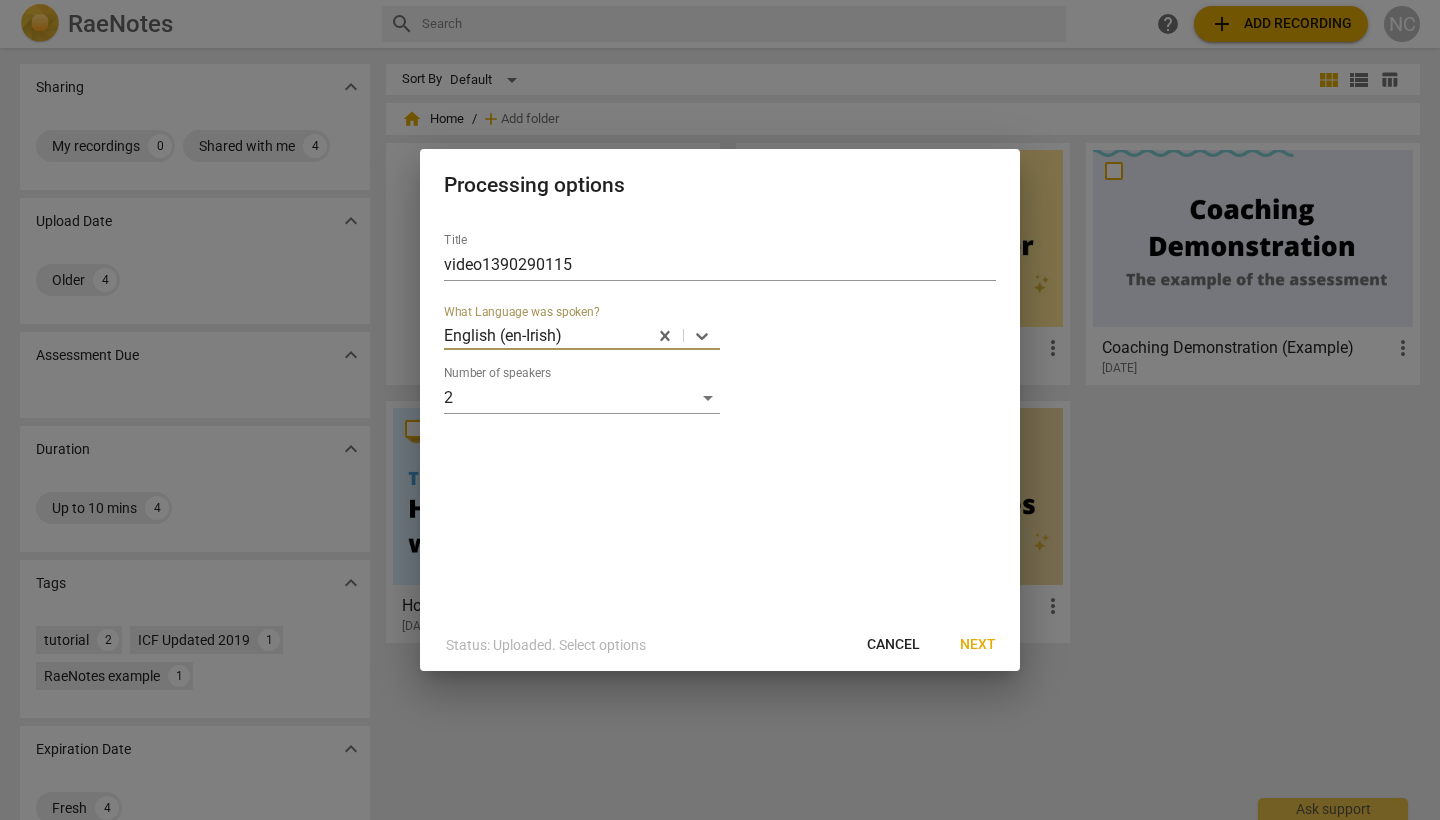 click on "Next" at bounding box center [978, 645] 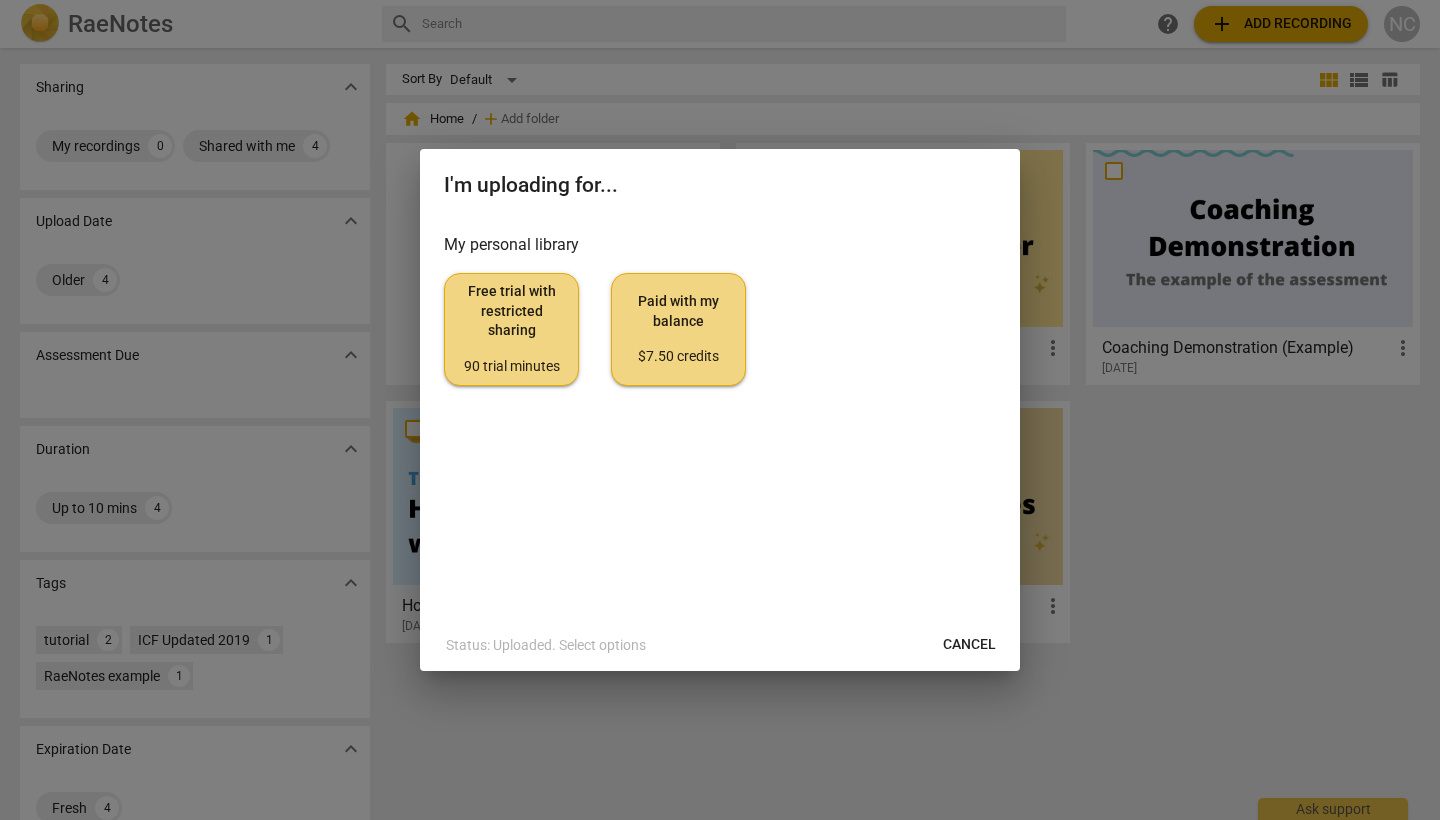 click on "Free trial with restricted sharing 90 trial minutes" at bounding box center [511, 329] 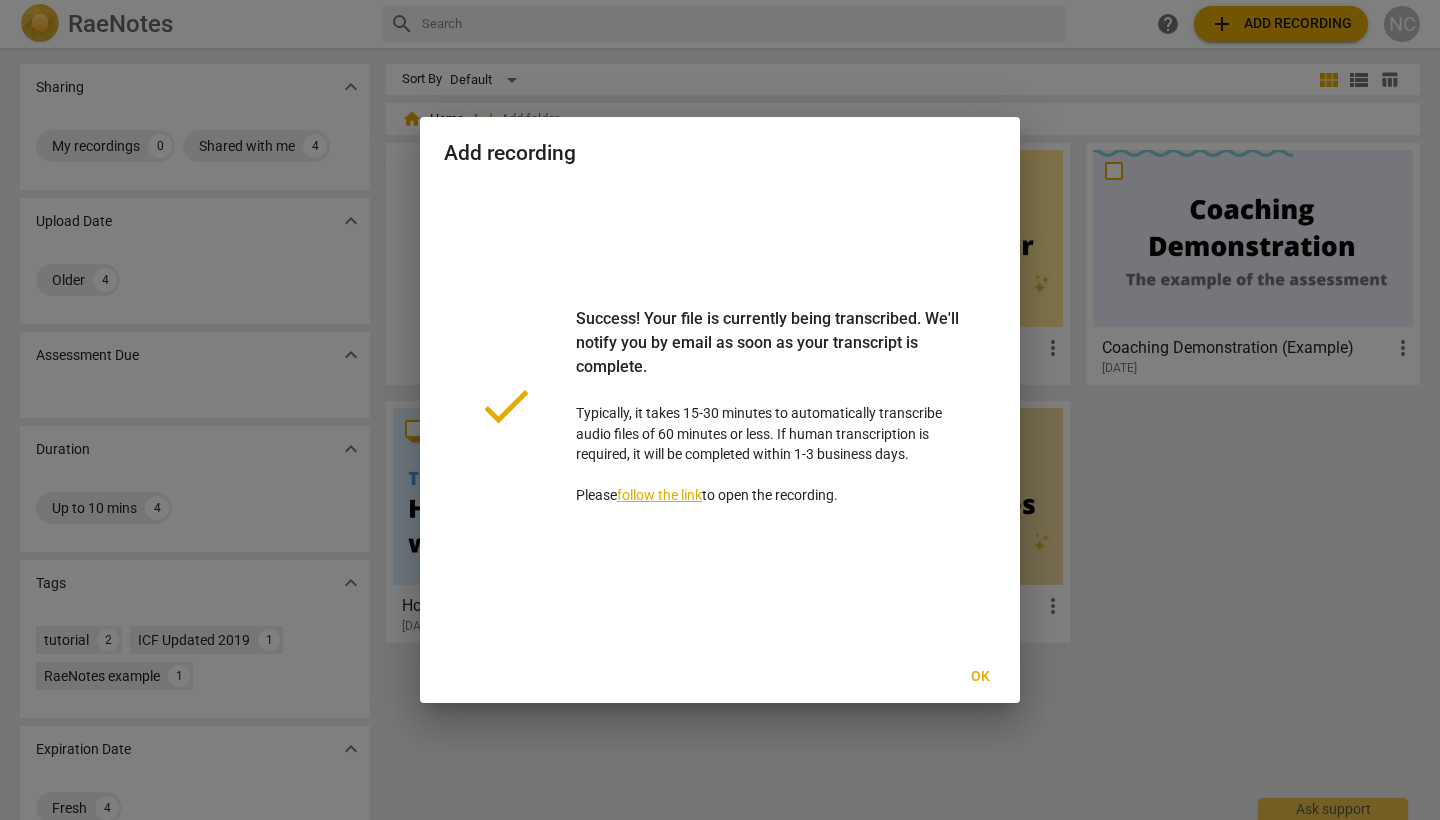 click on "follow the link" at bounding box center [659, 495] 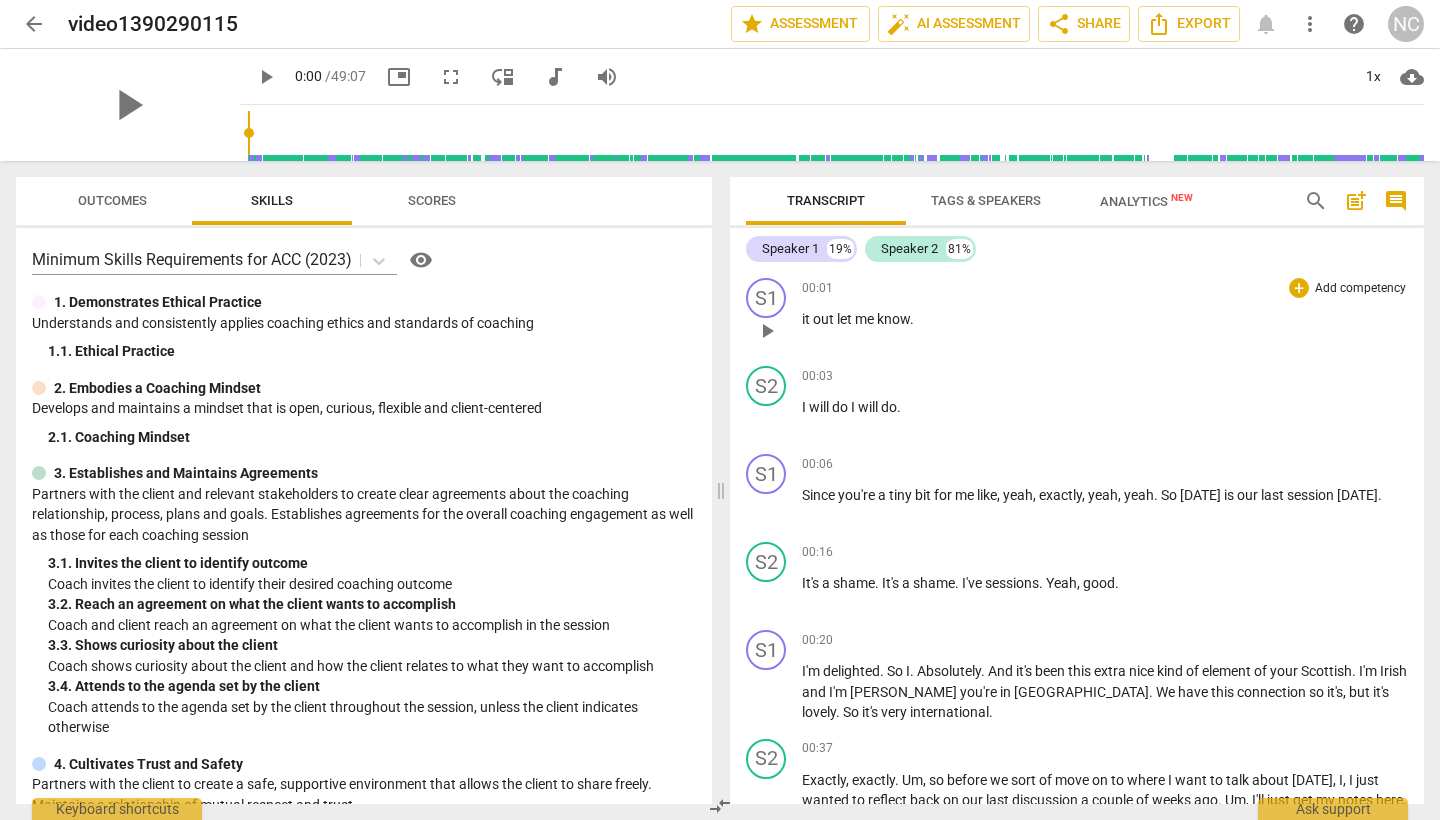 scroll, scrollTop: 0, scrollLeft: 0, axis: both 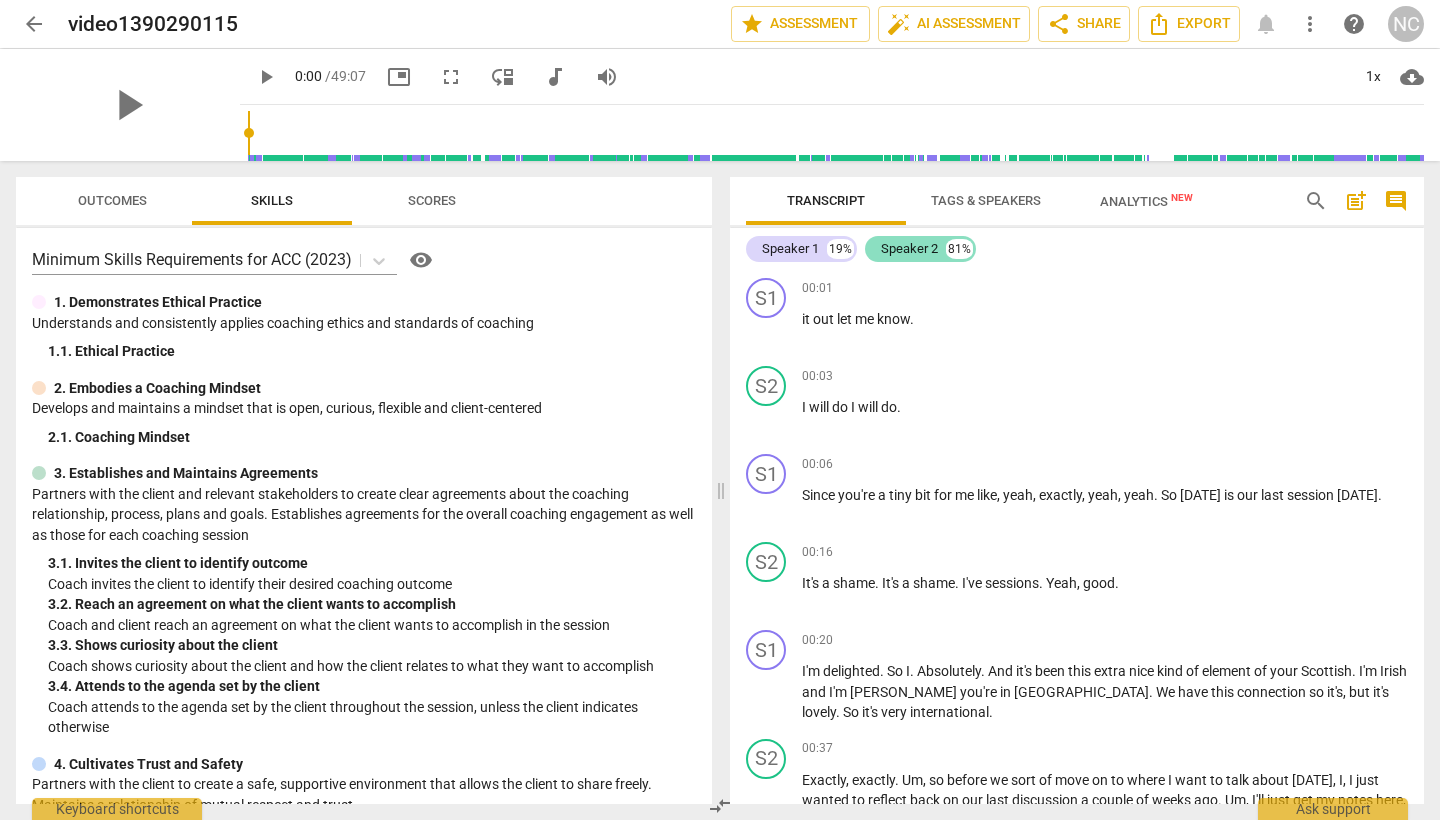 click on "Speaker 2" at bounding box center [909, 249] 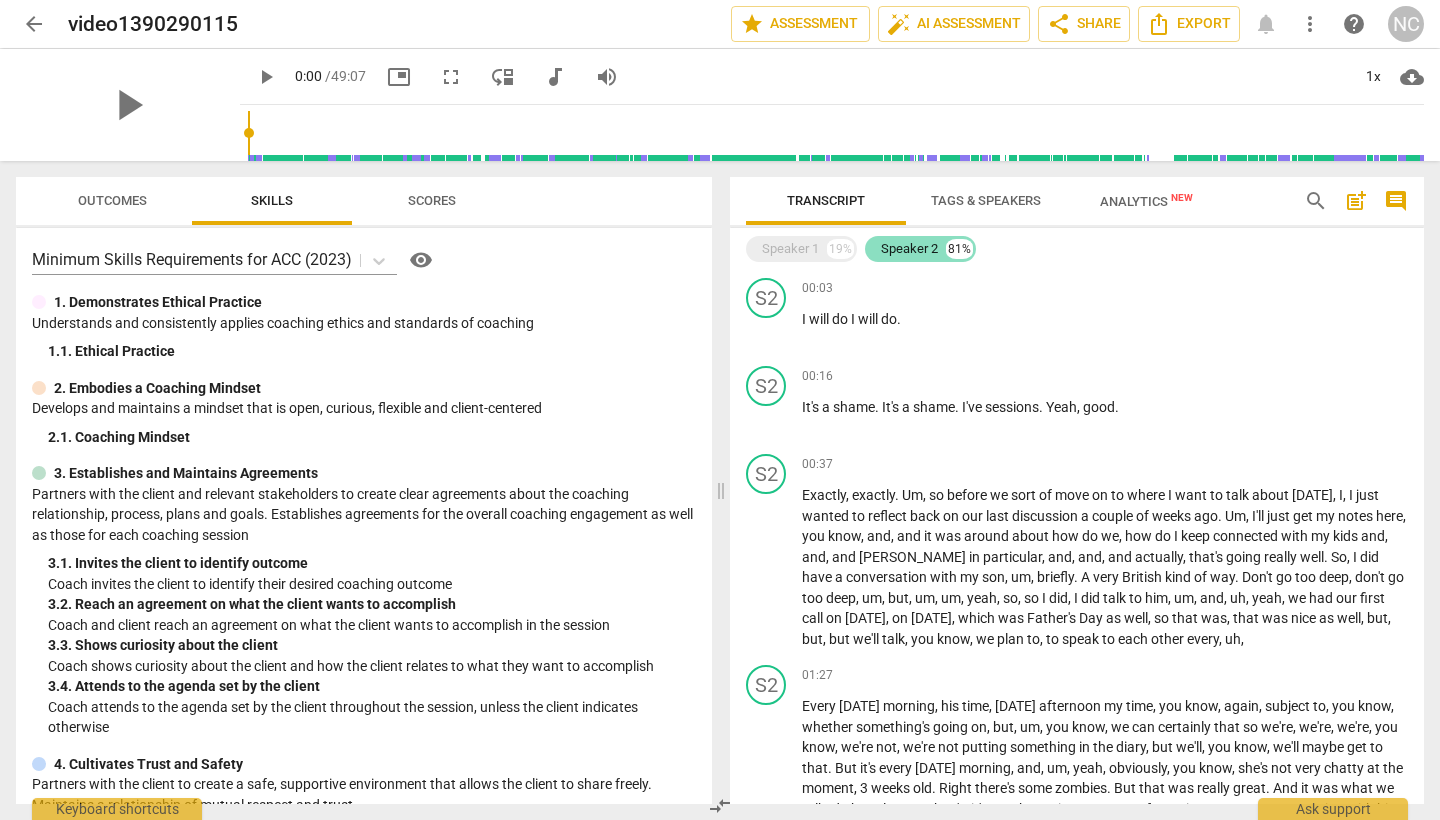 click on "Speaker 2" at bounding box center [909, 249] 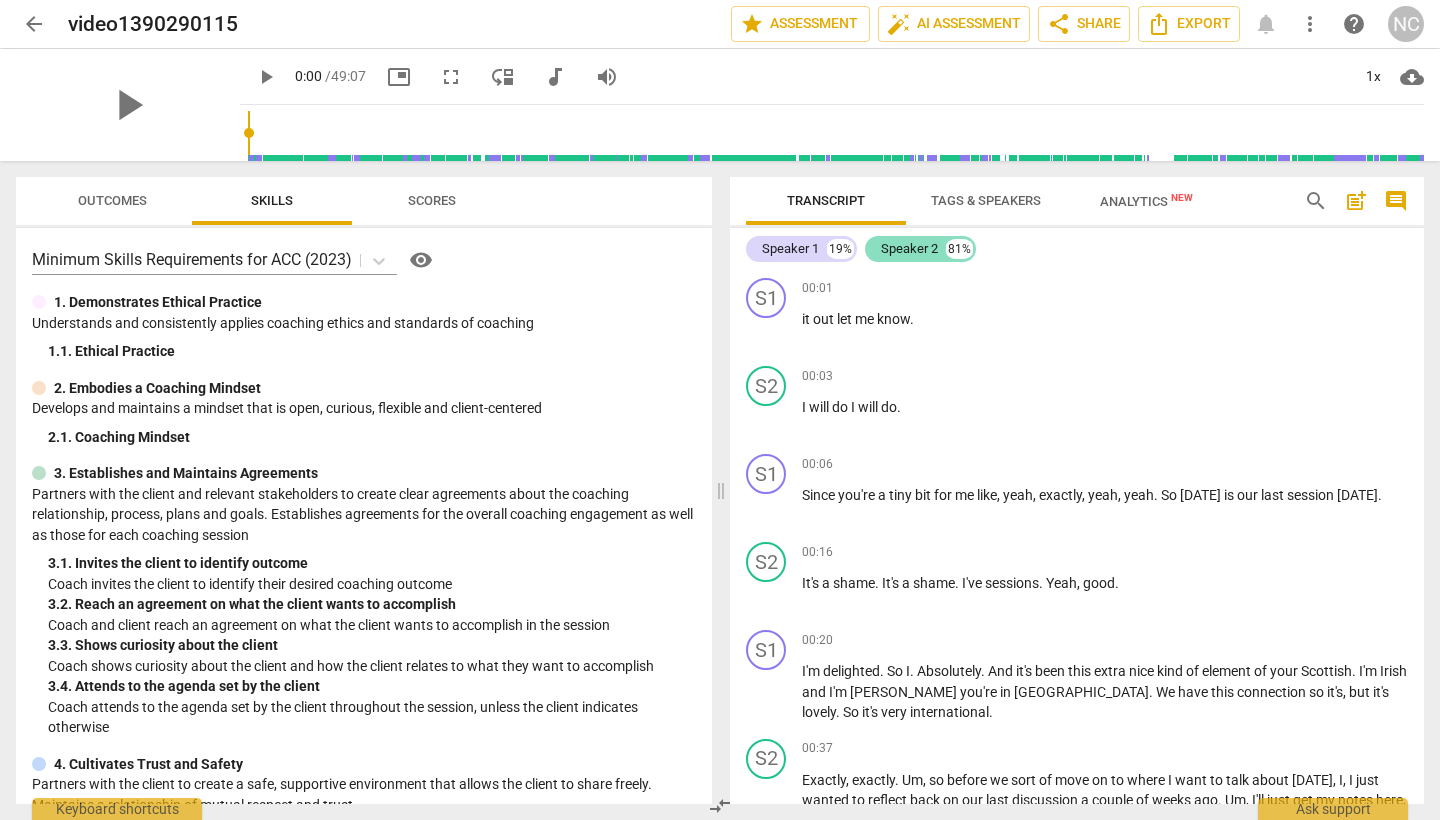 click on "Speaker 2" at bounding box center (909, 249) 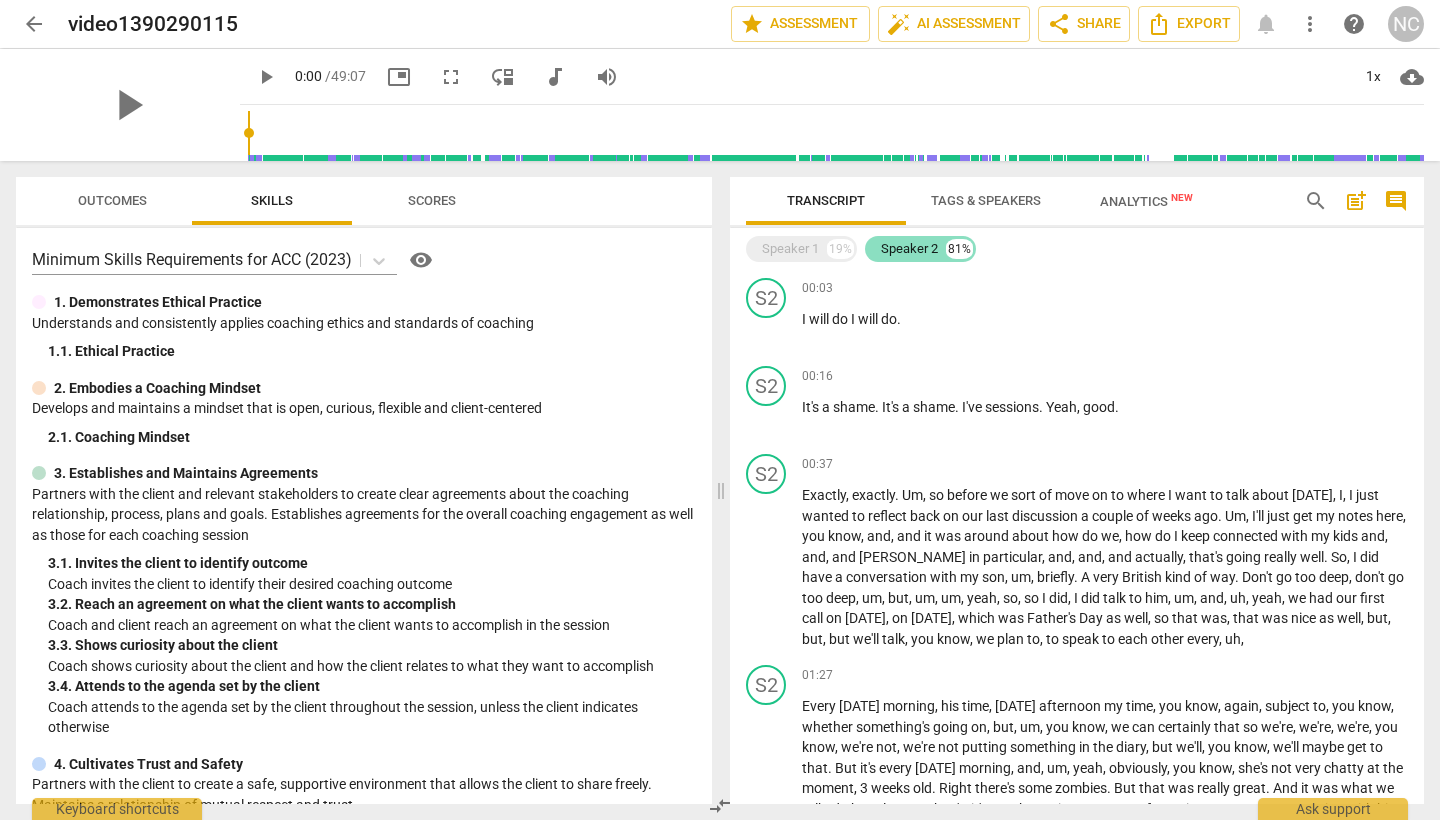 click on "Speaker 2" at bounding box center (909, 249) 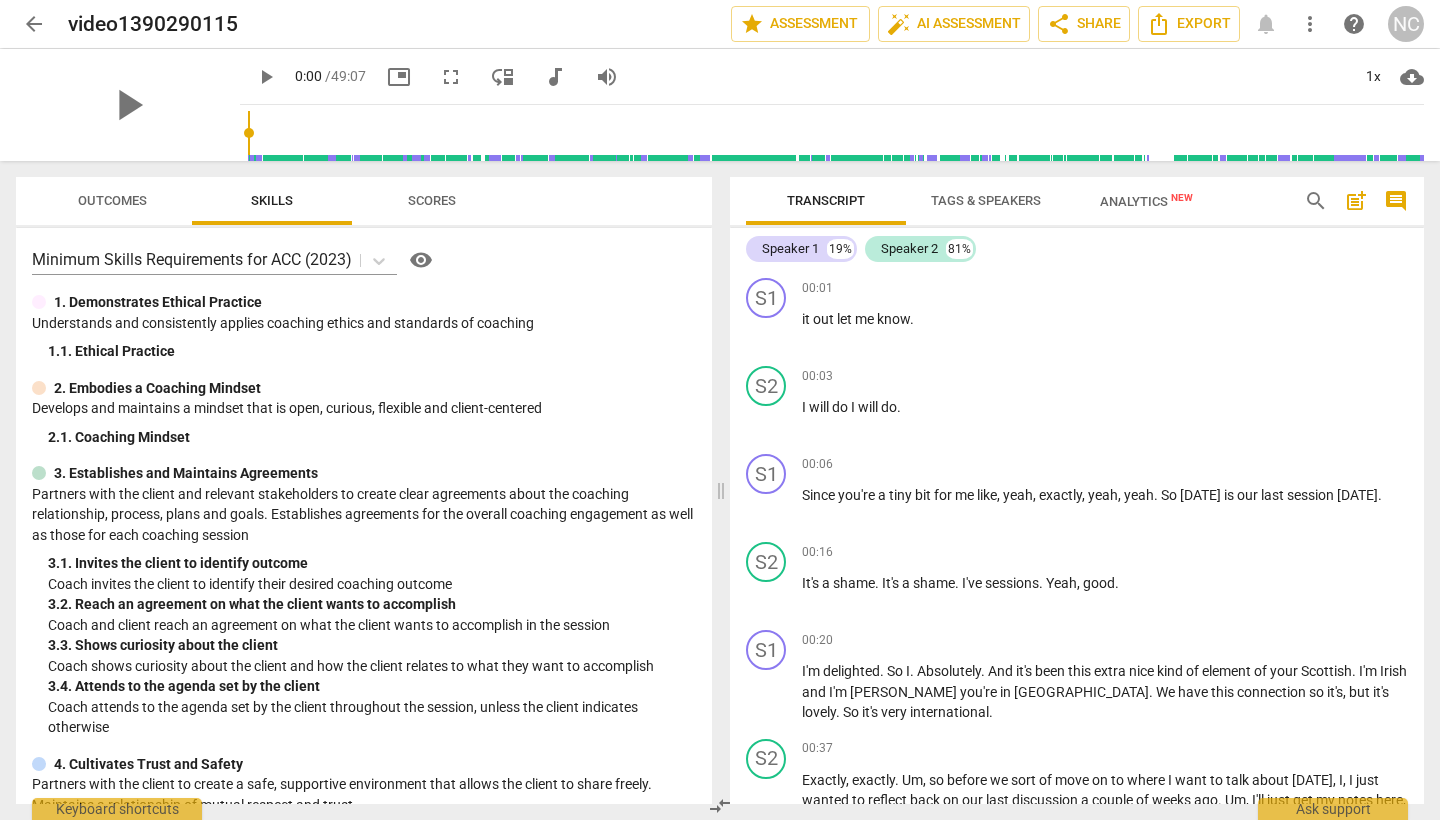 click on "Tags & Speakers" at bounding box center (986, 200) 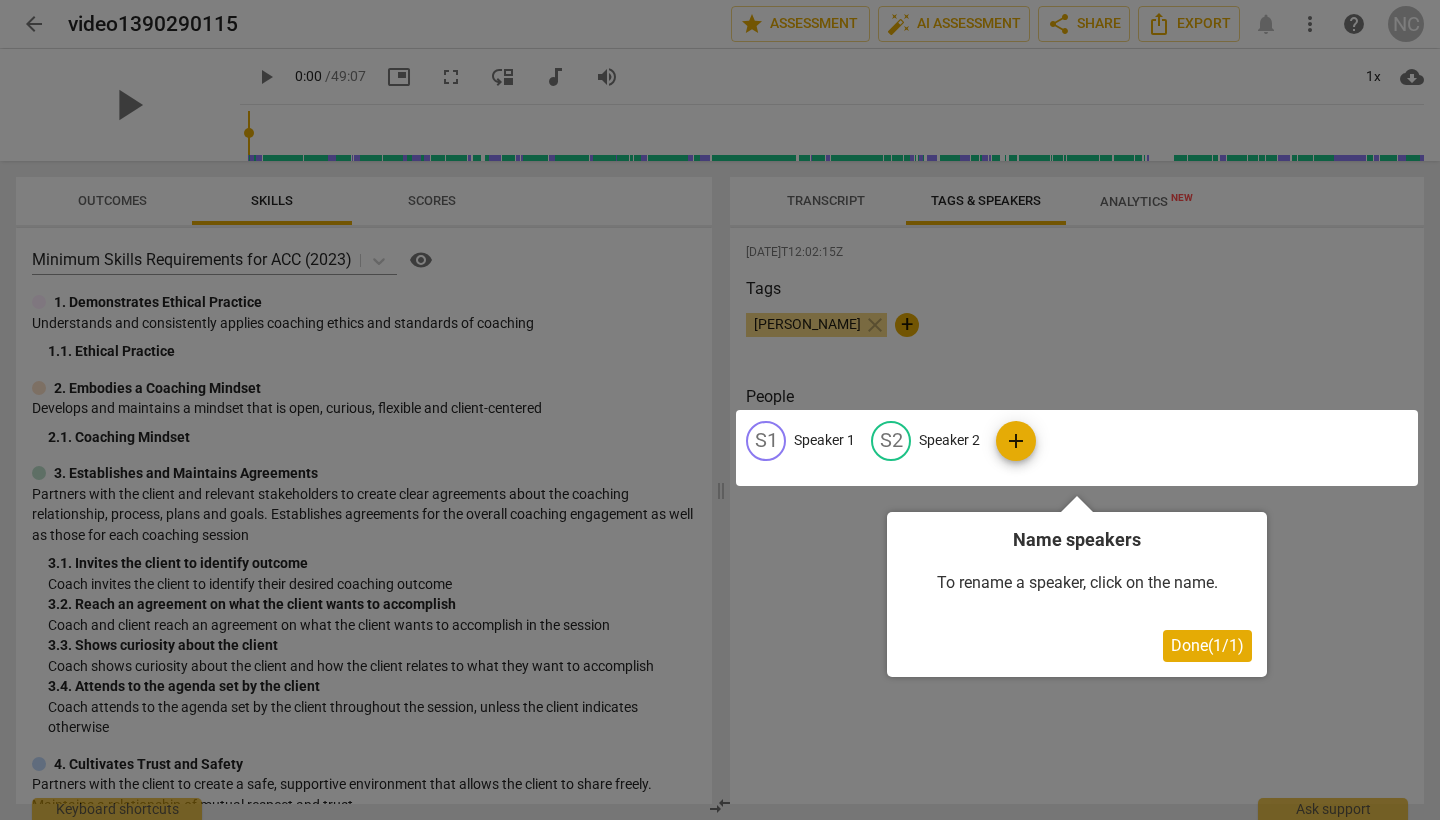 click at bounding box center (1077, 448) 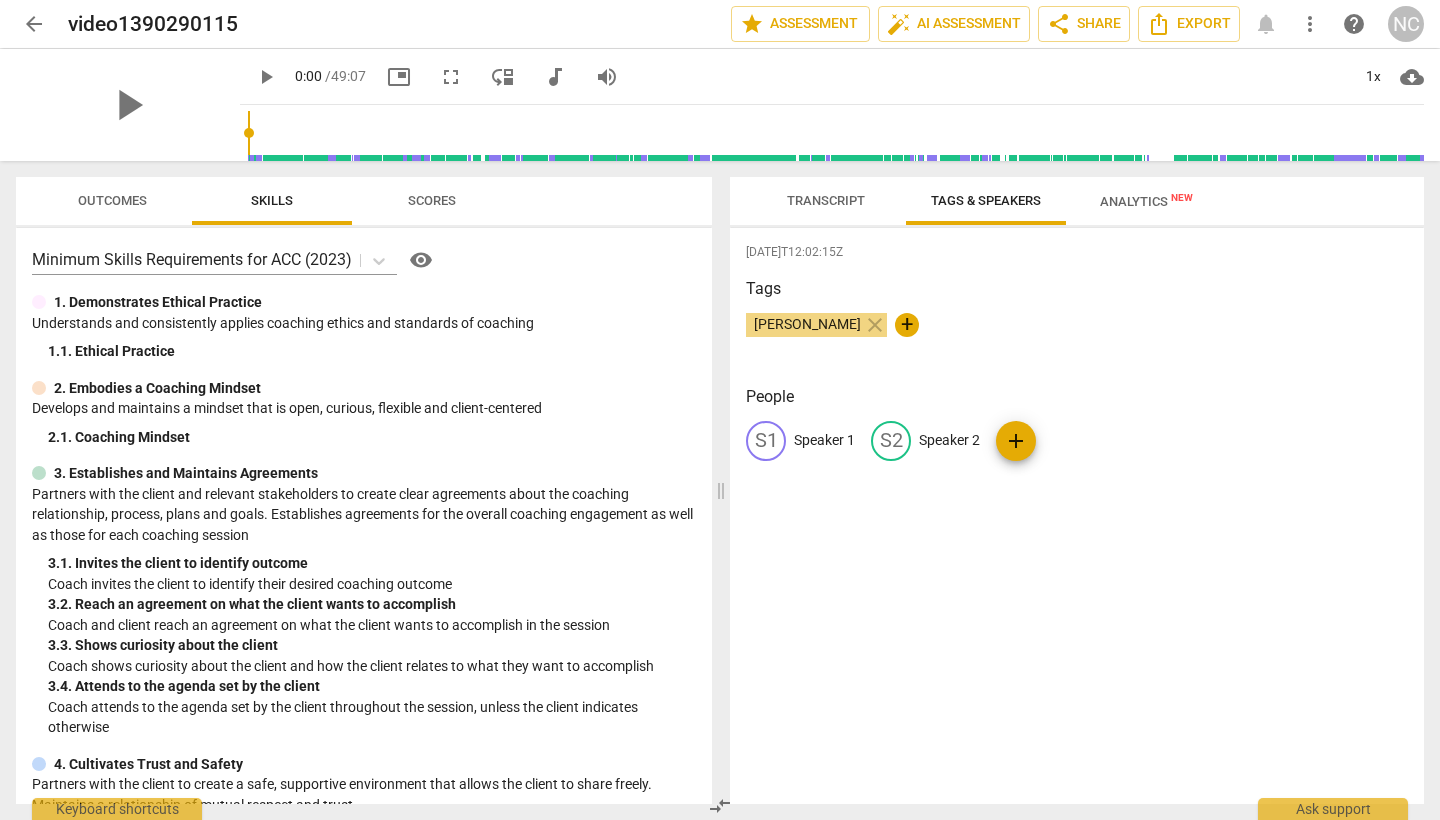click on "Speaker 2" at bounding box center (949, 440) 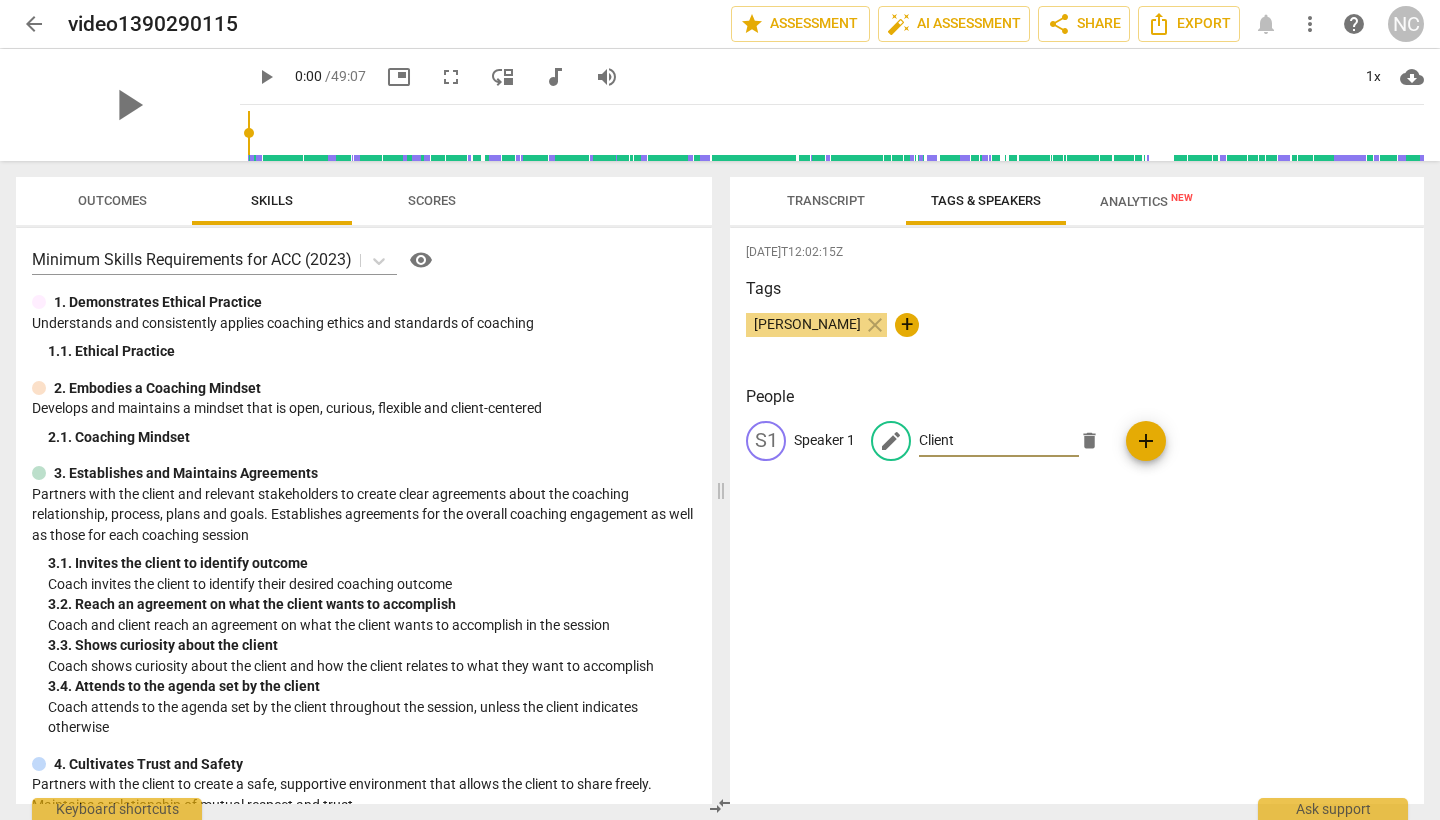 type on "Client" 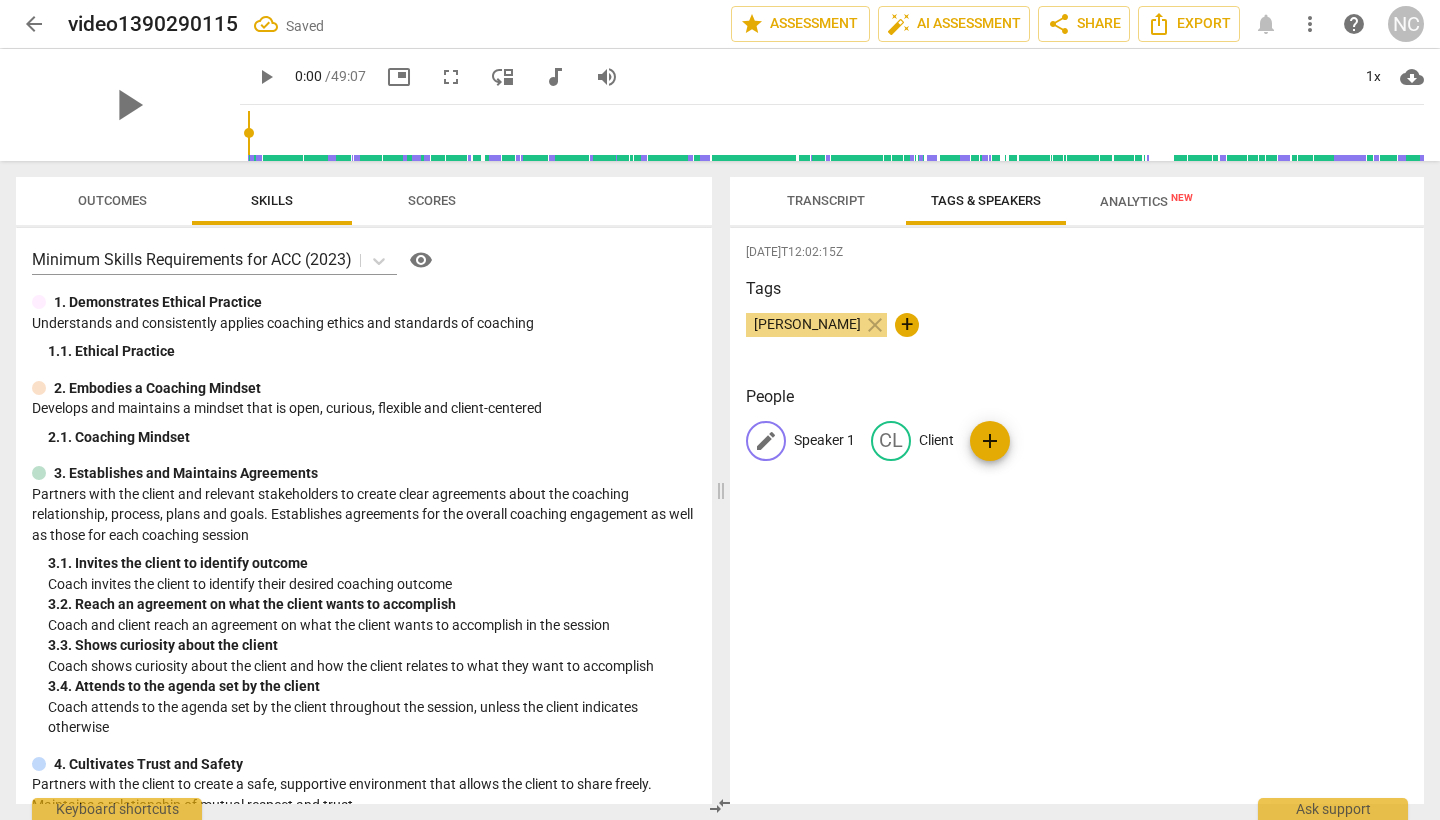 click on "Speaker 1" at bounding box center [824, 440] 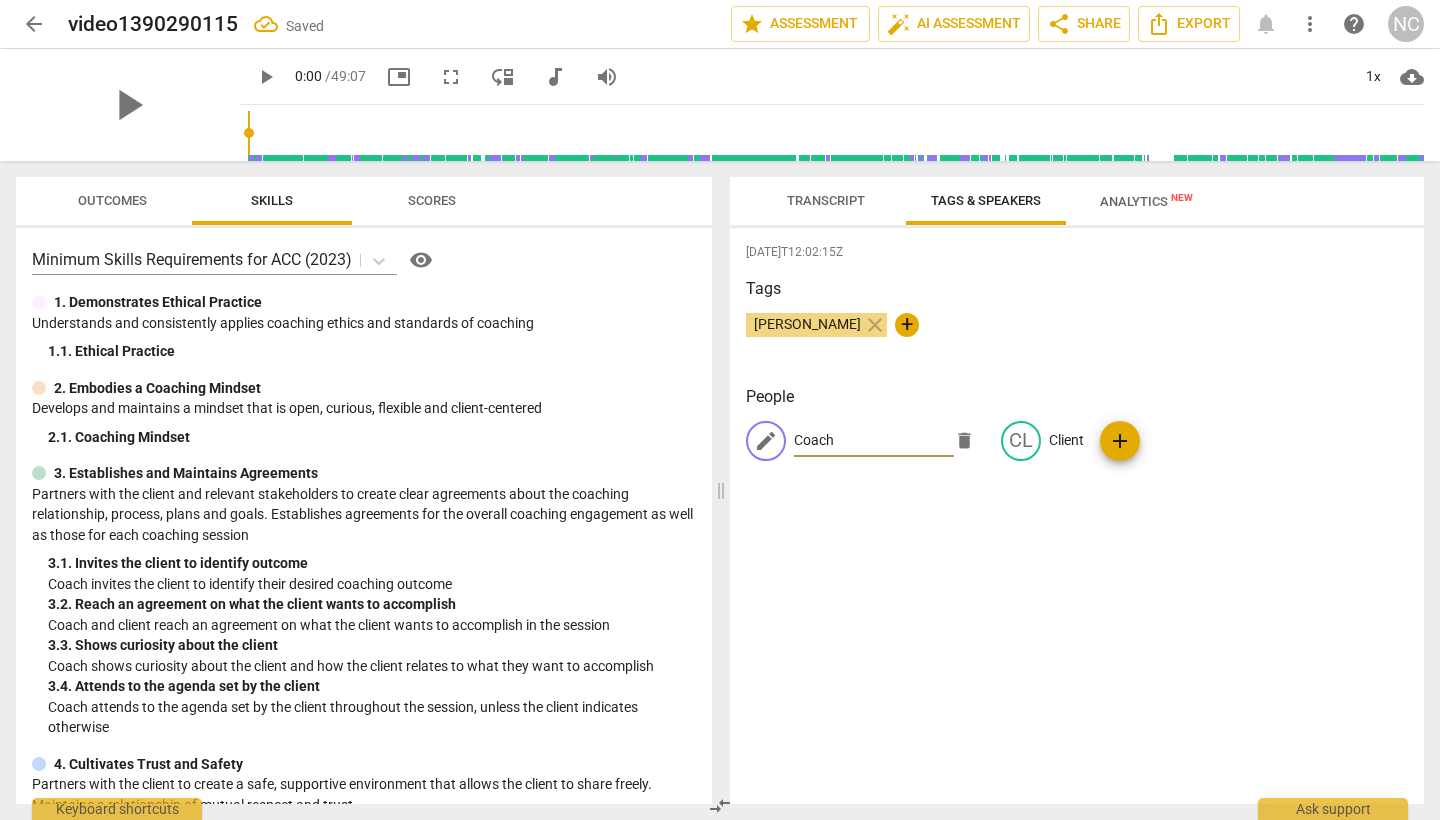 type on "Coach" 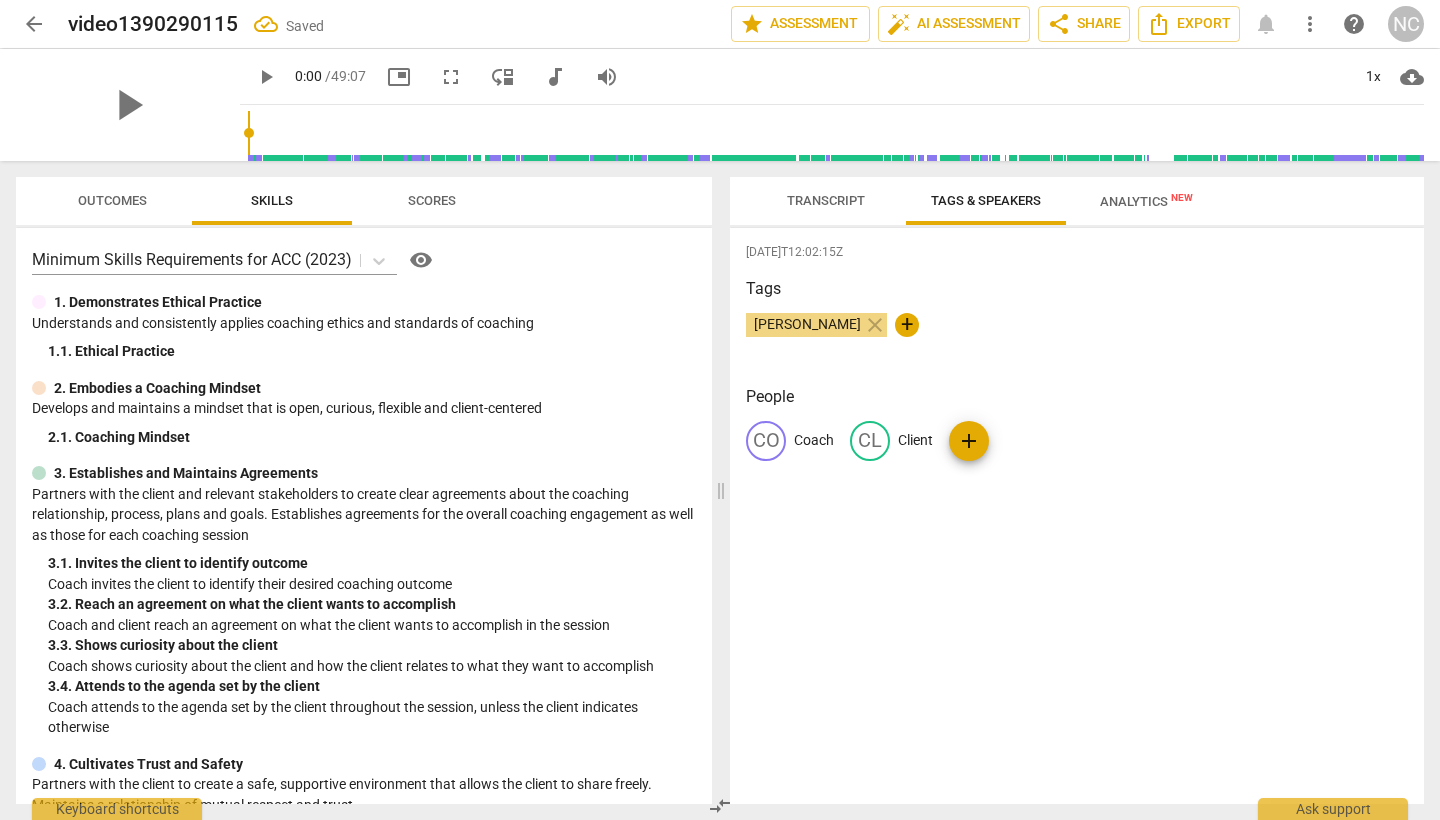 click on "Transcript" at bounding box center (826, 200) 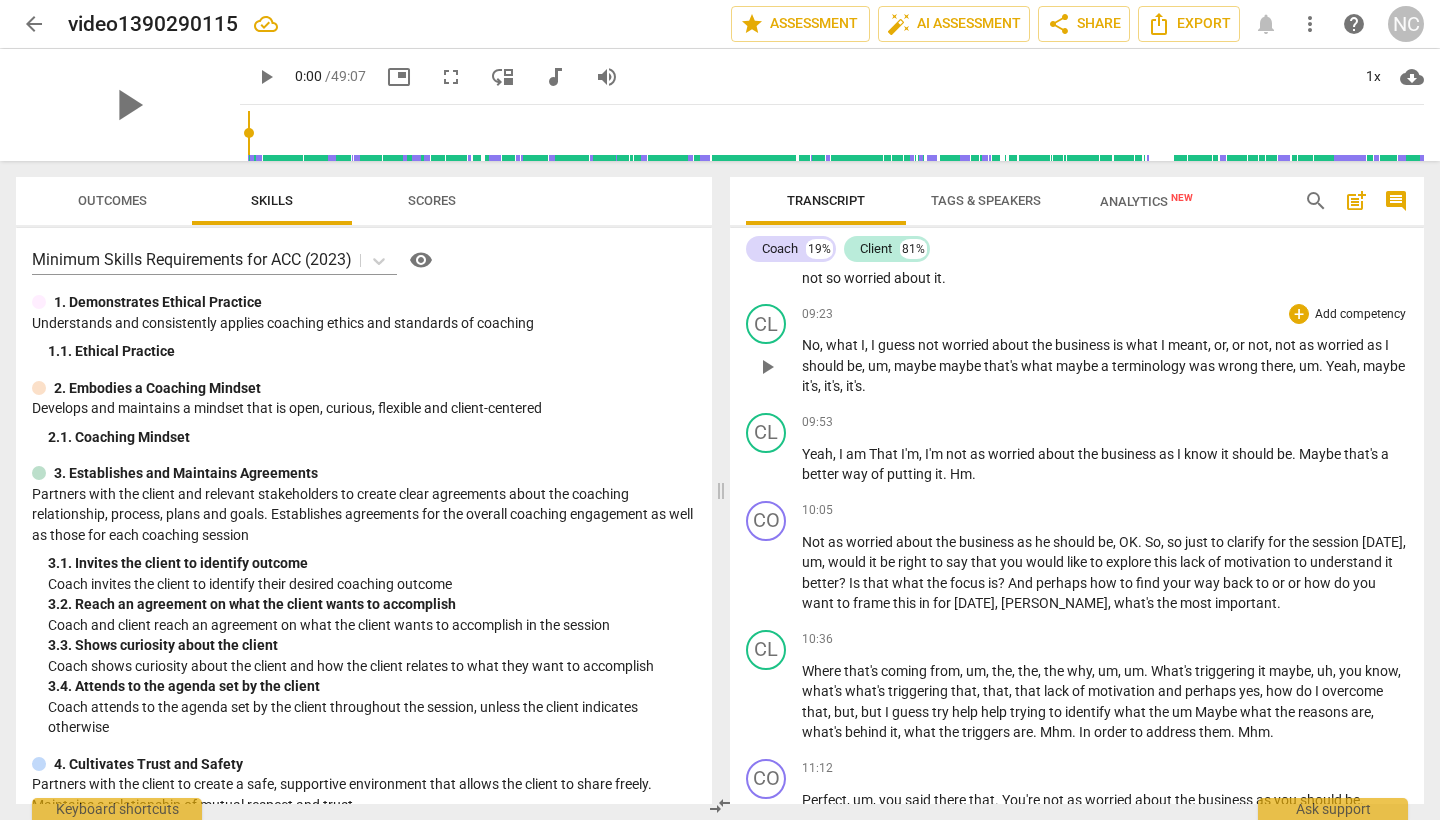 scroll, scrollTop: 3294, scrollLeft: 0, axis: vertical 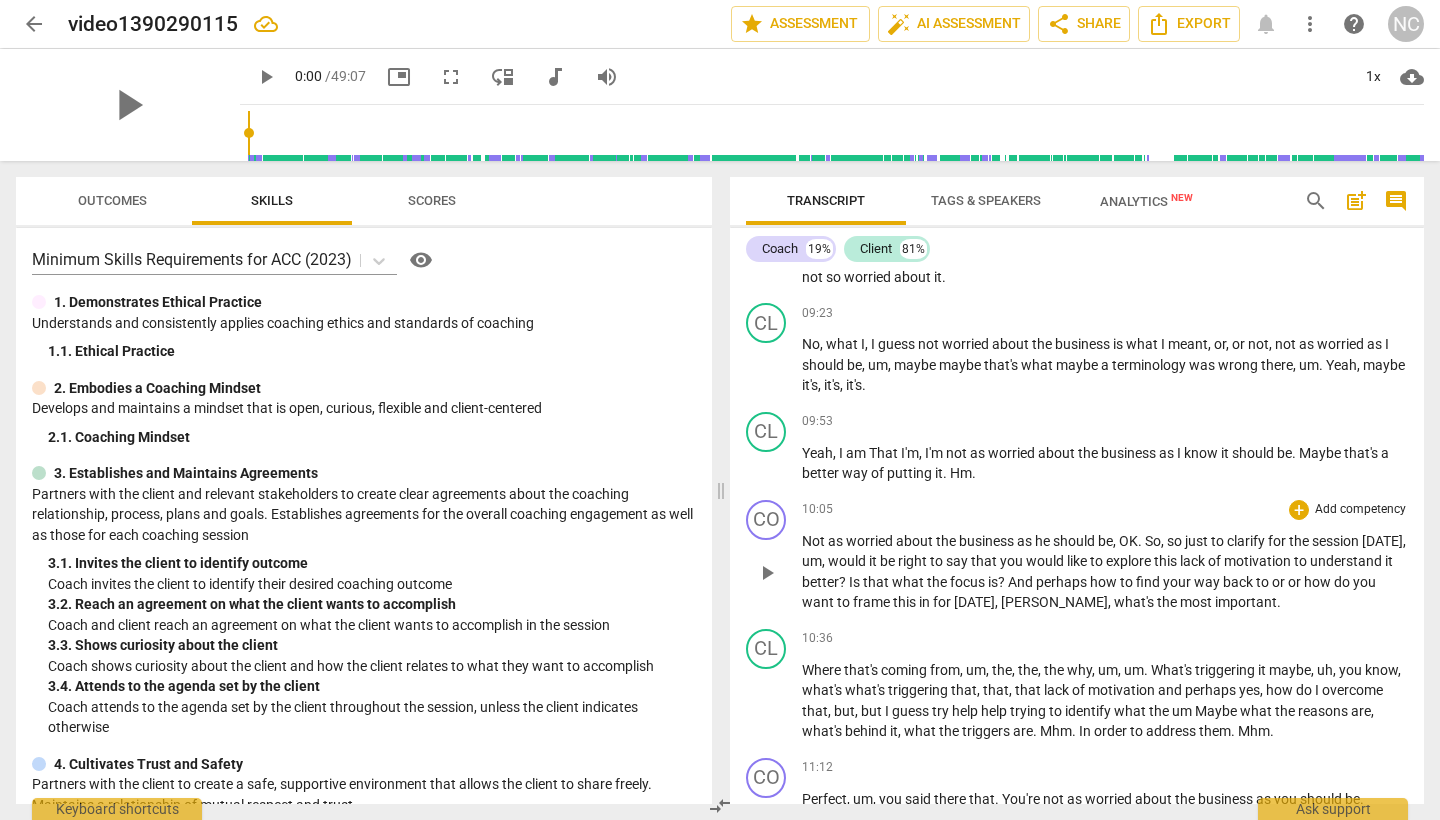 click on "like" at bounding box center (1078, 561) 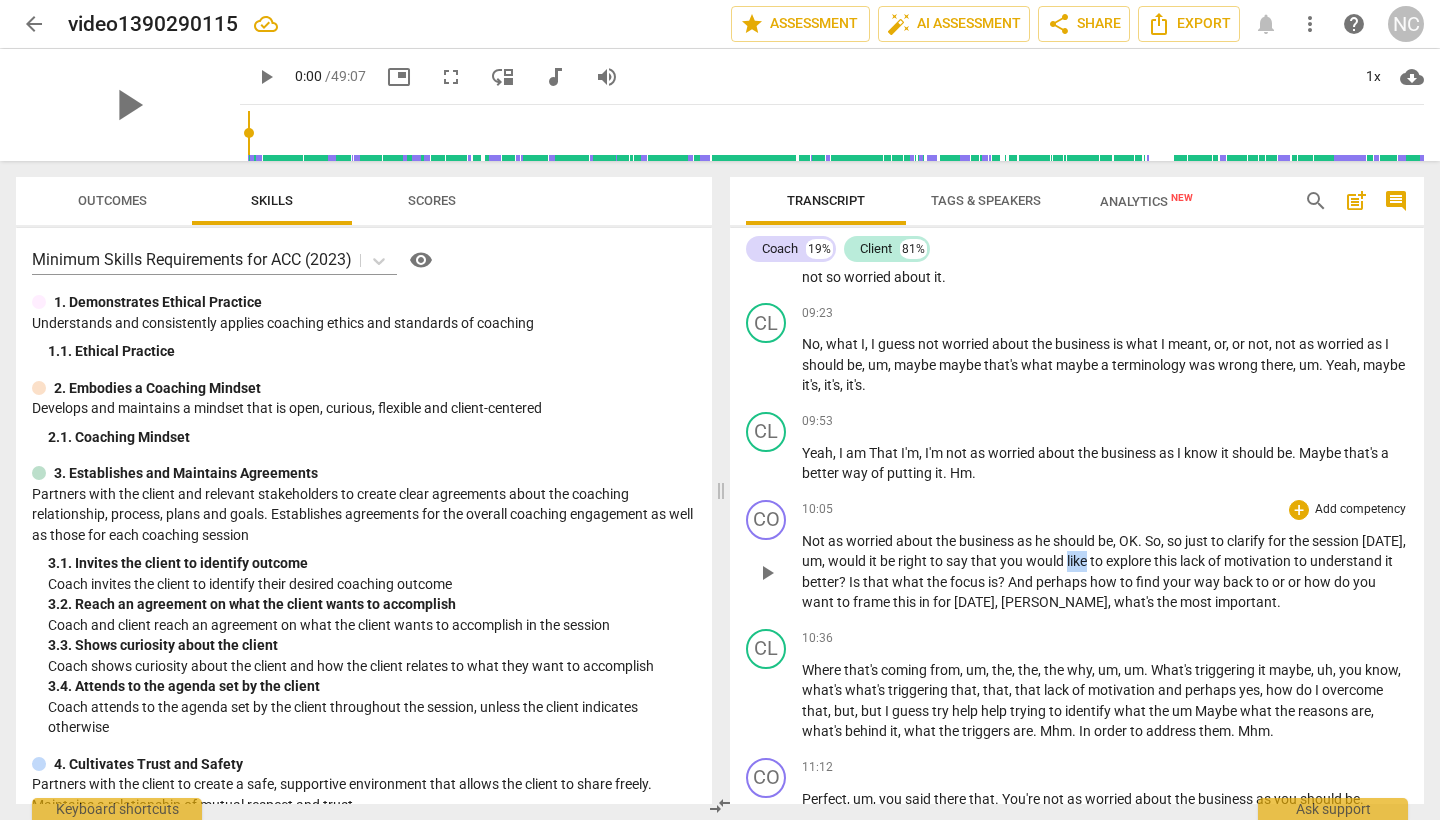 click on "like" at bounding box center [1078, 561] 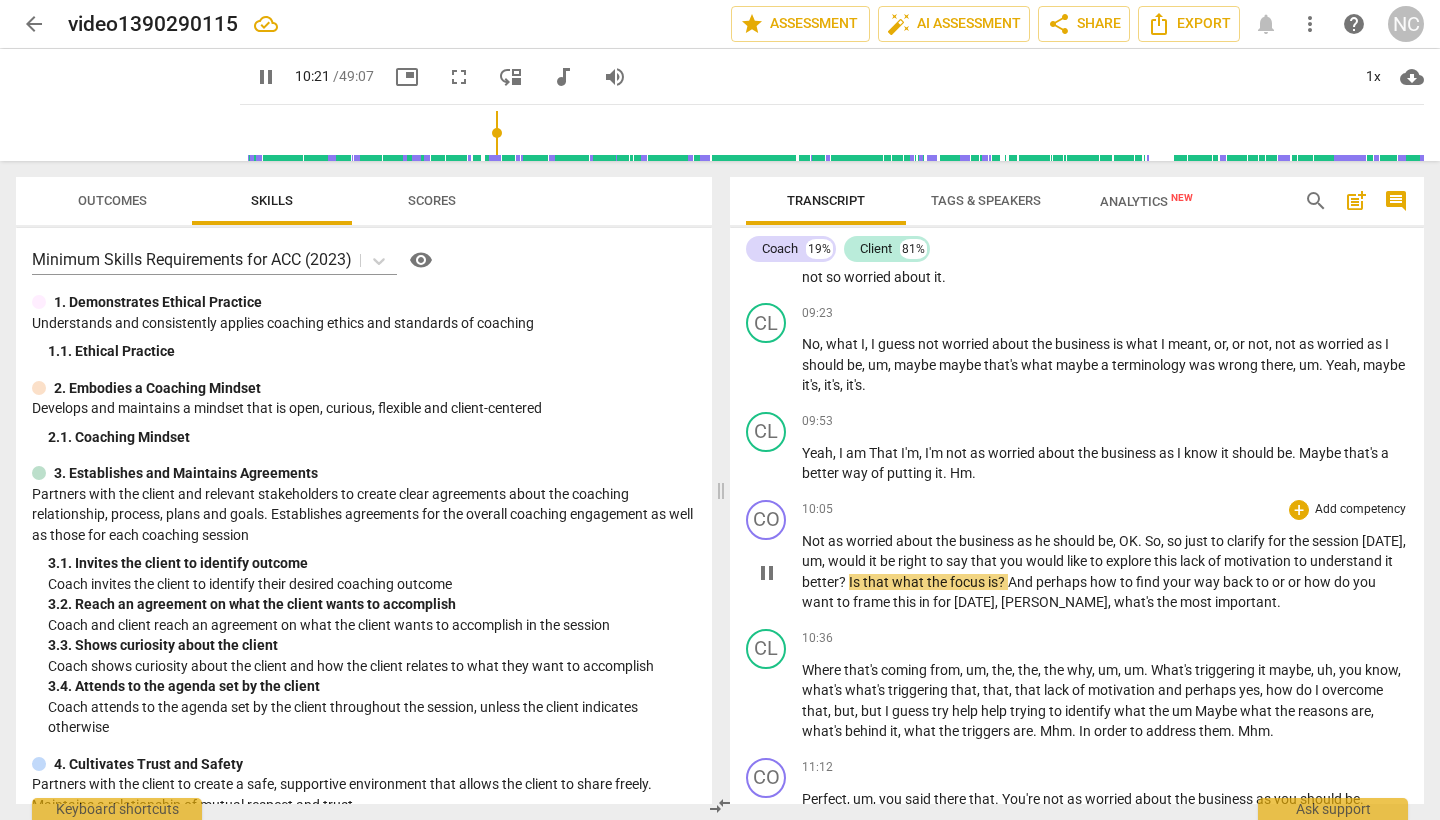 click on "would" at bounding box center [848, 561] 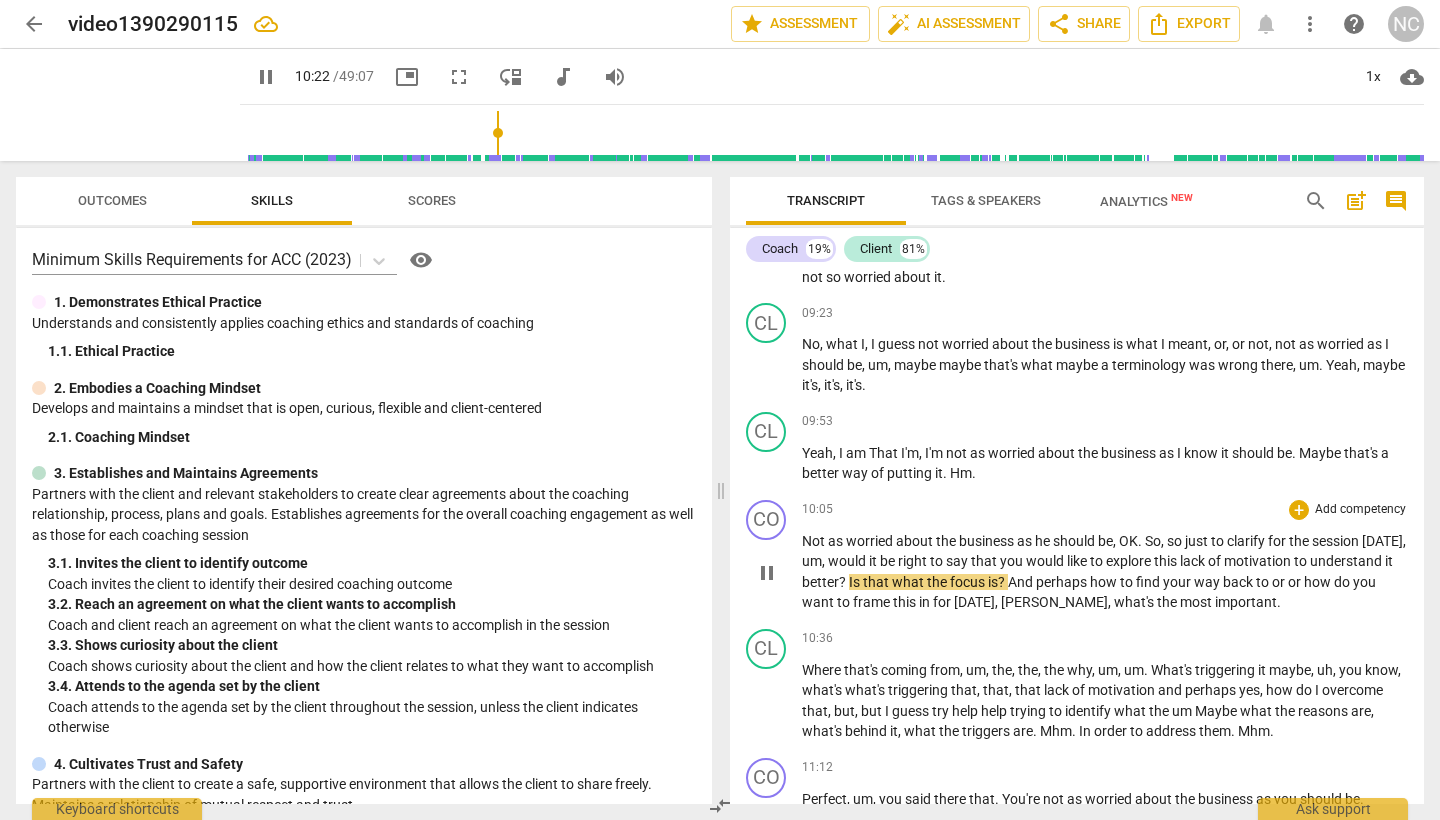 click on "would" at bounding box center [848, 561] 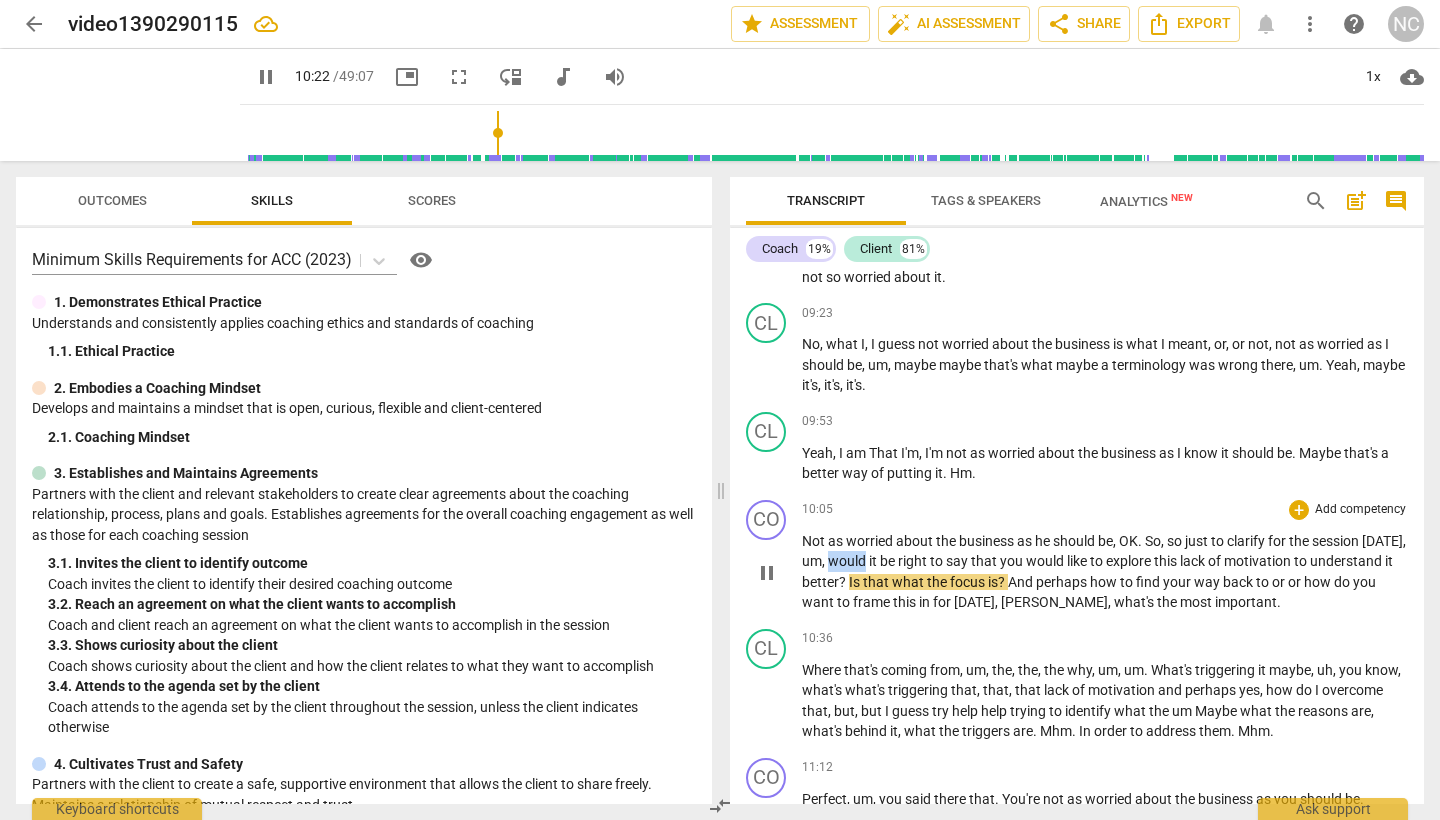 click on "would" at bounding box center (848, 561) 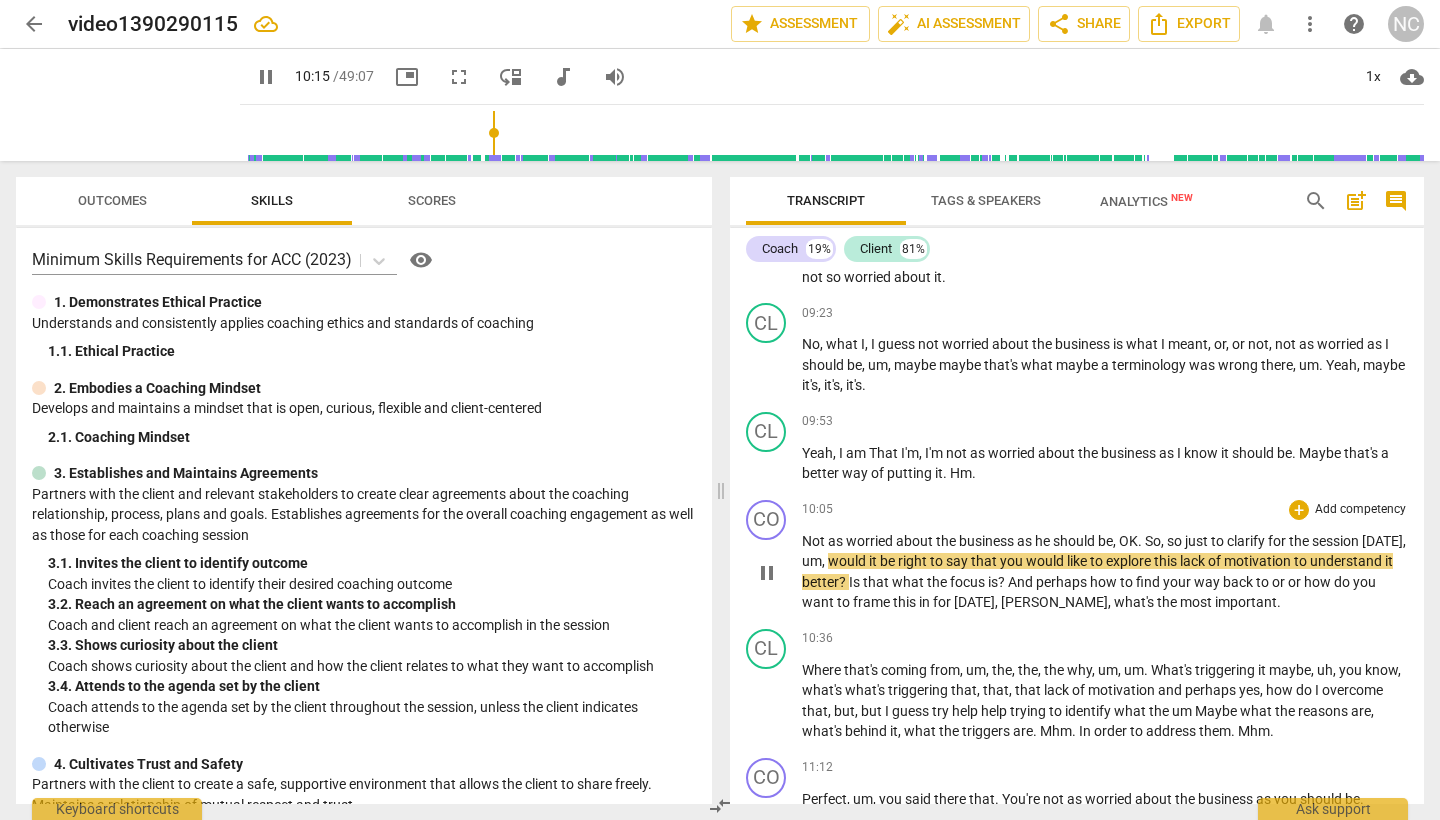 click on "would" at bounding box center [848, 561] 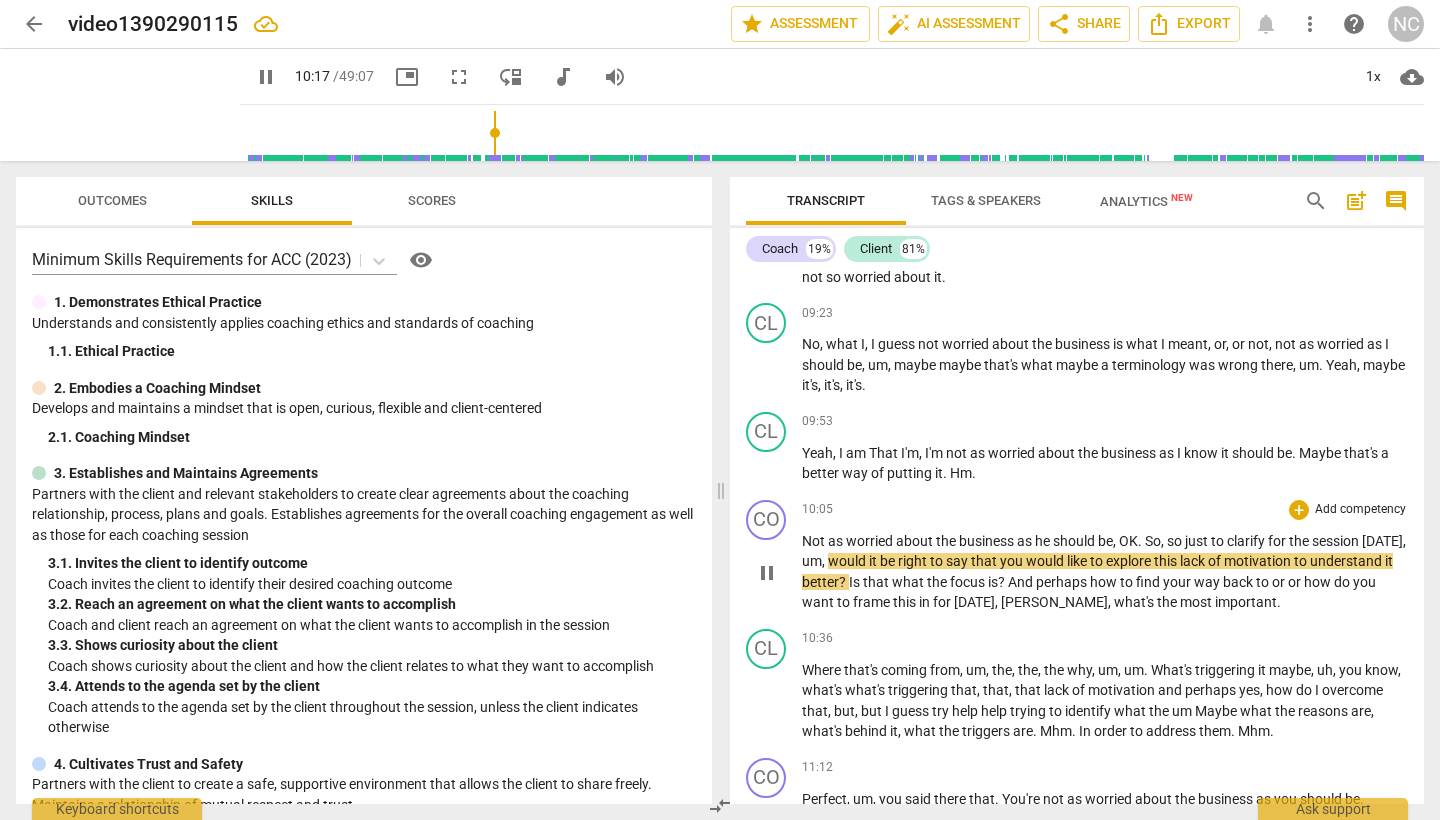 click on "pause" at bounding box center [767, 573] 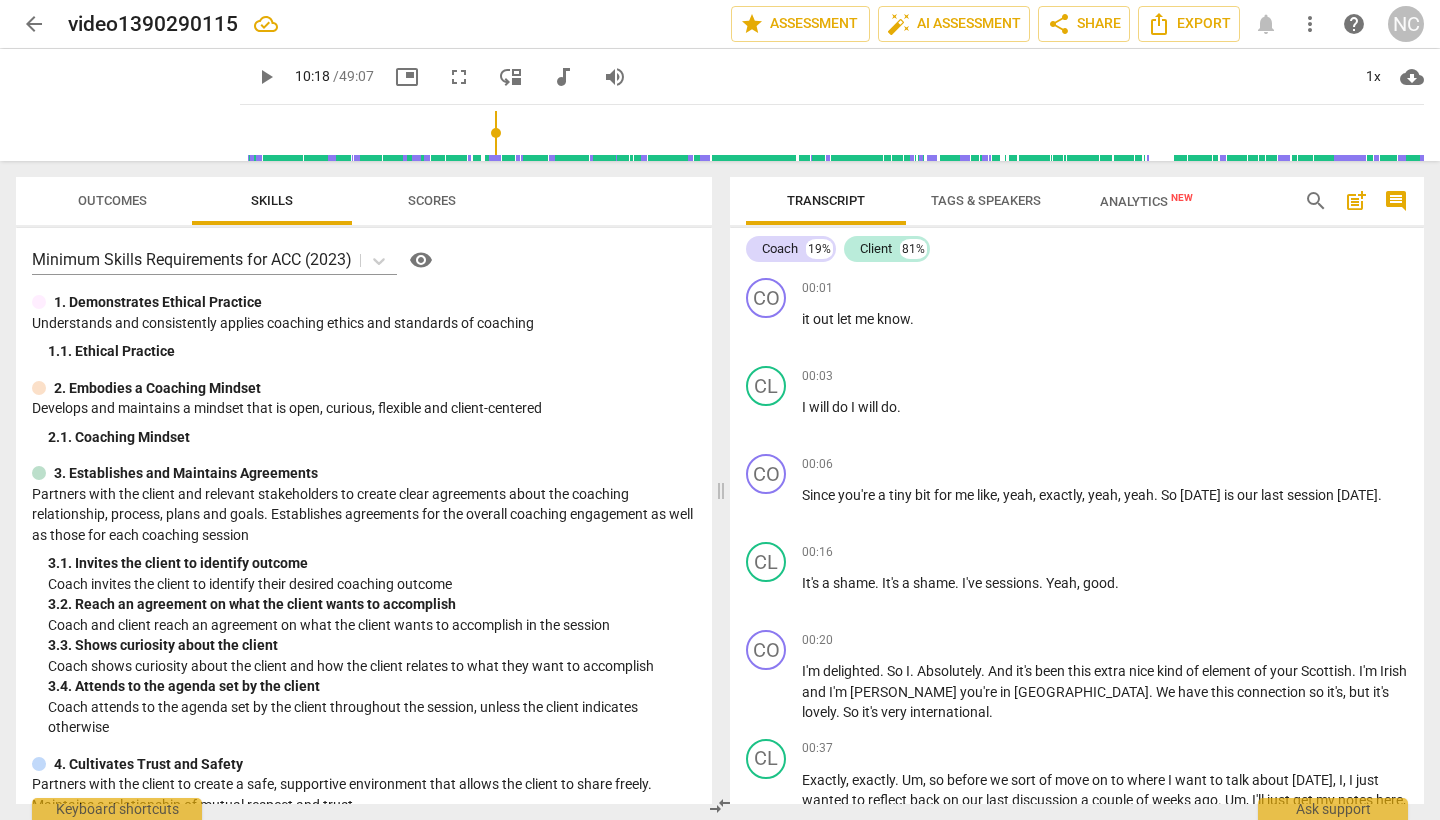 scroll, scrollTop: 0, scrollLeft: 0, axis: both 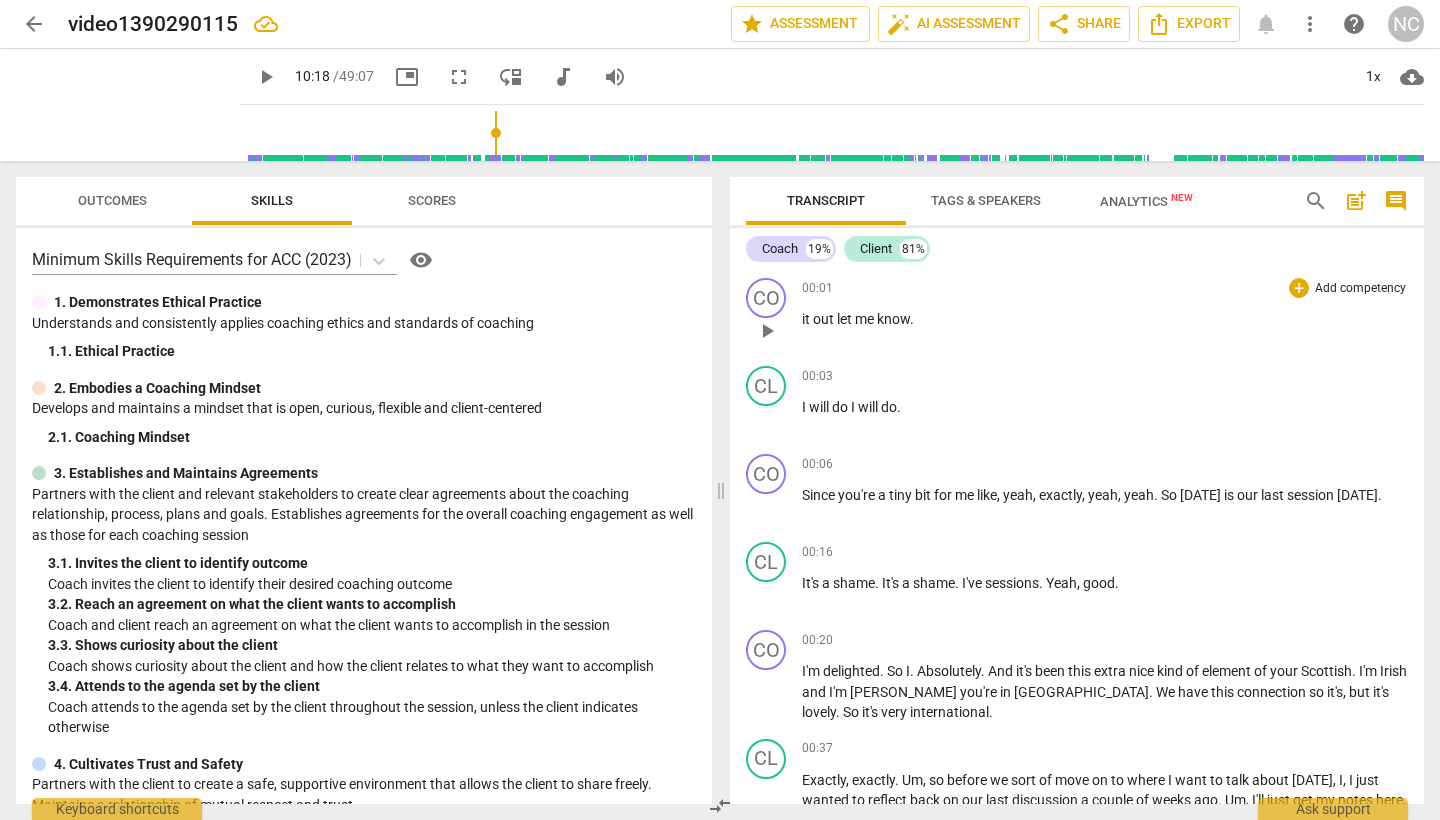 click on "play_arrow" at bounding box center (767, 331) 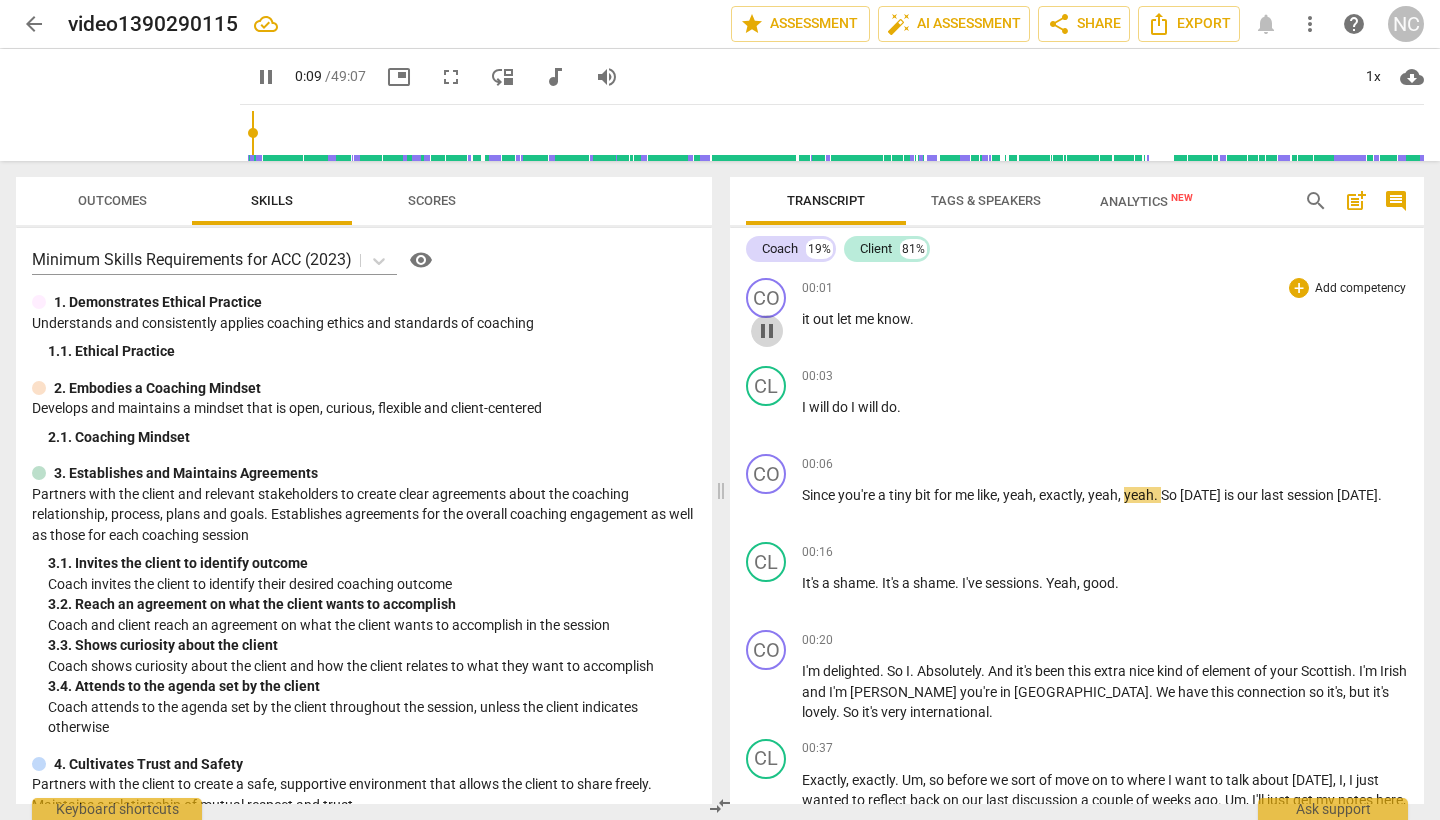 click on "pause" at bounding box center [767, 331] 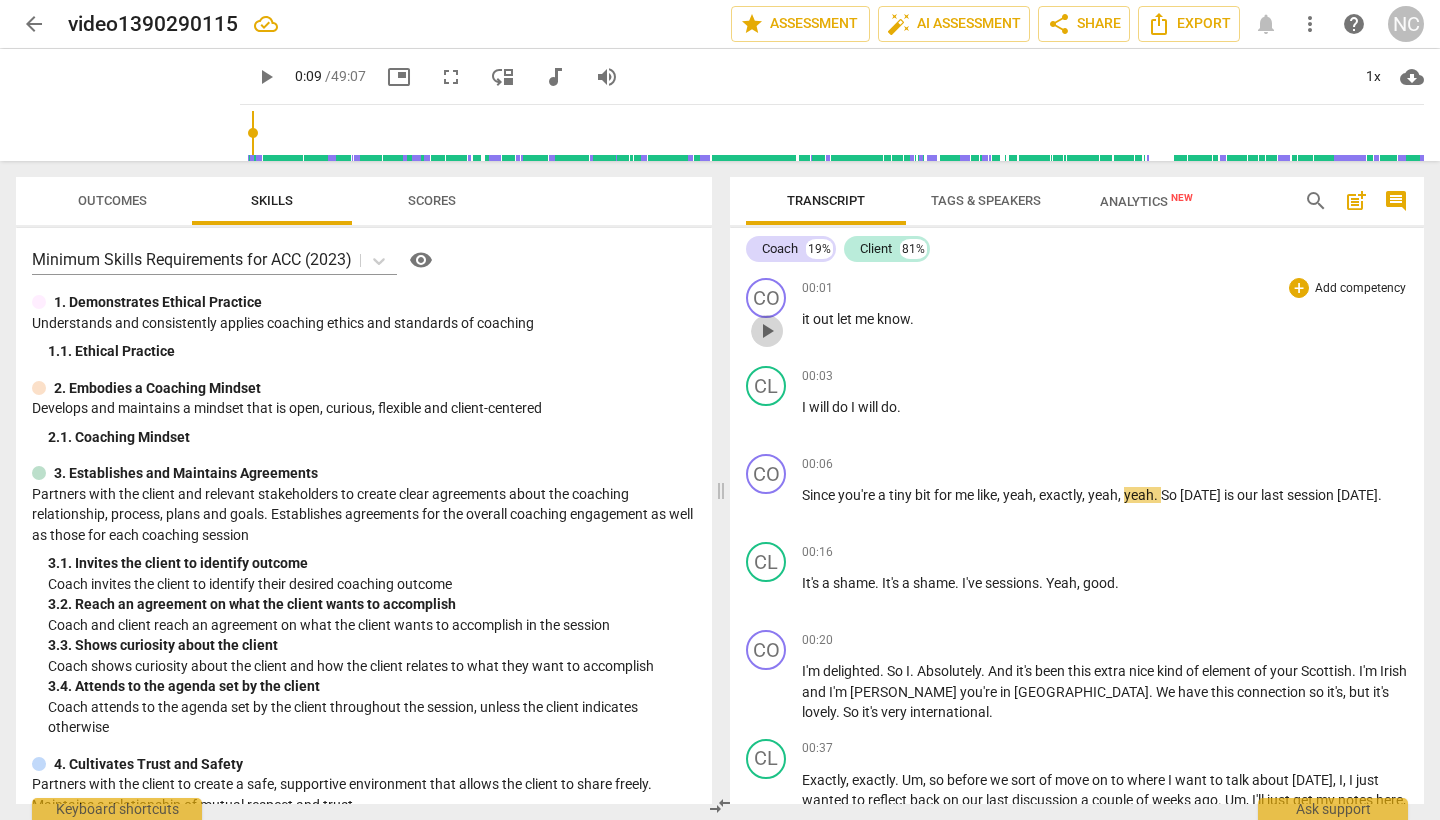 click on "play_arrow" at bounding box center [767, 331] 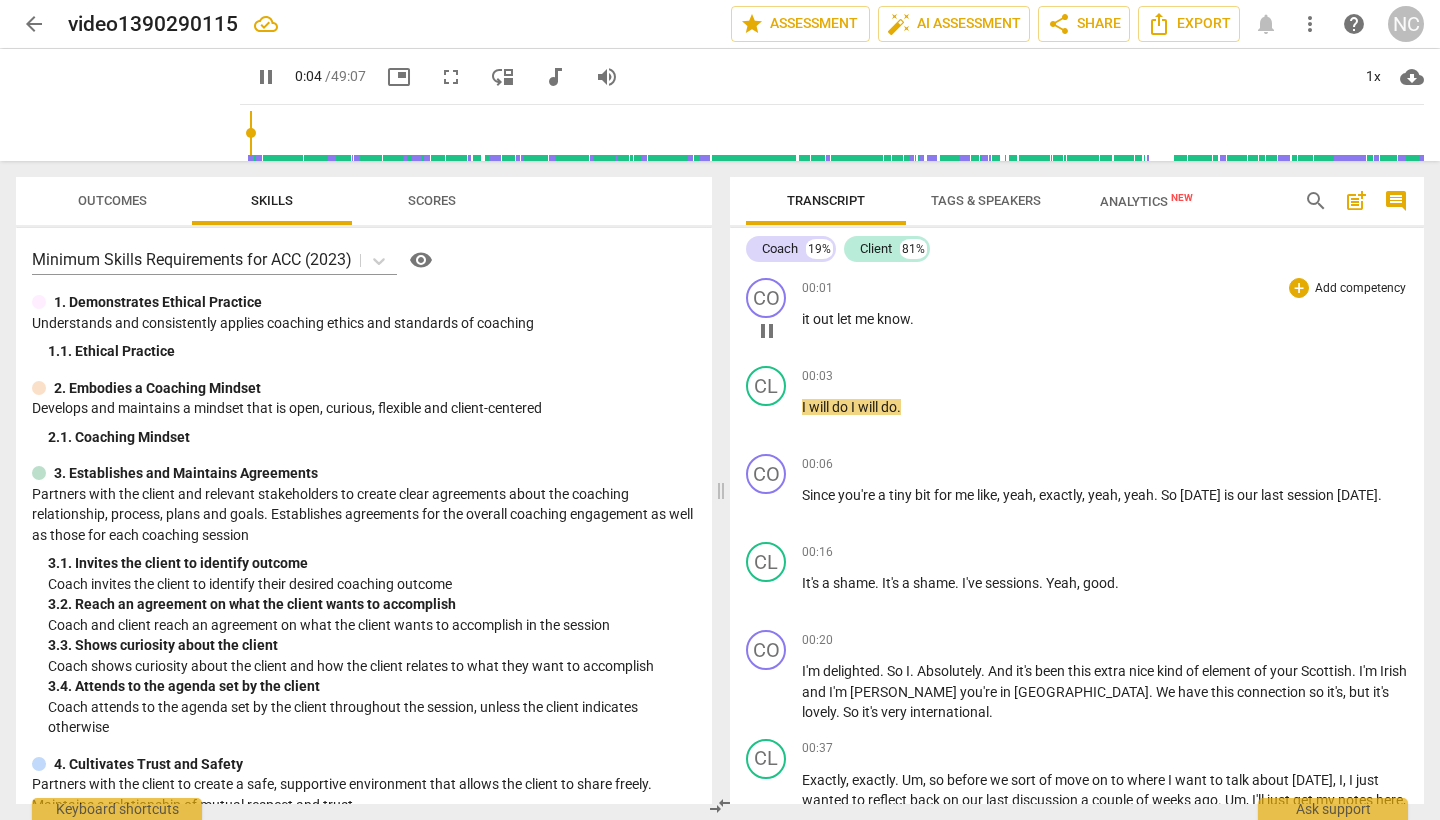 click on "pause" at bounding box center (767, 331) 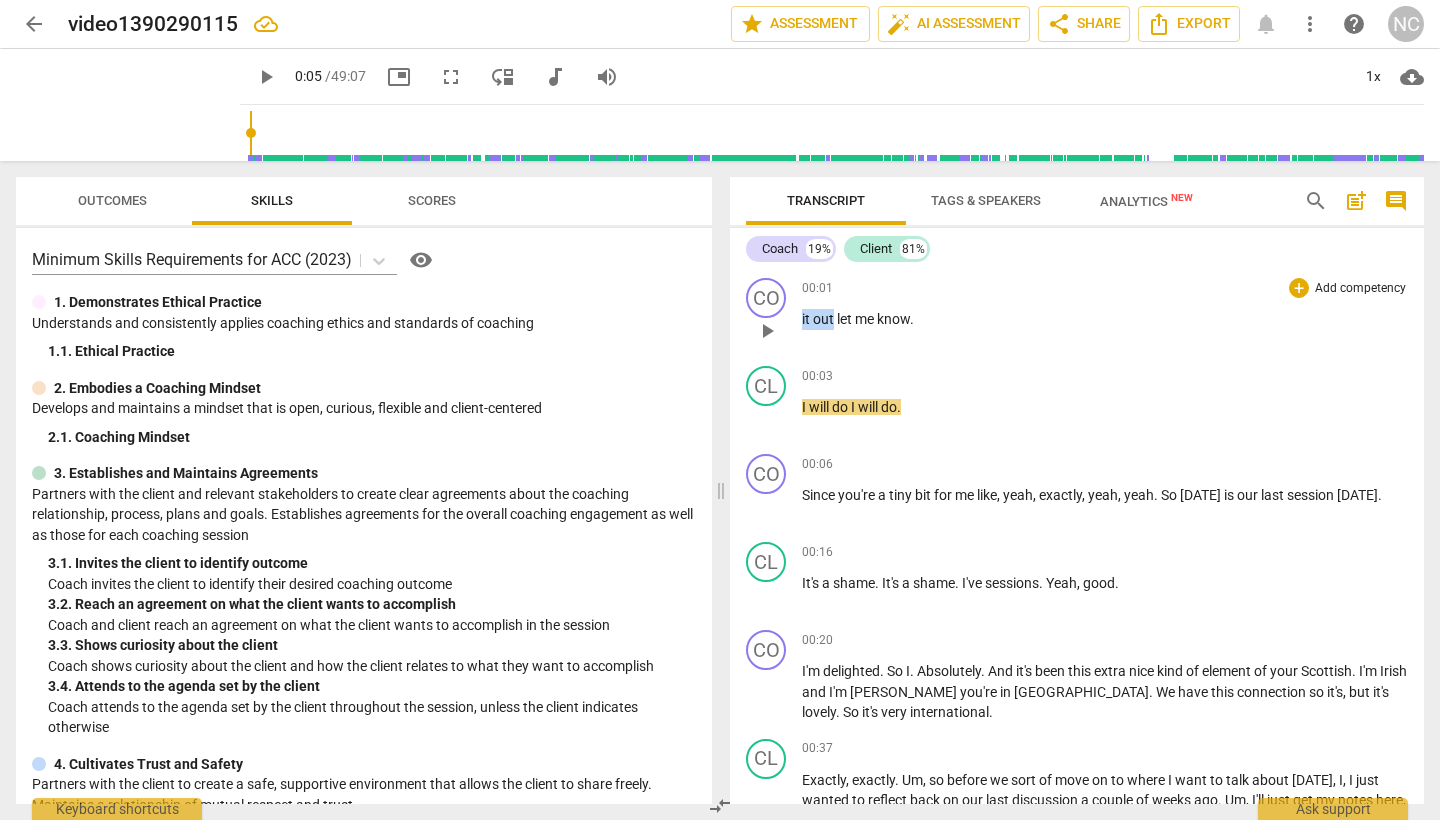 drag, startPoint x: 802, startPoint y: 319, endPoint x: 831, endPoint y: 316, distance: 29.15476 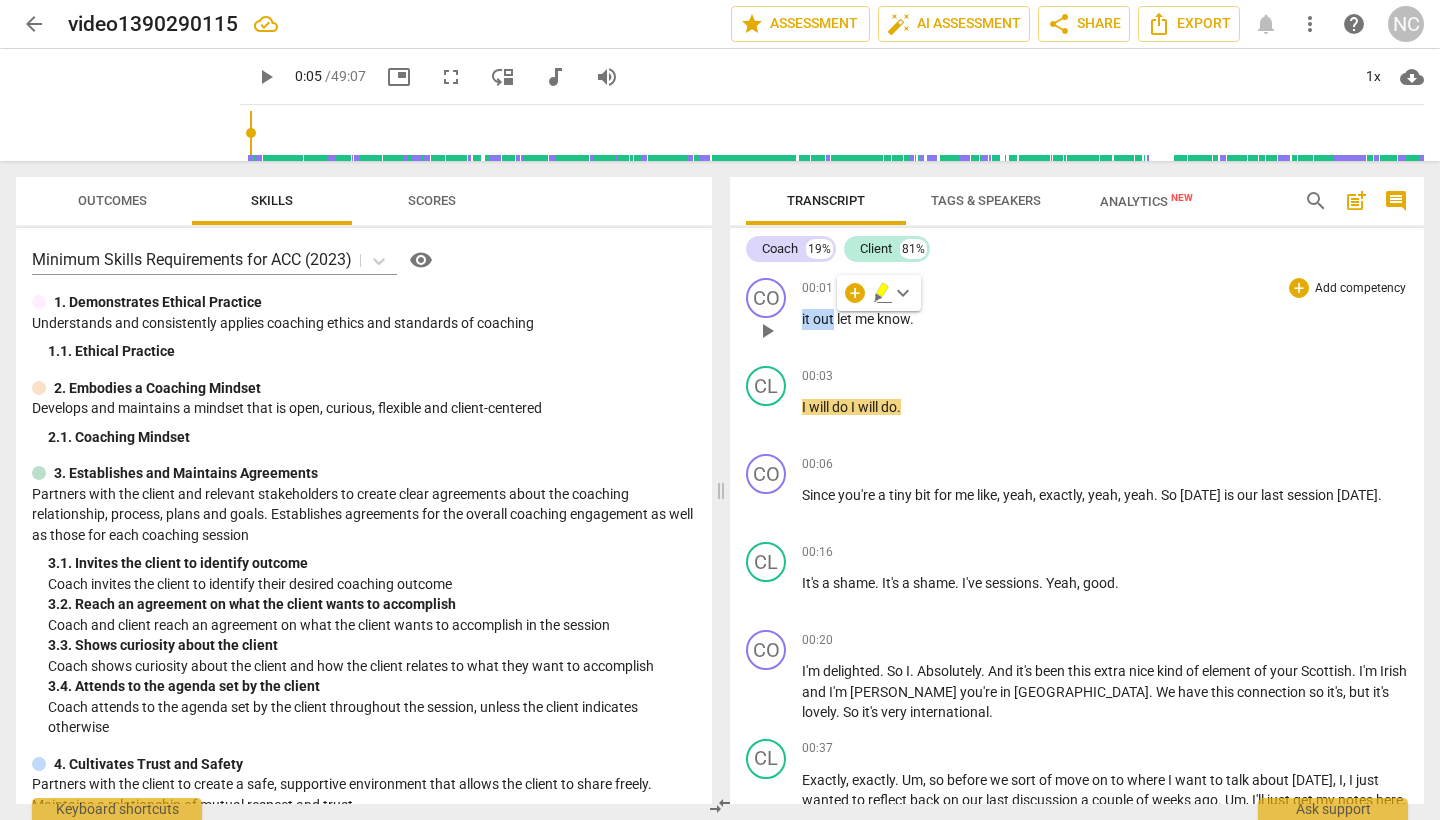 type 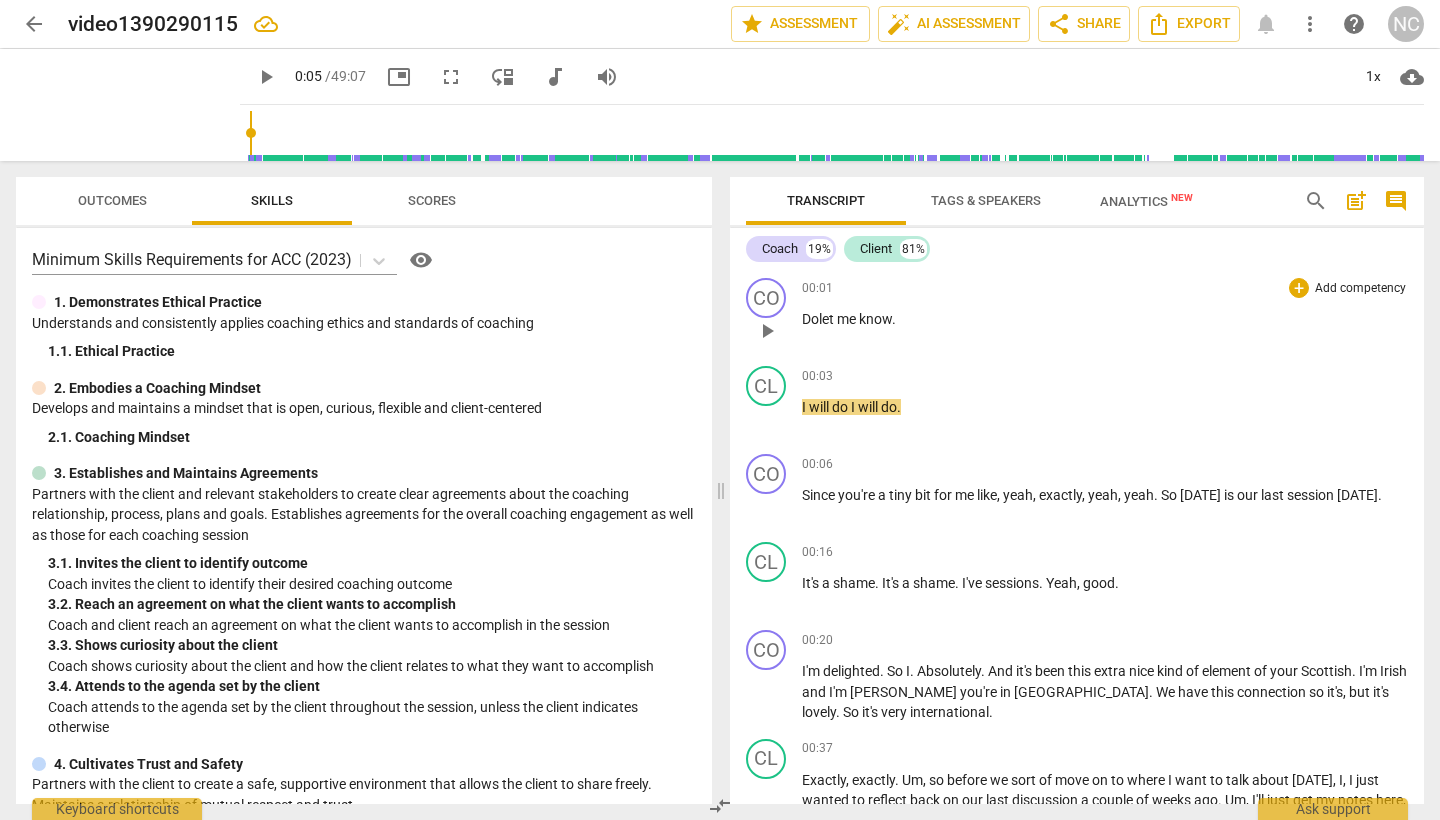 click on "CO play_arrow pause 00:01 + Add competency keyboard_arrow_right Do  let   me   know ." at bounding box center [1077, 314] 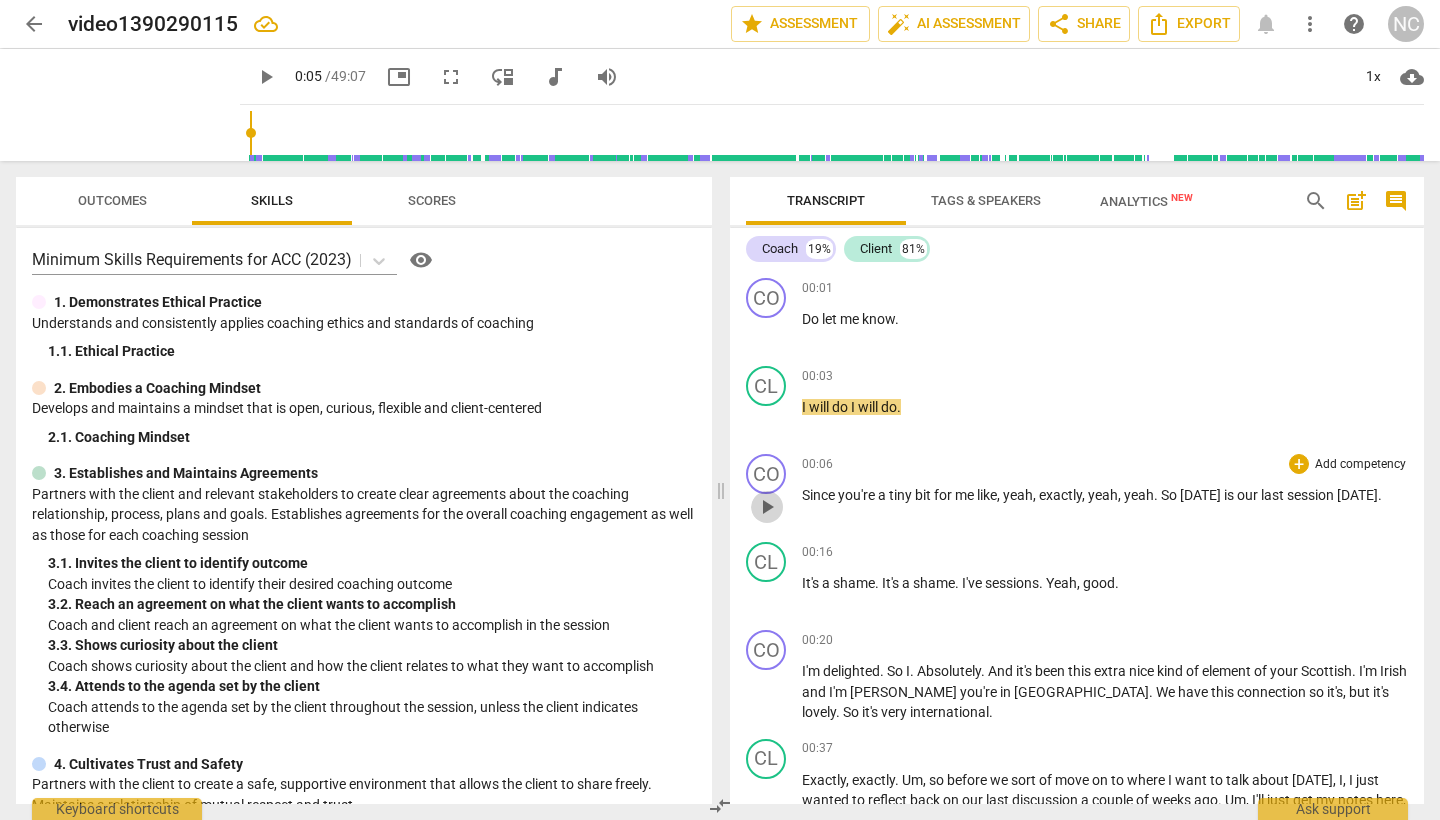 click on "play_arrow" at bounding box center [767, 507] 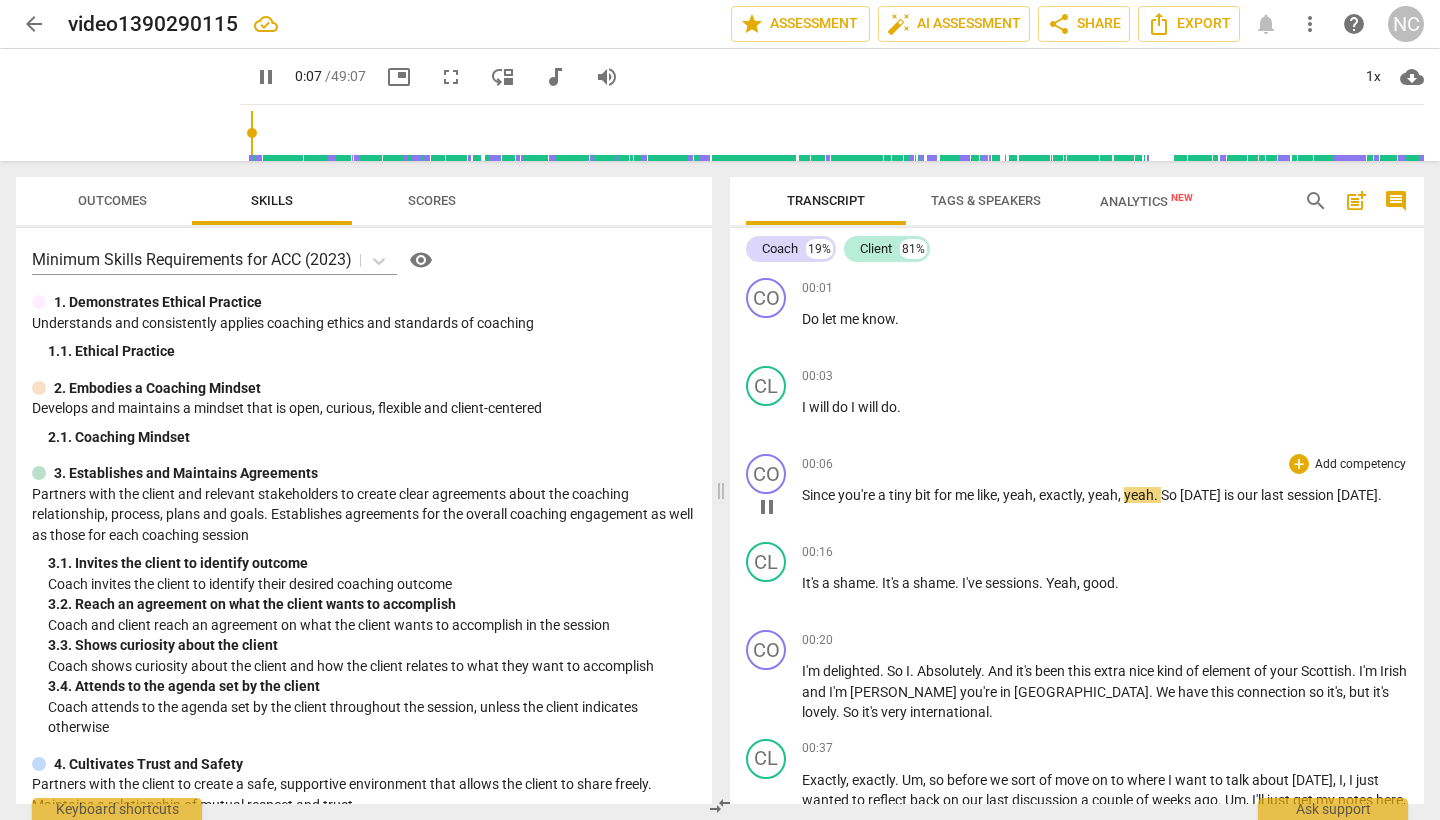 click on "pause" at bounding box center [767, 507] 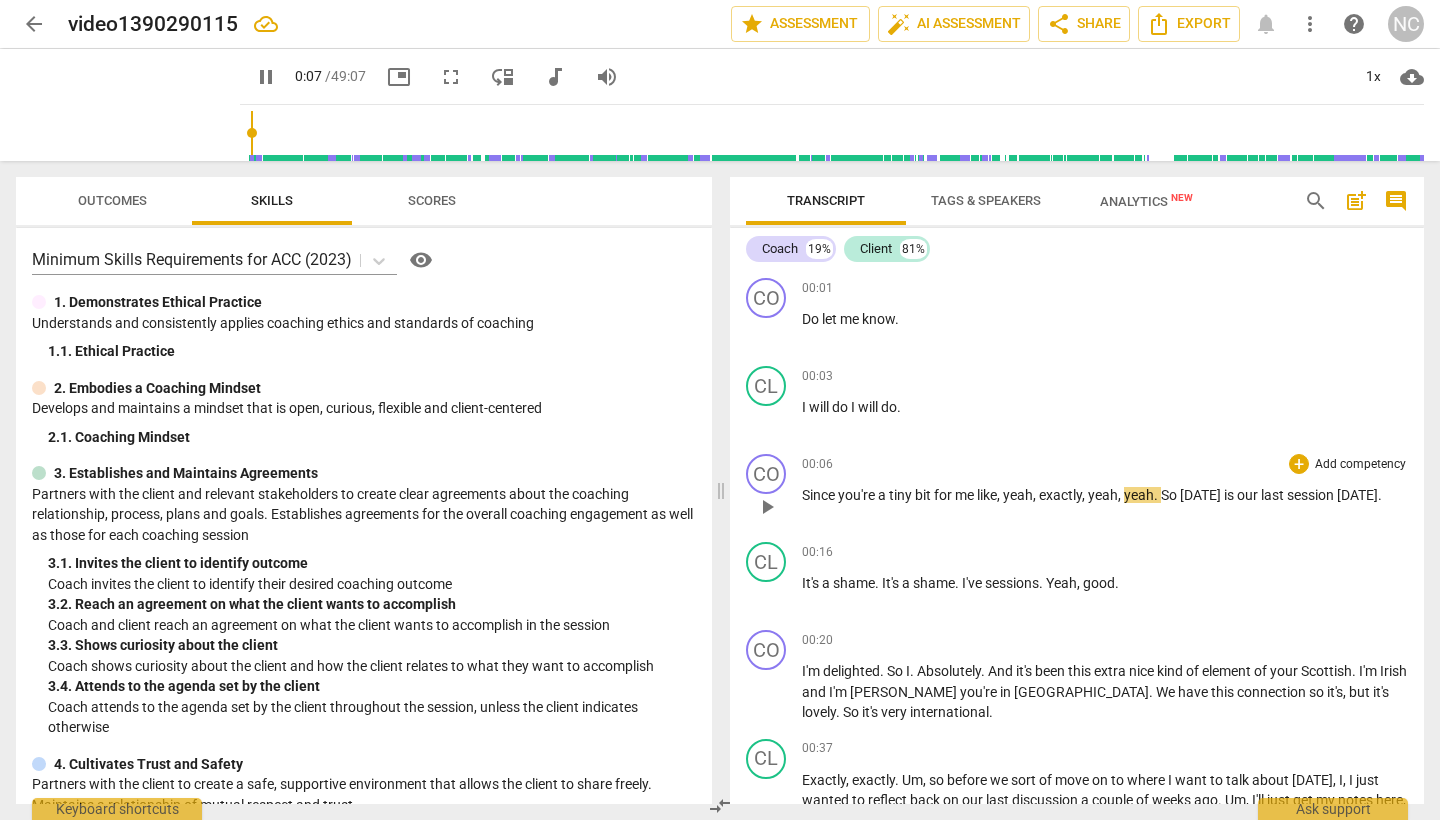 type on "8" 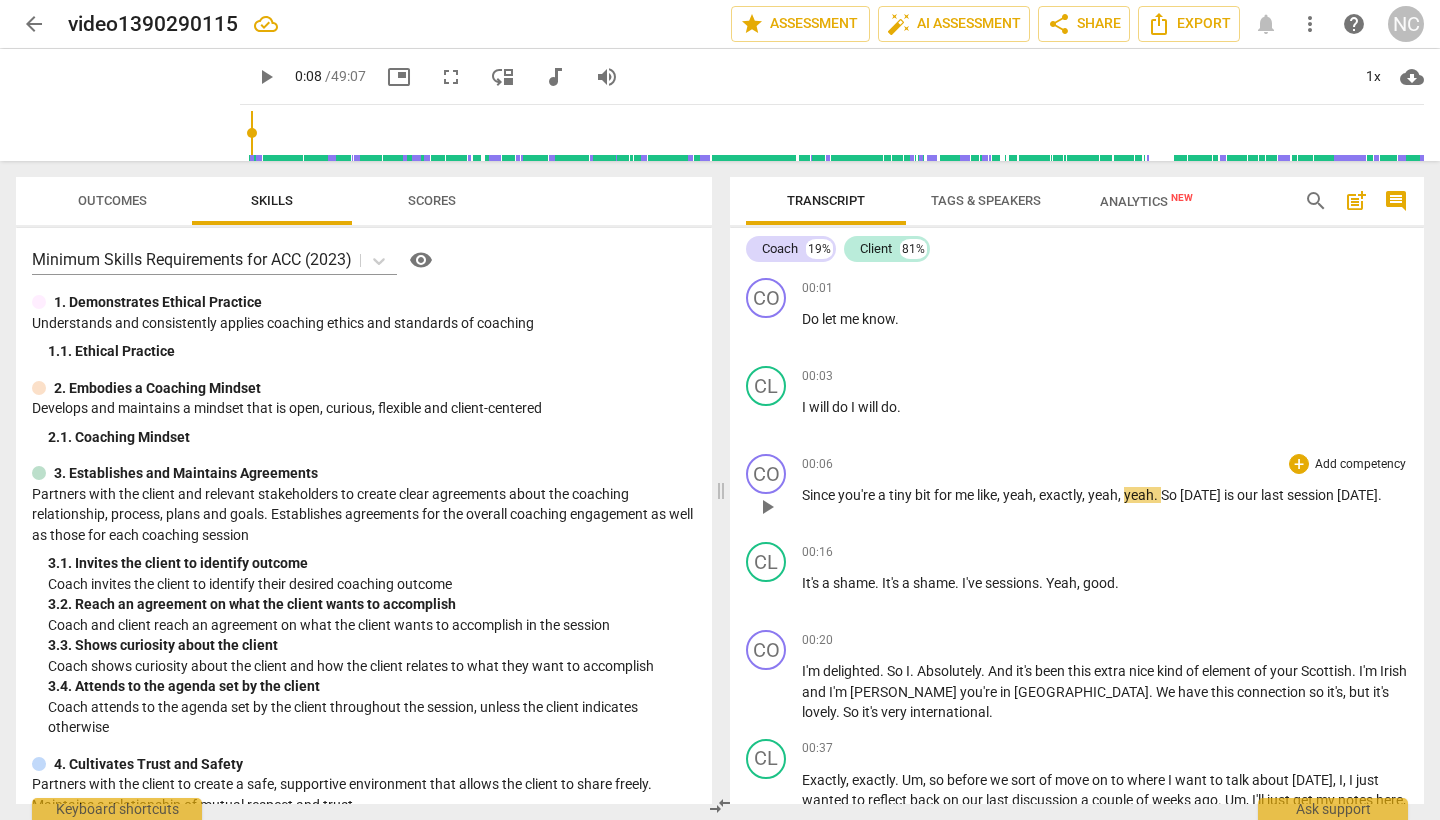 click on "for" at bounding box center (944, 495) 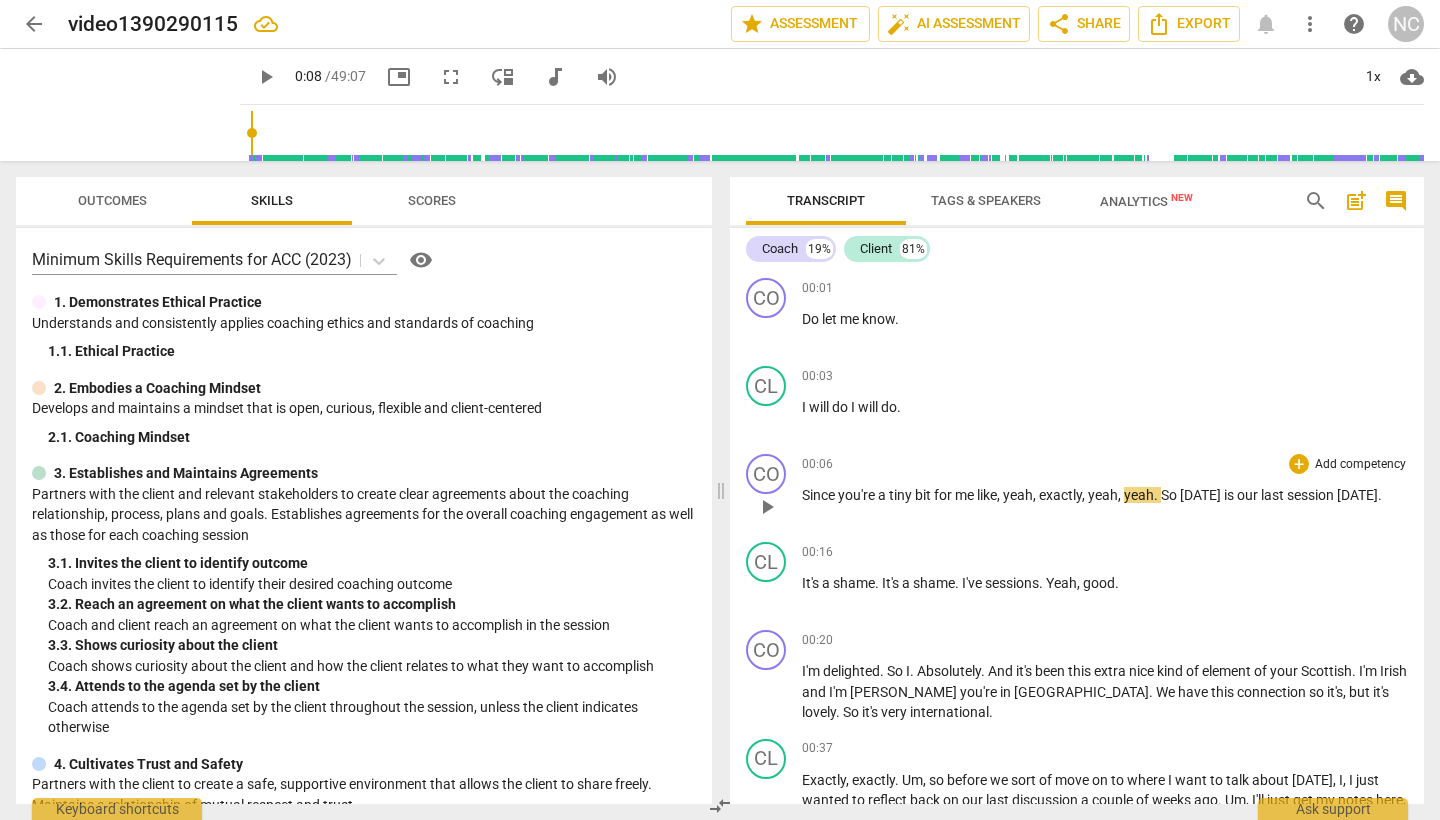 type 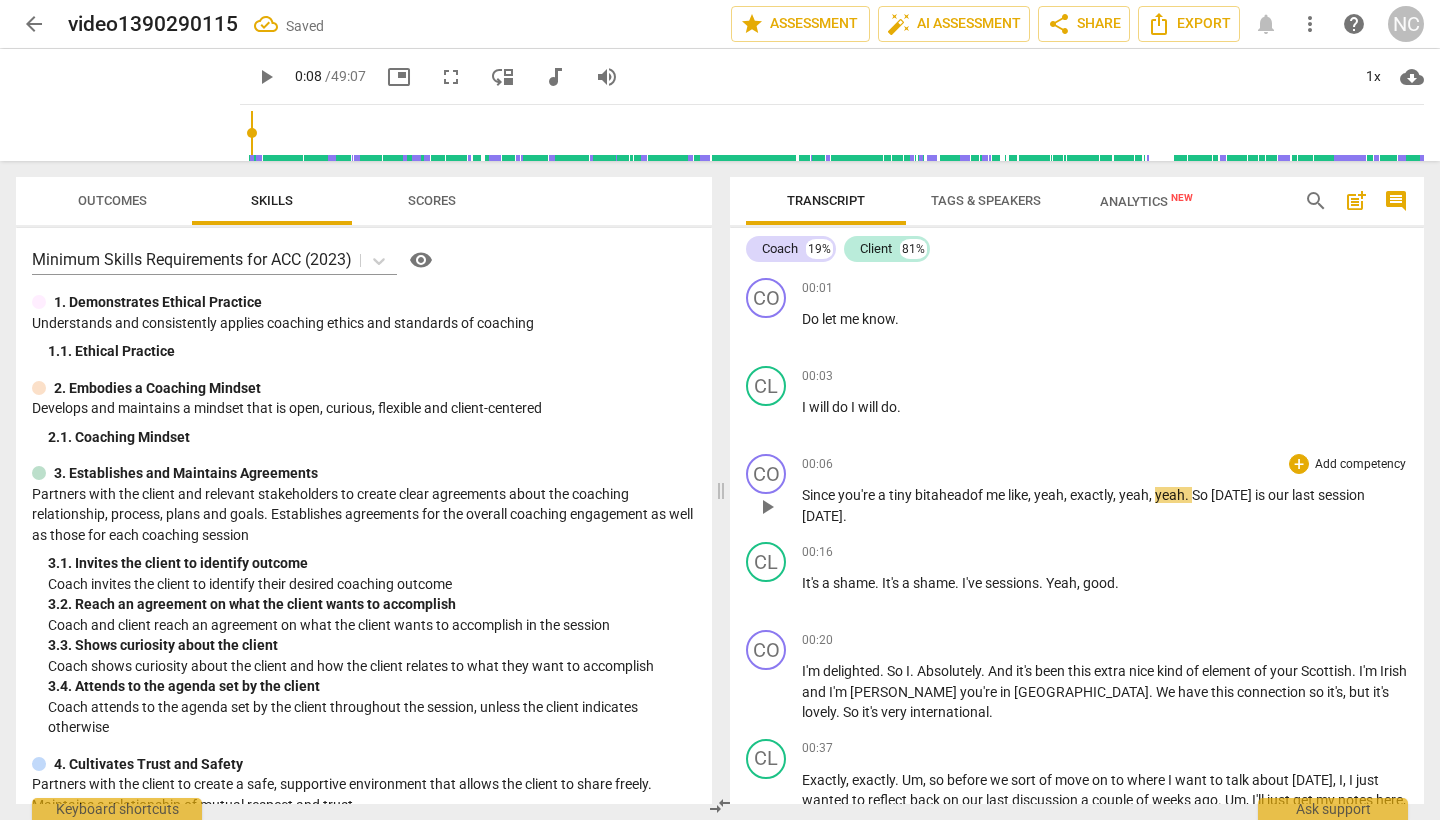 click on "play_arrow" at bounding box center [767, 507] 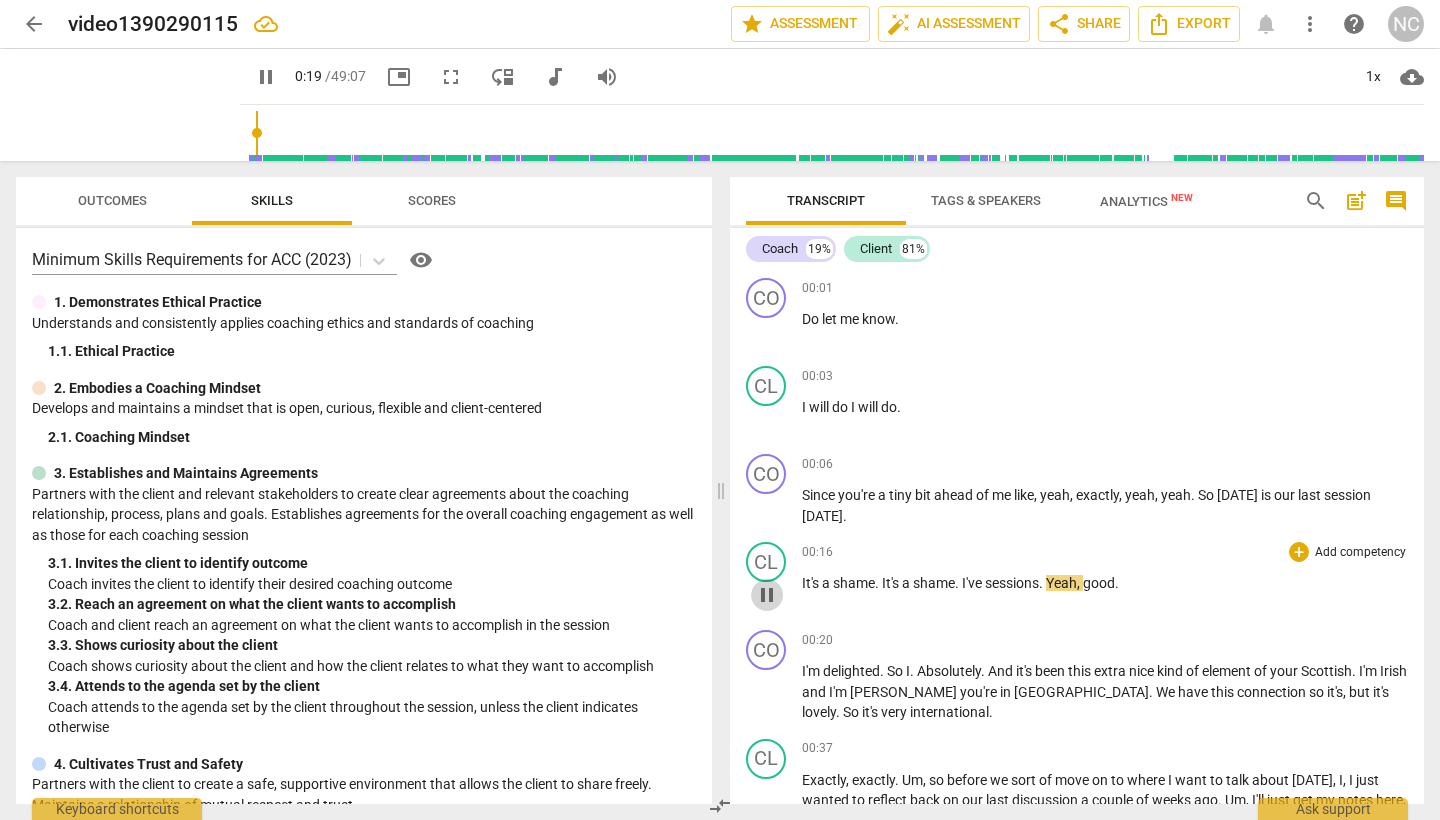 click on "pause" at bounding box center (767, 595) 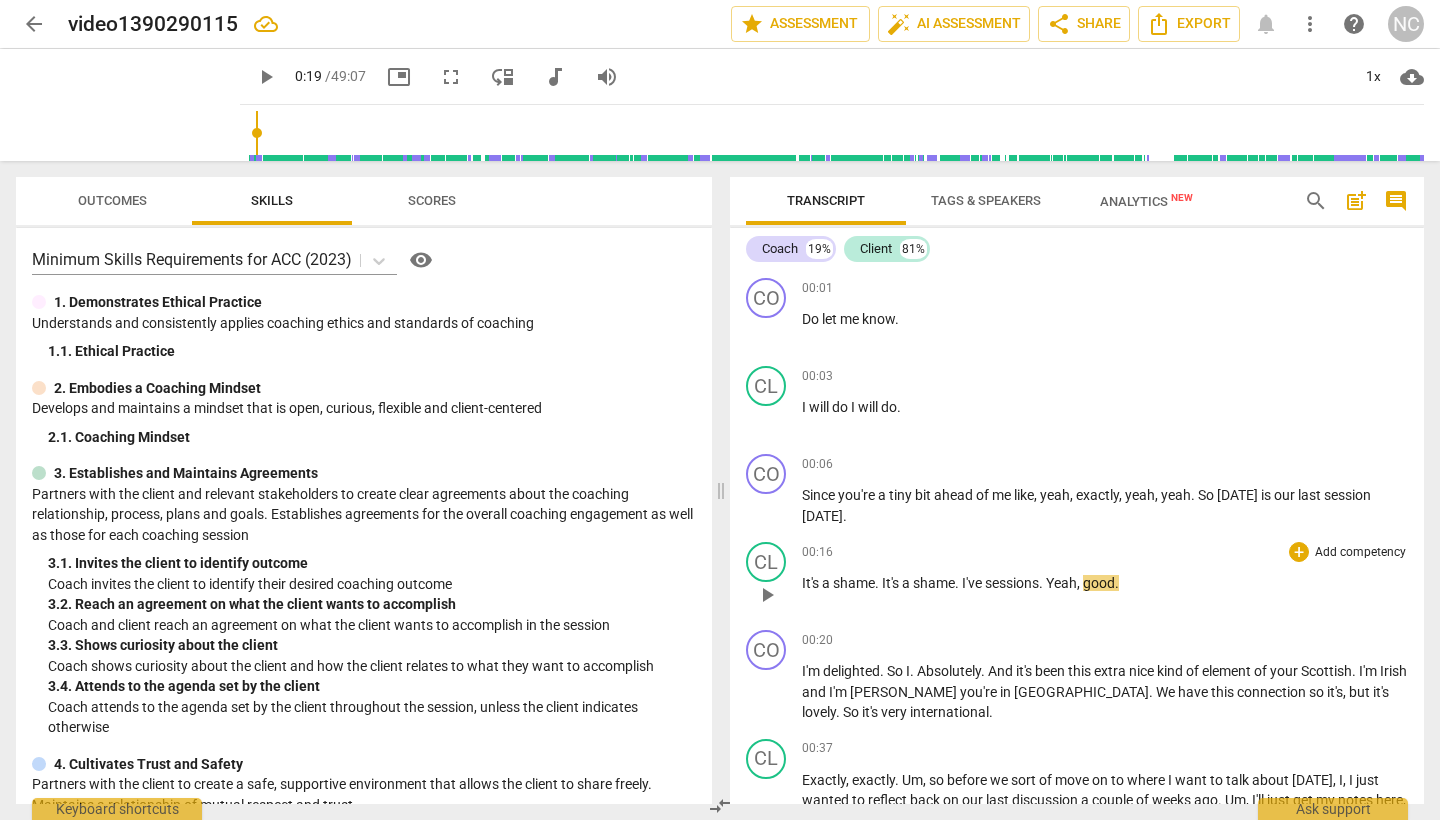 click on "sessions" at bounding box center [1012, 583] 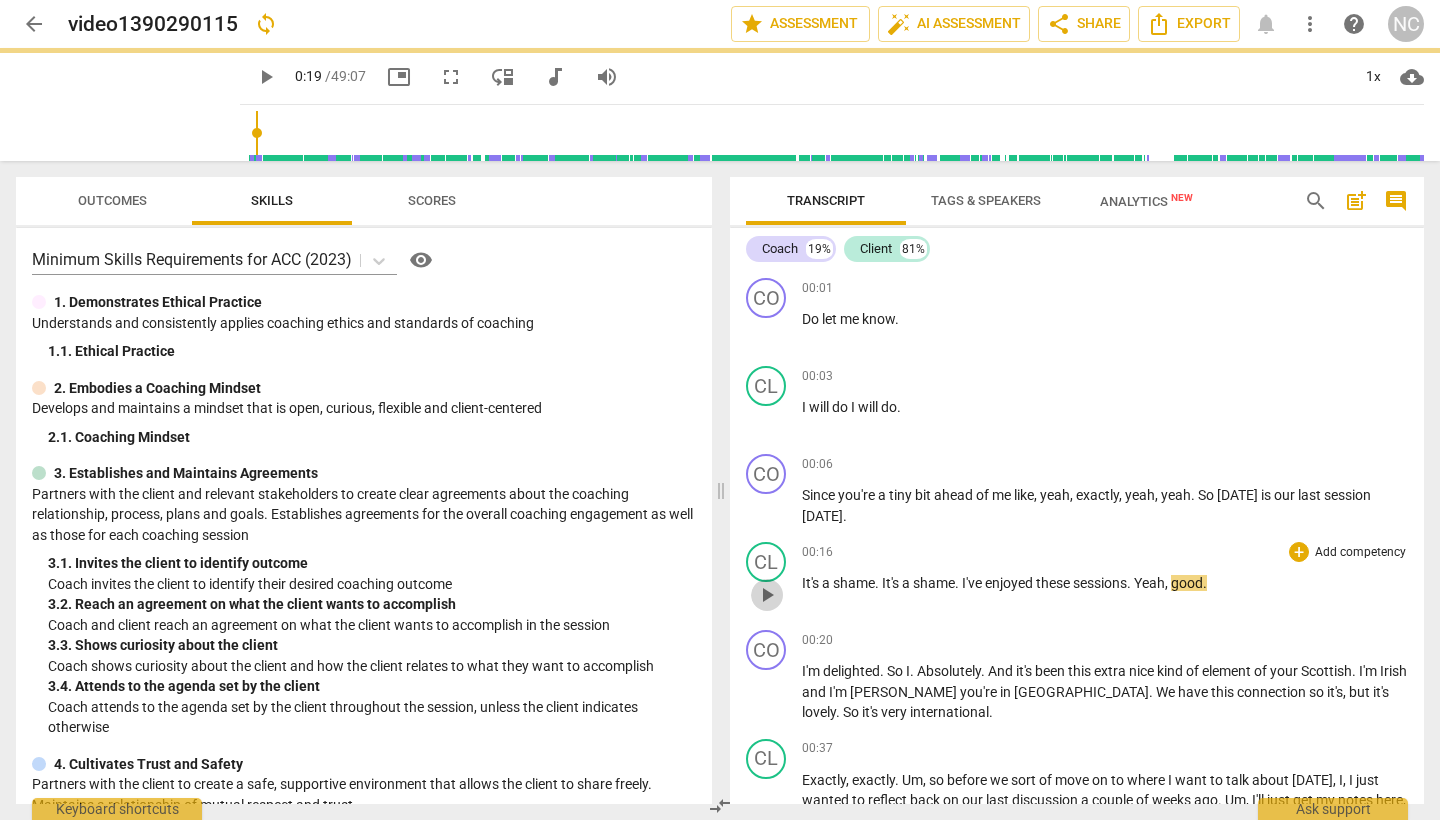 click on "play_arrow" at bounding box center [767, 595] 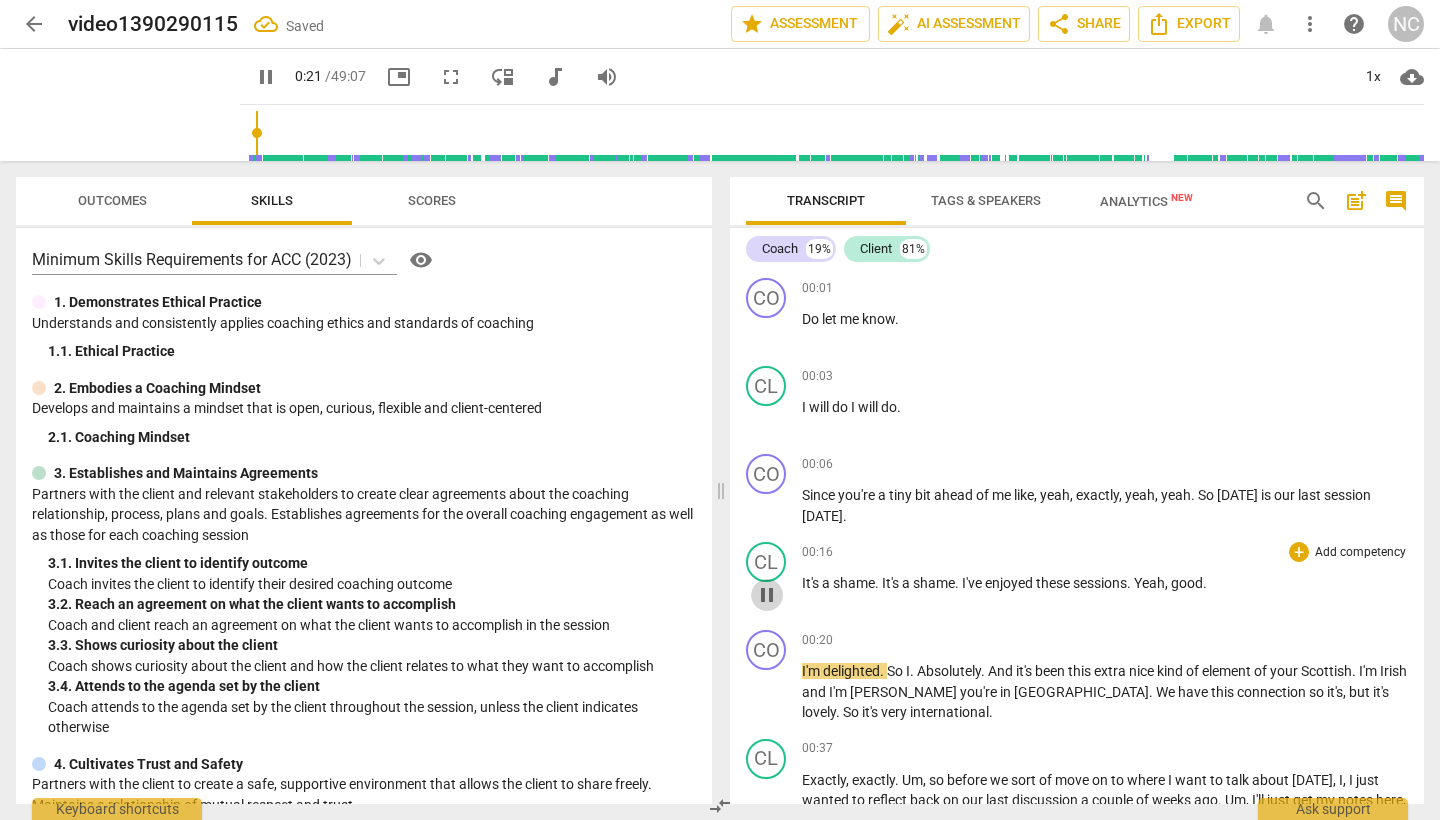 click on "pause" at bounding box center (767, 595) 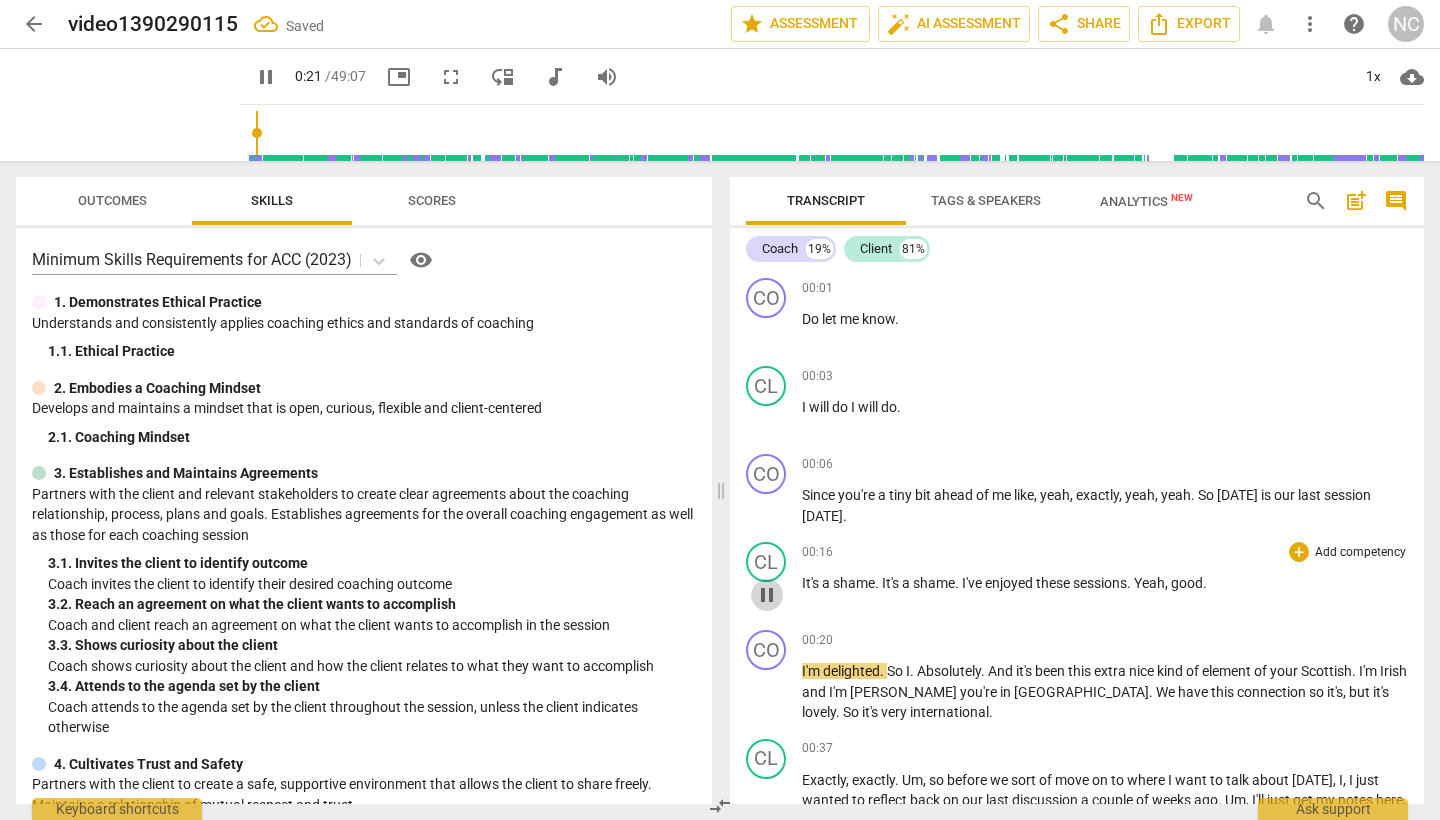 type on "22" 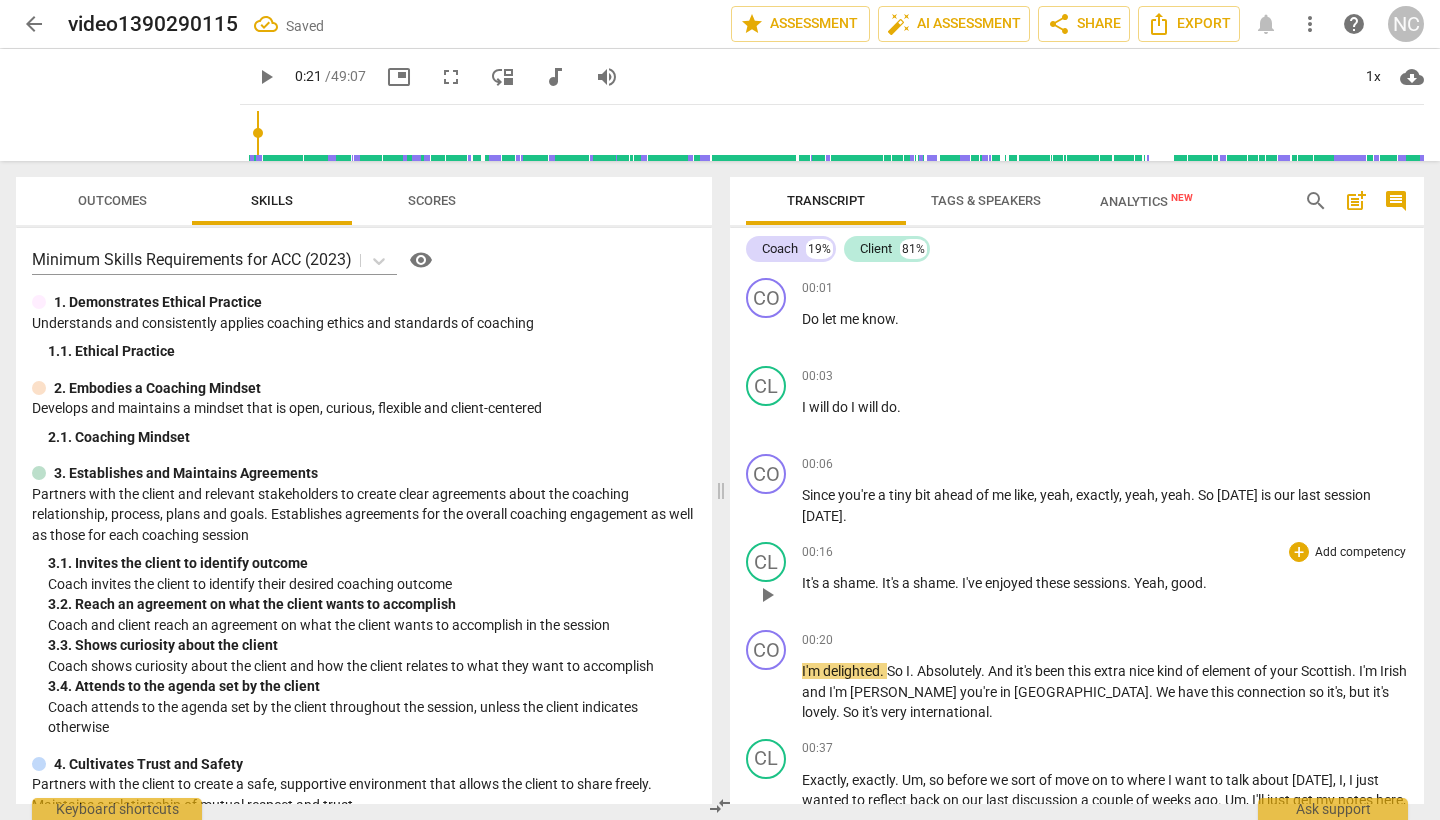 click on "Yeah" at bounding box center [1149, 583] 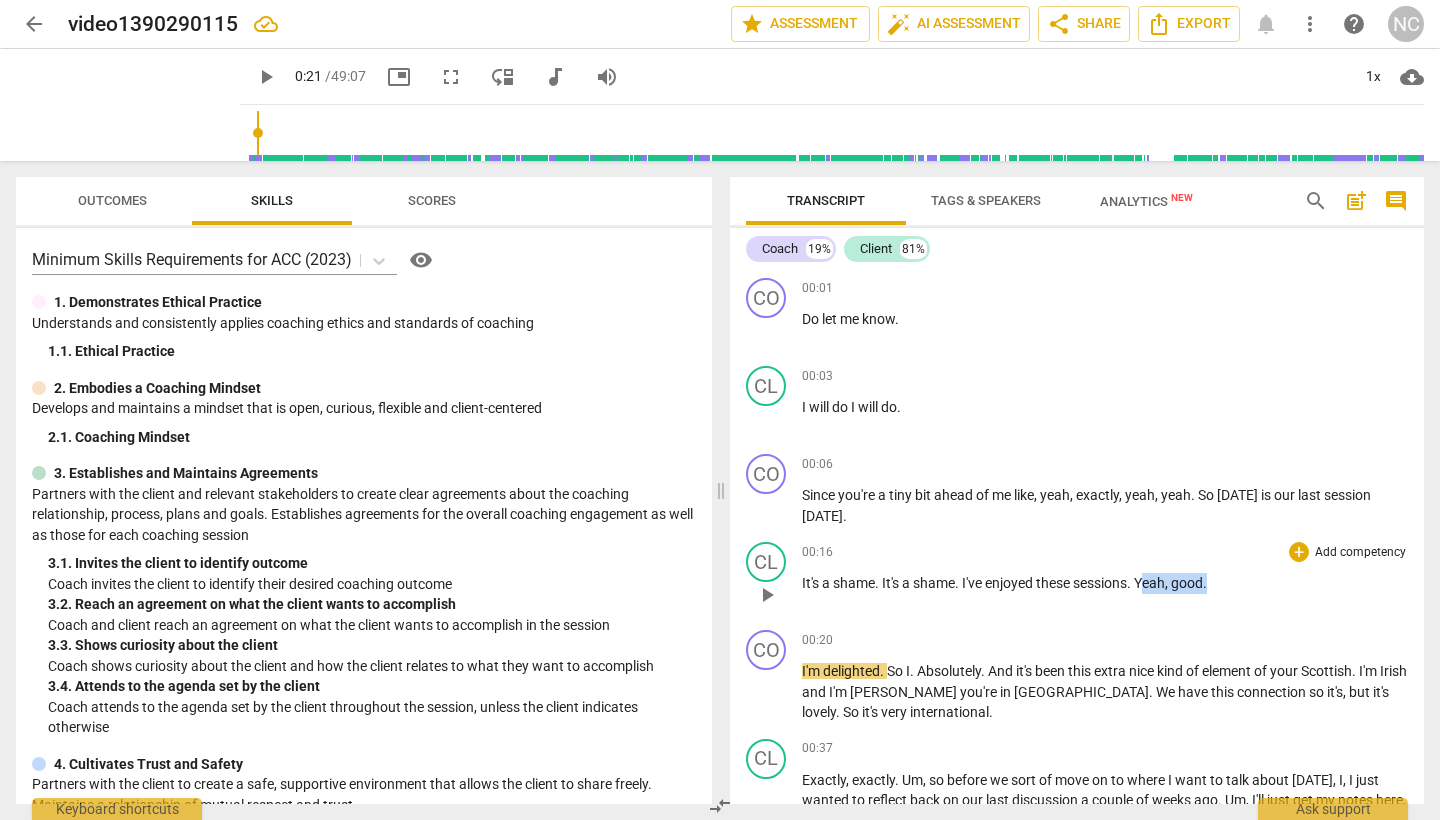 drag, startPoint x: 1145, startPoint y: 578, endPoint x: 1227, endPoint y: 573, distance: 82.1523 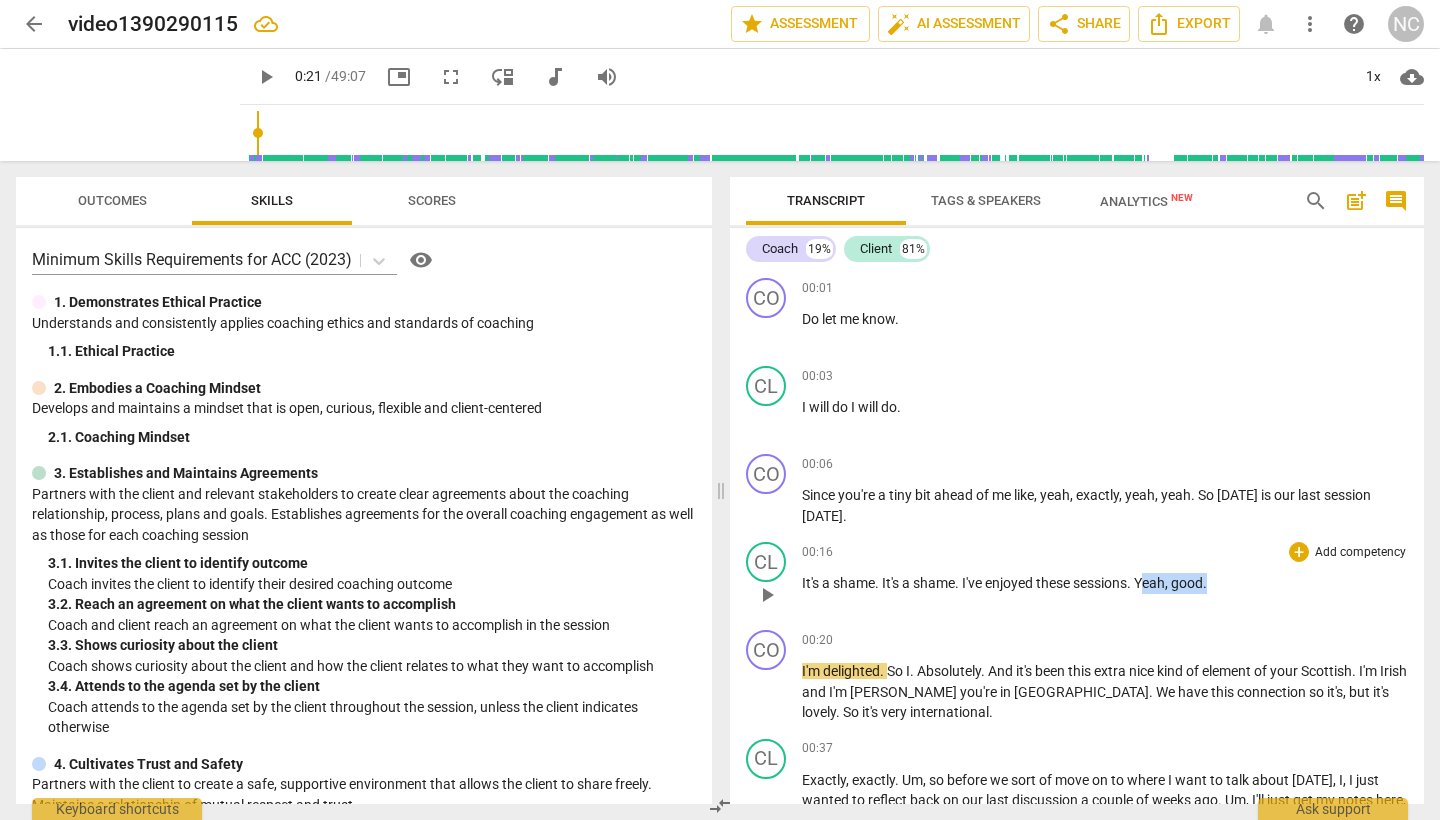click on "It's   a   shame .   It's   a   shame .   I've   enjoyed   these   sessions .   Yeah ,   good ." at bounding box center [1105, 583] 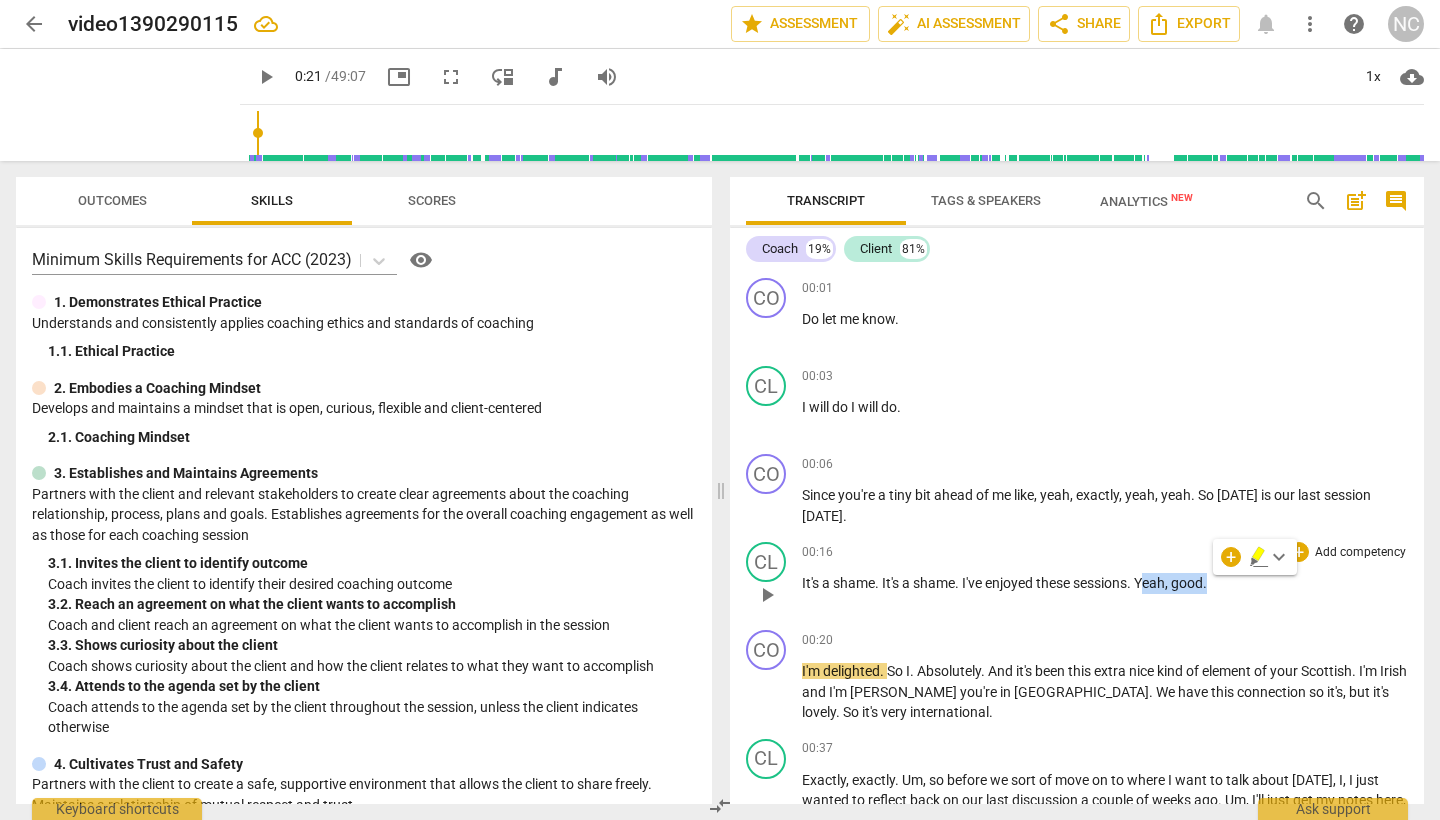 click on "It's   a   shame .   It's   a   shame .   I've   enjoyed   these   sessions .   Yeah ,   good ." at bounding box center [1105, 583] 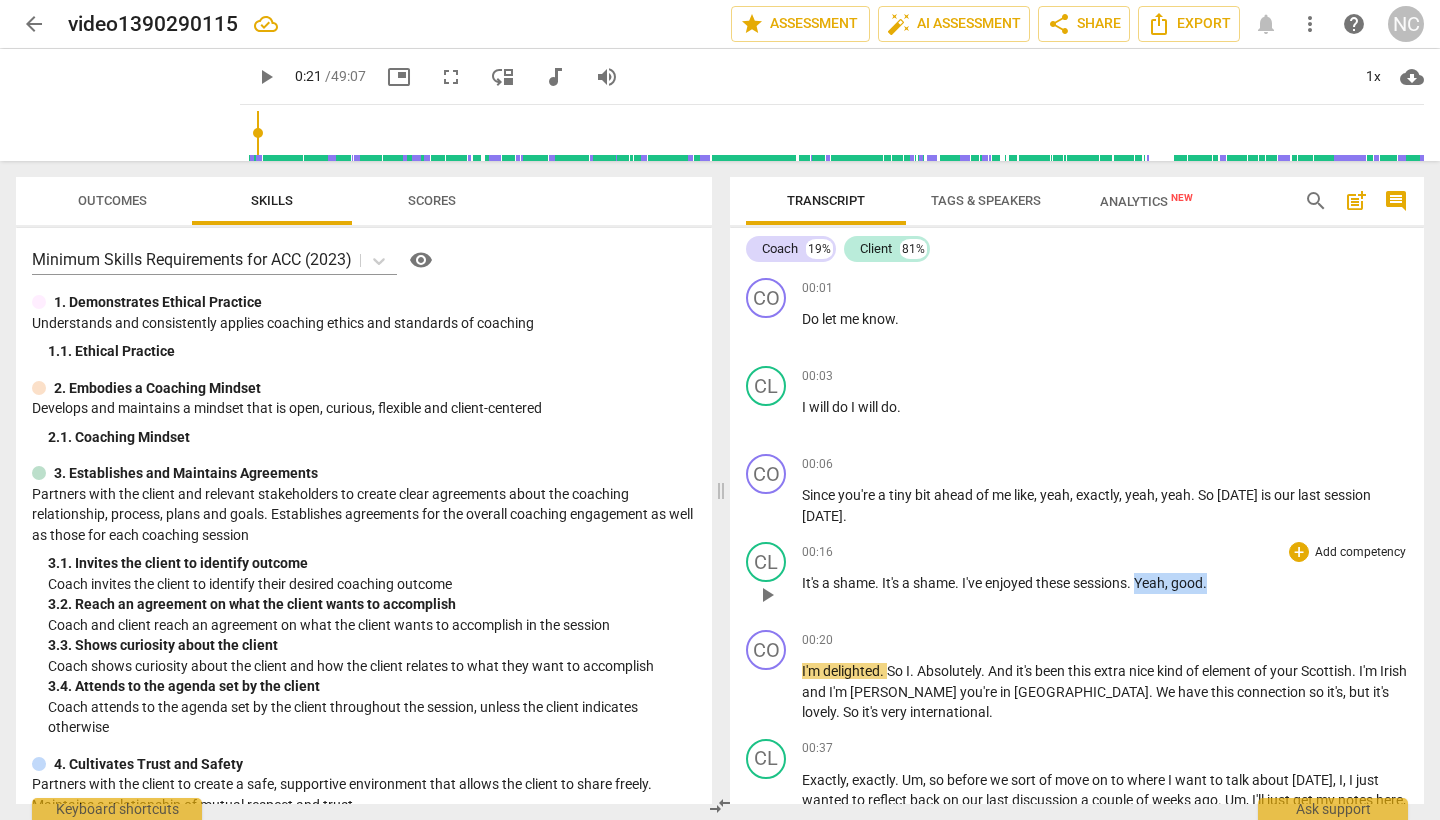drag, startPoint x: 1140, startPoint y: 582, endPoint x: 1225, endPoint y: 577, distance: 85.146935 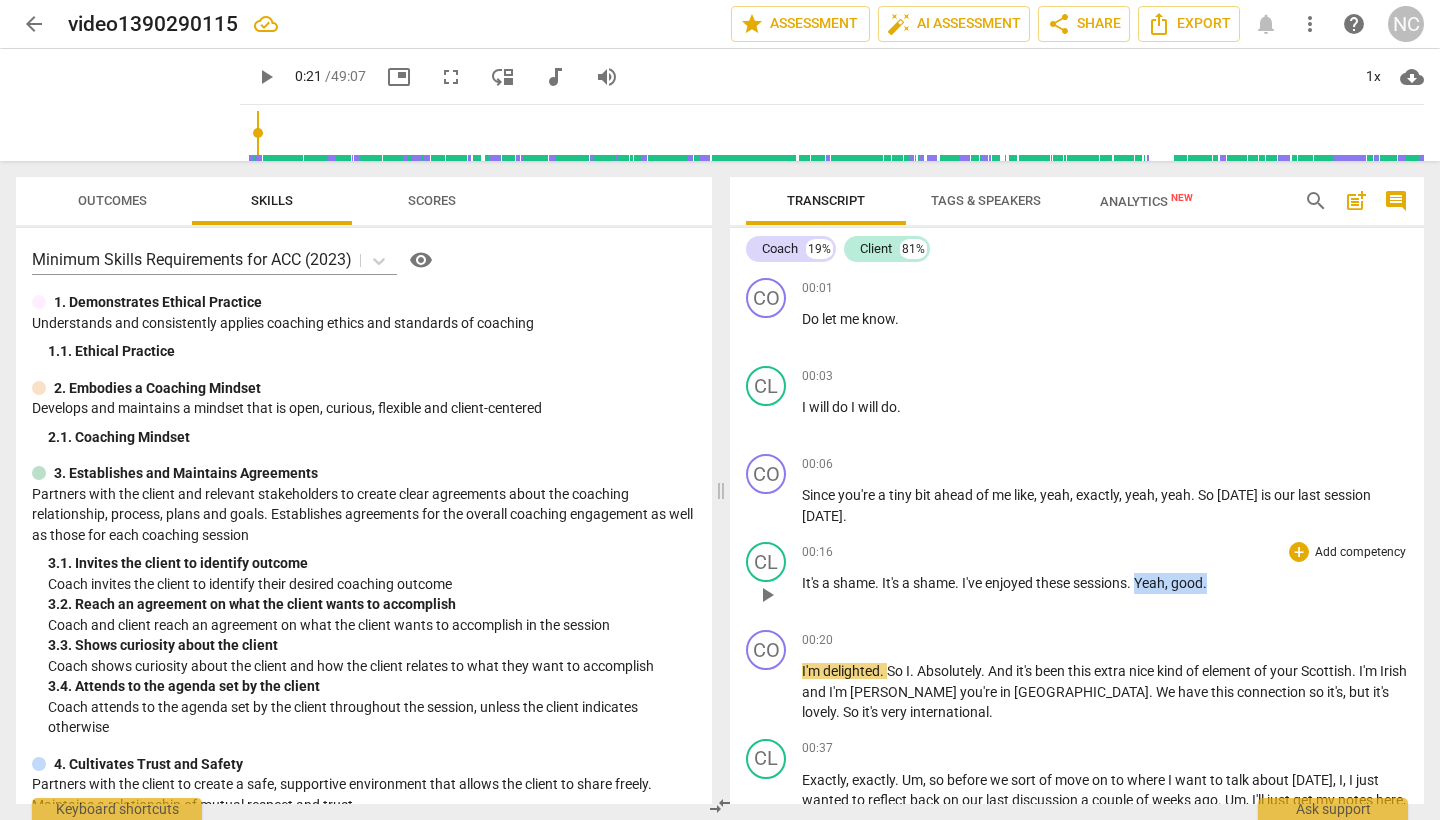 click on "It's   a   shame .   It's   a   shame .   I've   enjoyed   these   sessions .   Yeah ,   good ." at bounding box center [1105, 583] 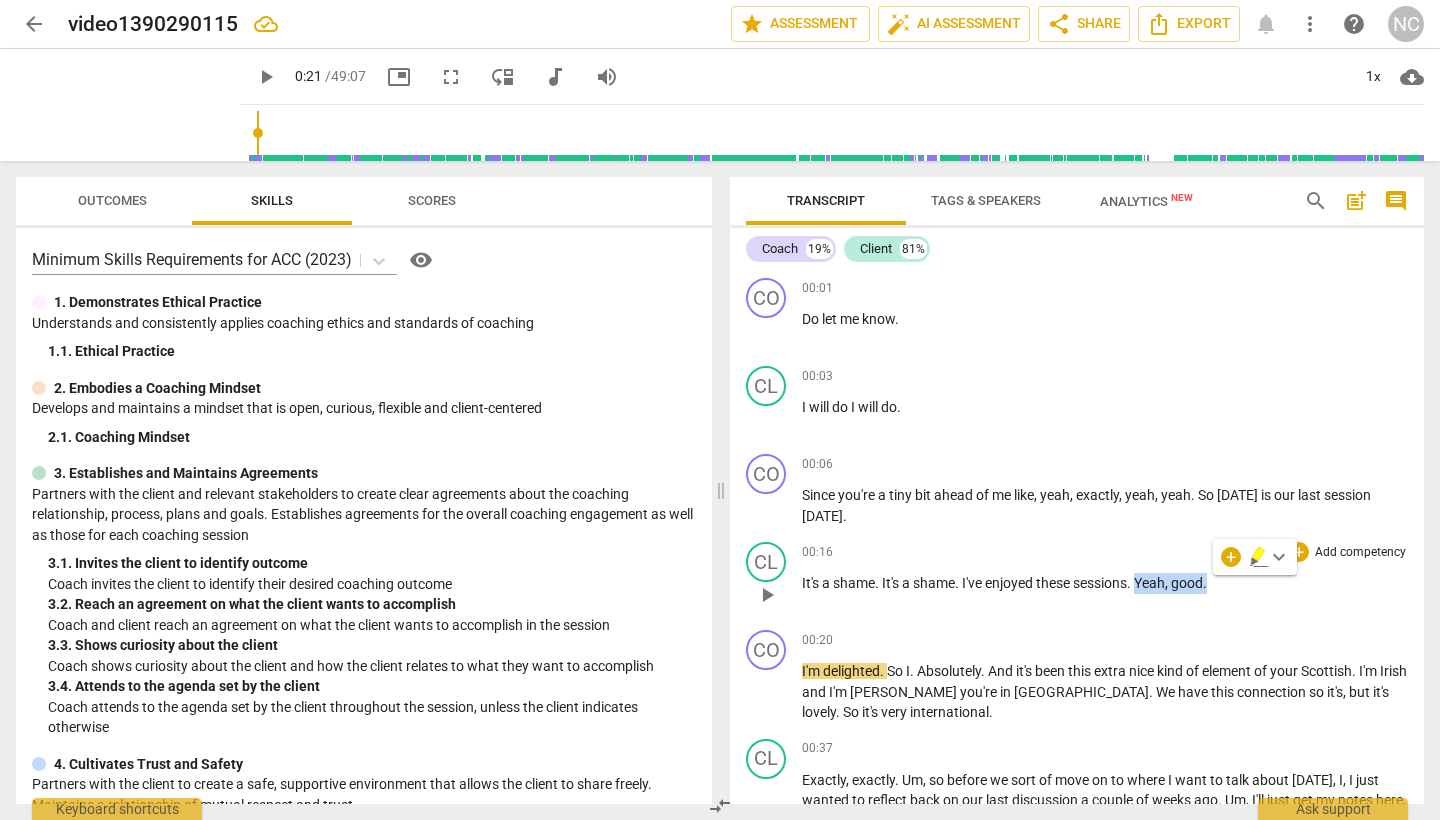 type 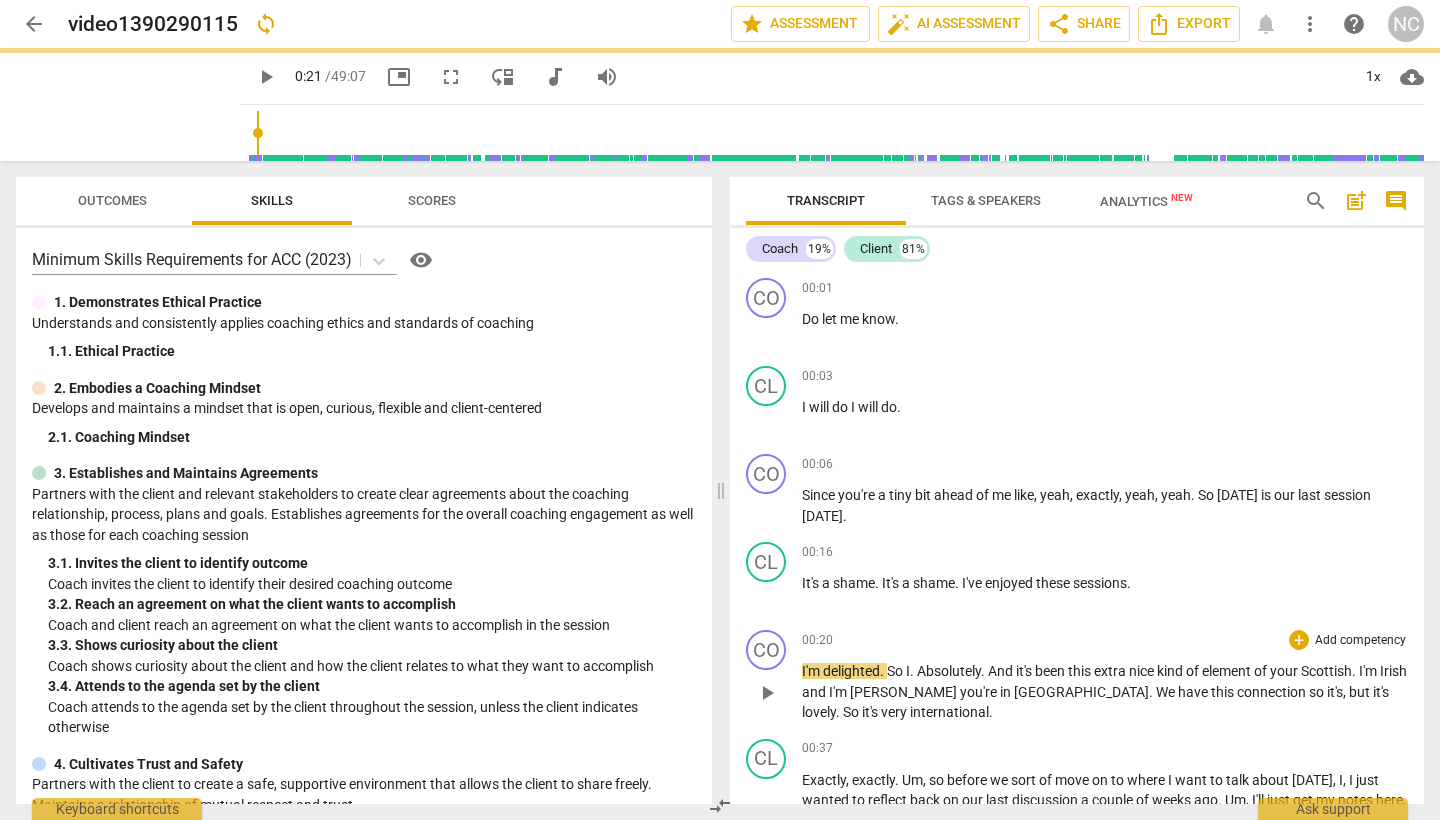 click on "I'm" at bounding box center [812, 671] 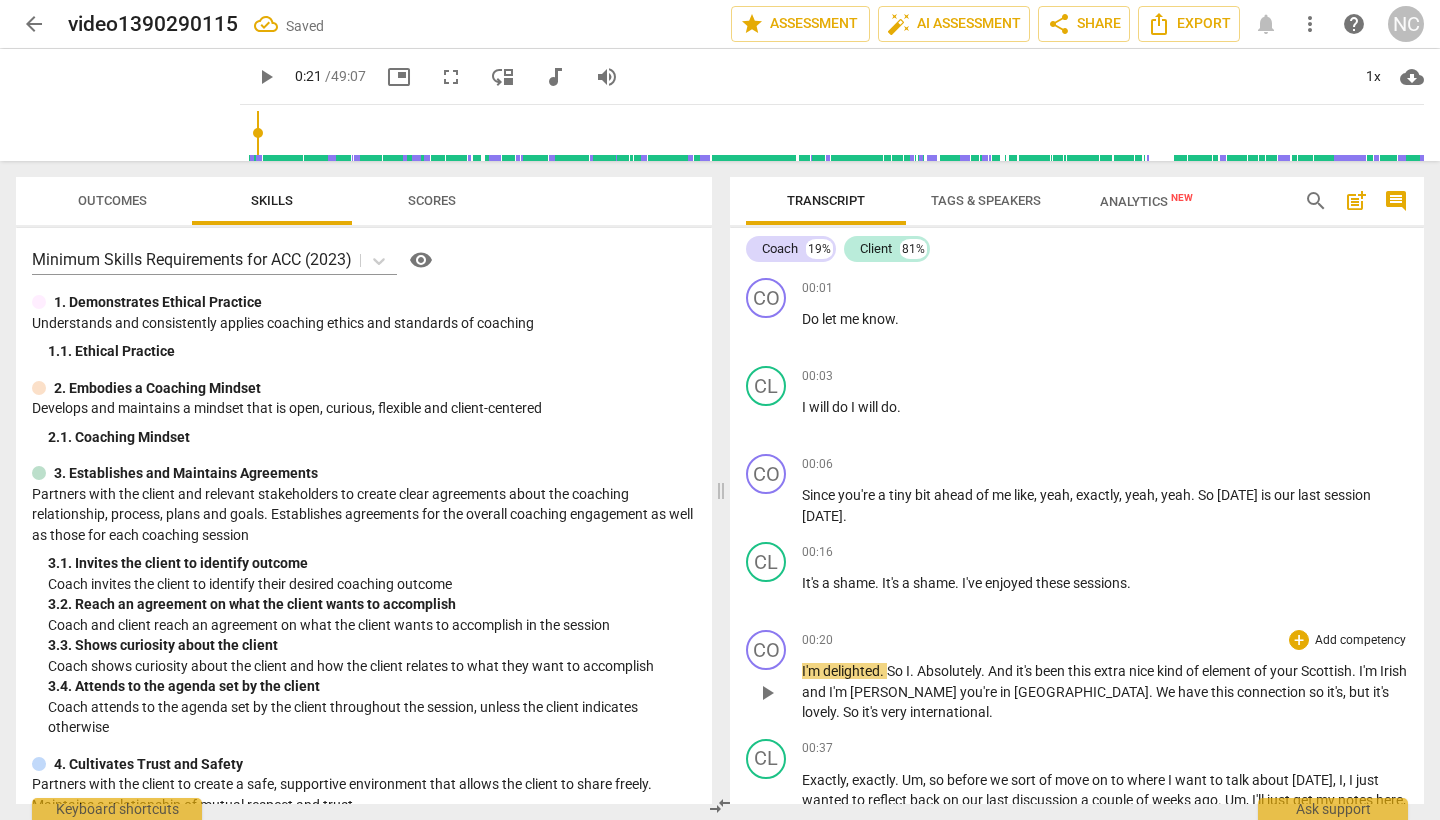 paste 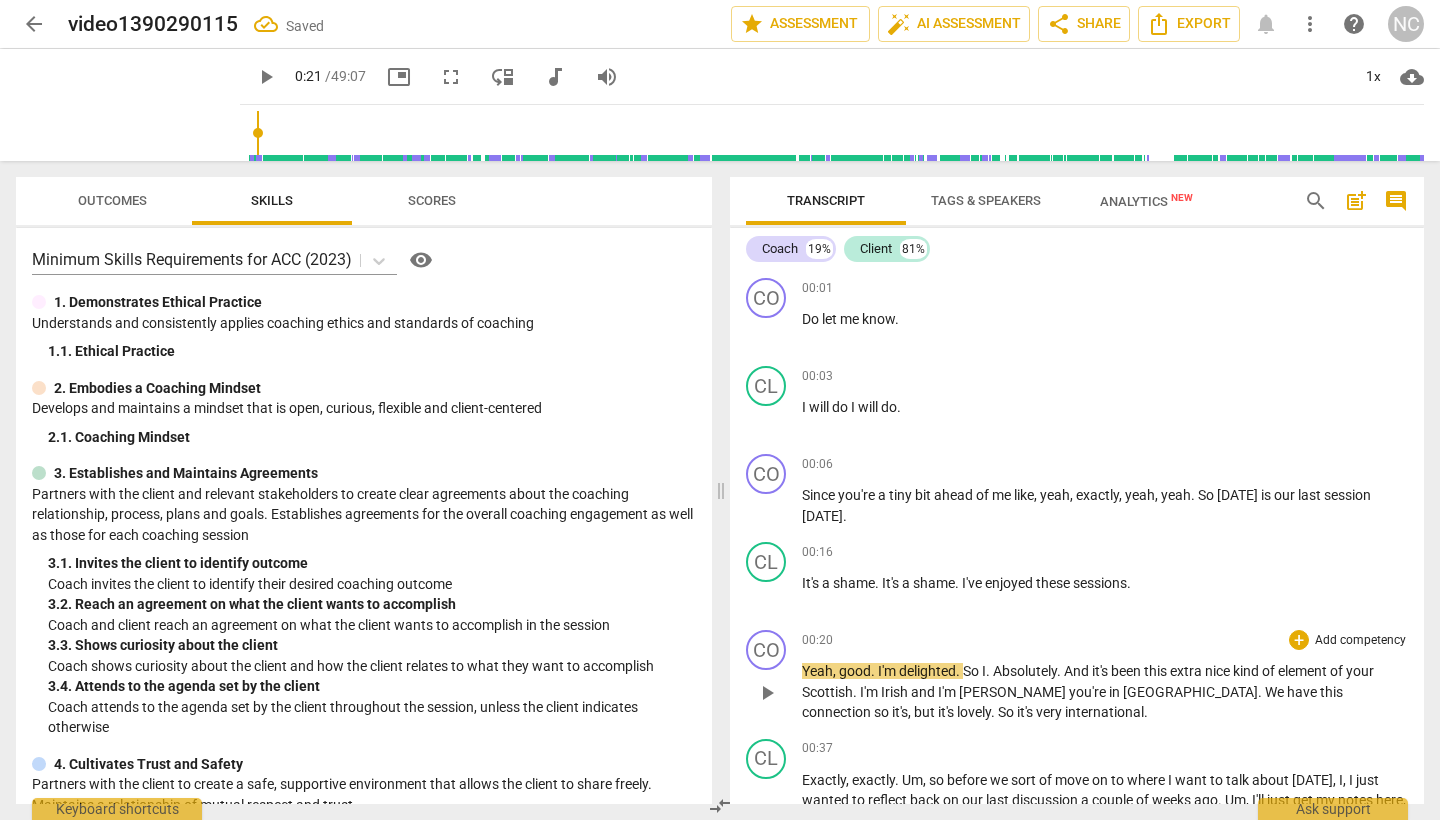 click on "play_arrow" at bounding box center (767, 693) 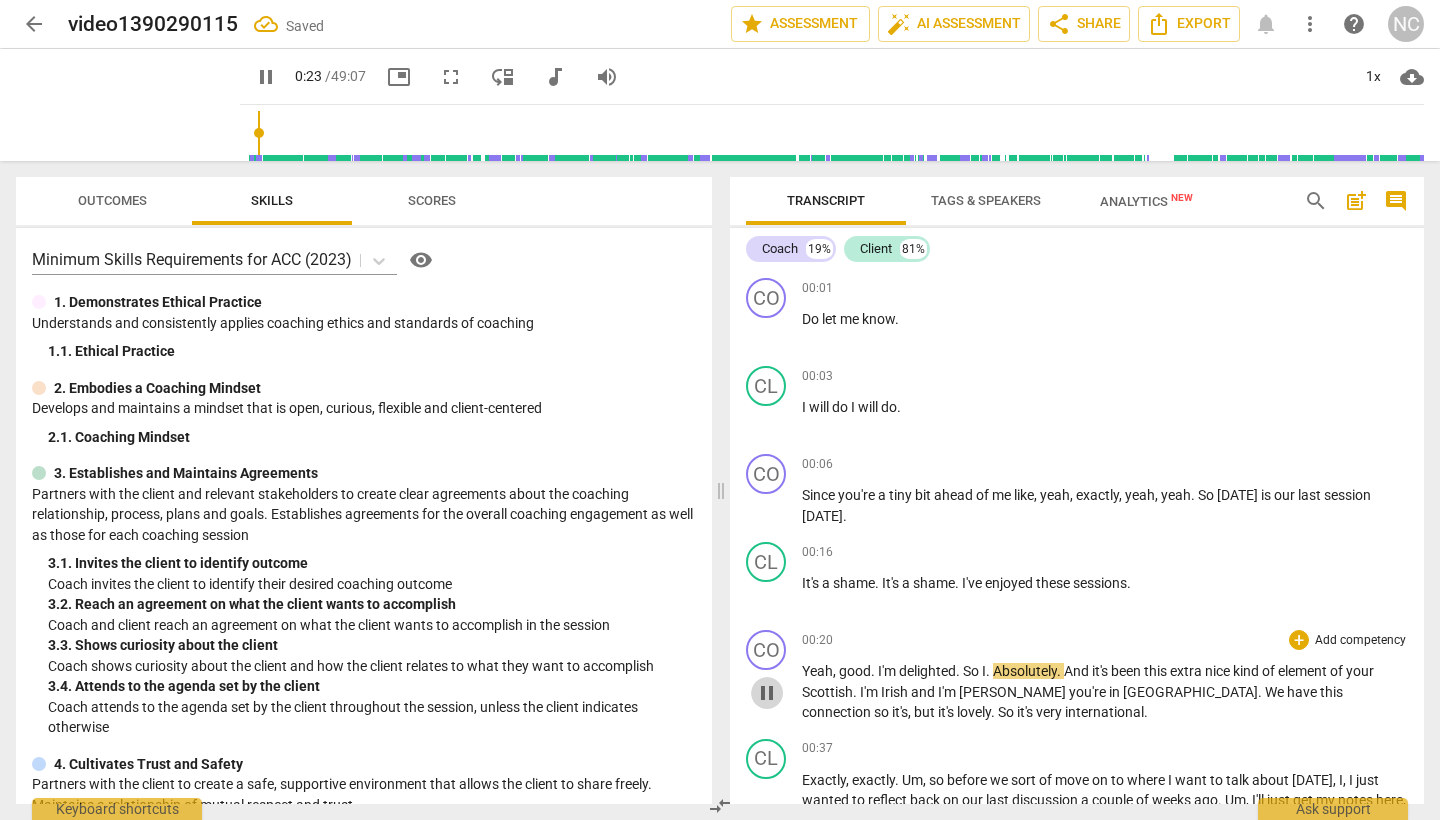 click on "pause" at bounding box center [767, 693] 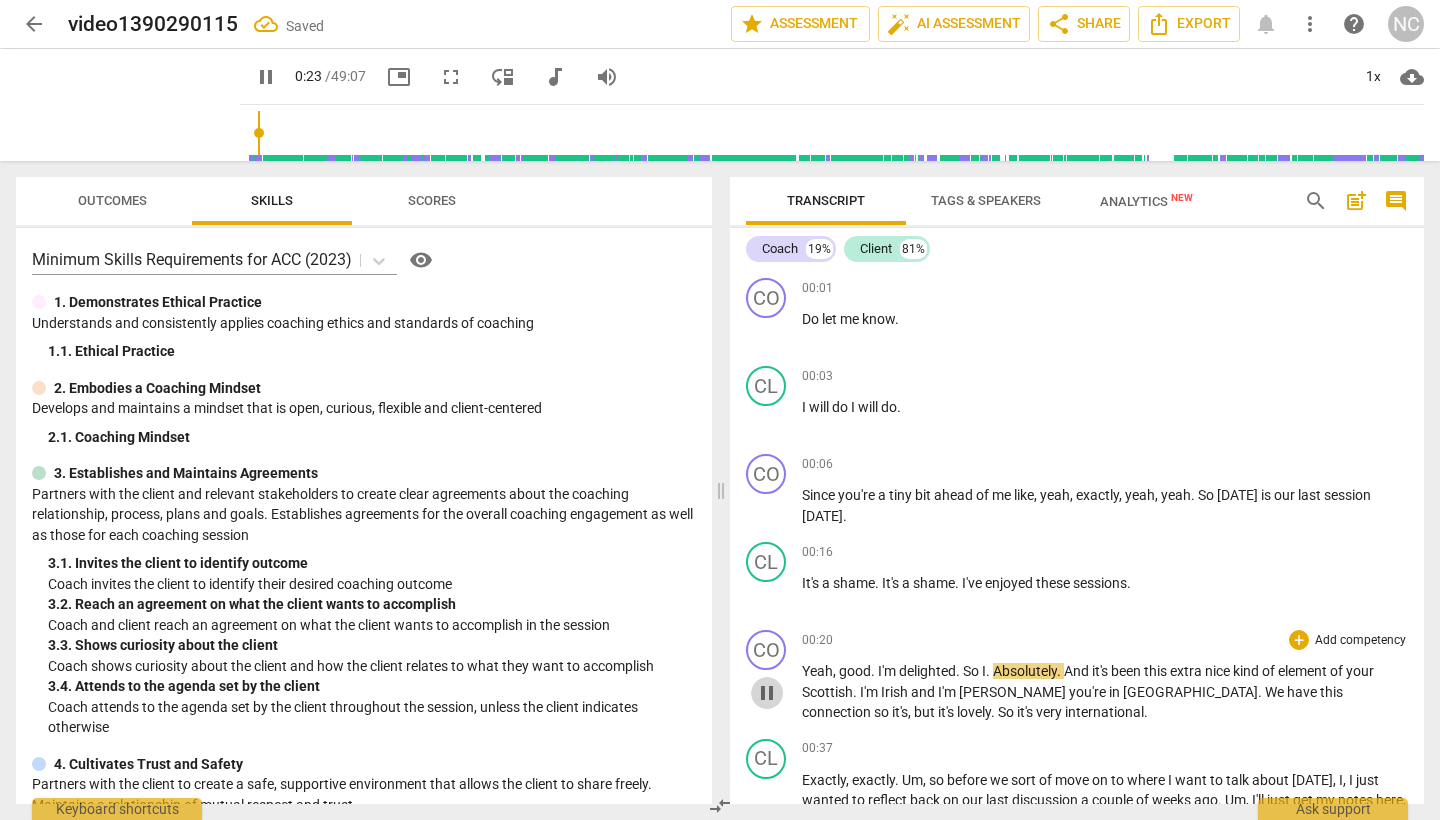 type on "24" 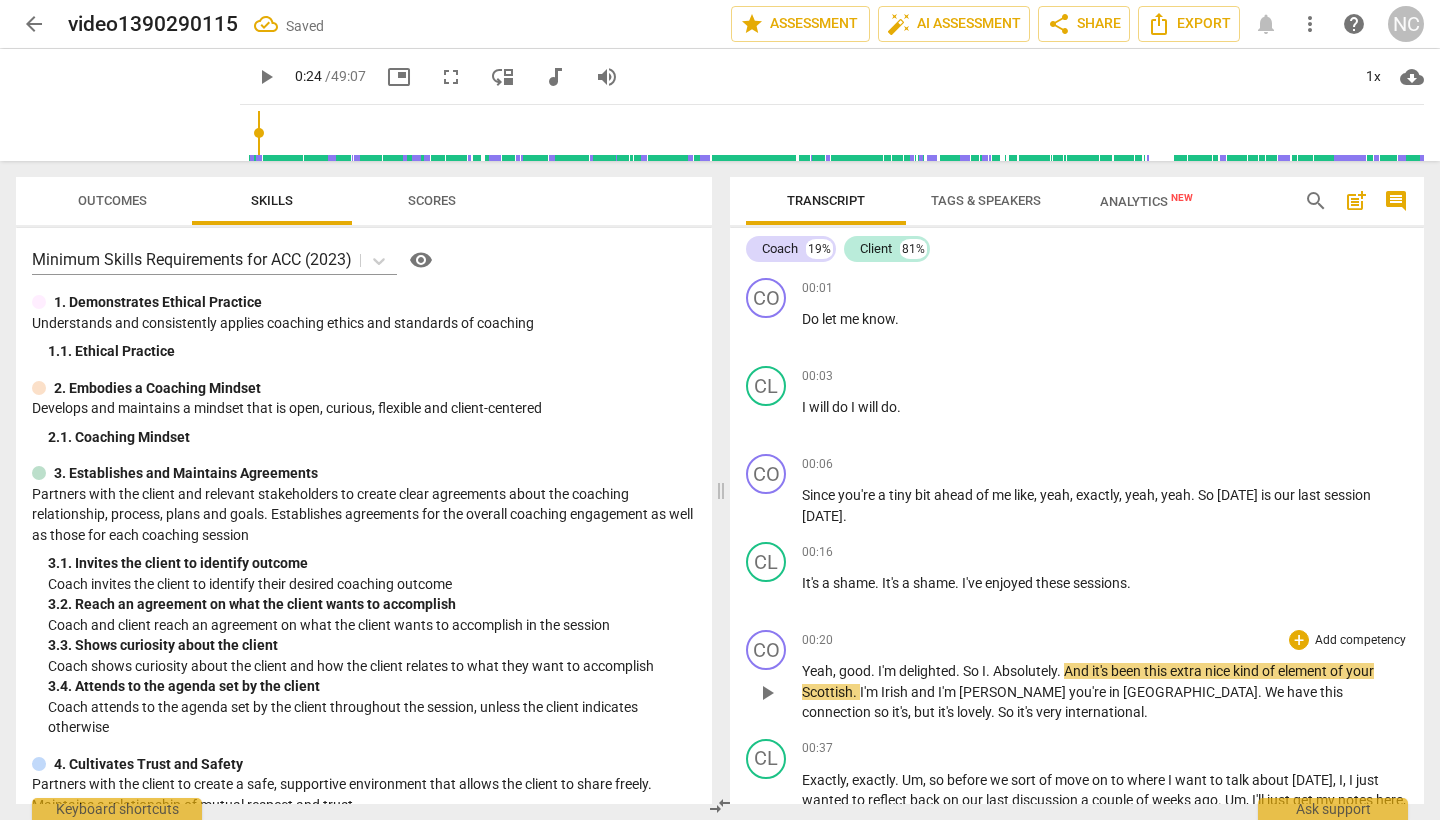click on "So" at bounding box center [972, 671] 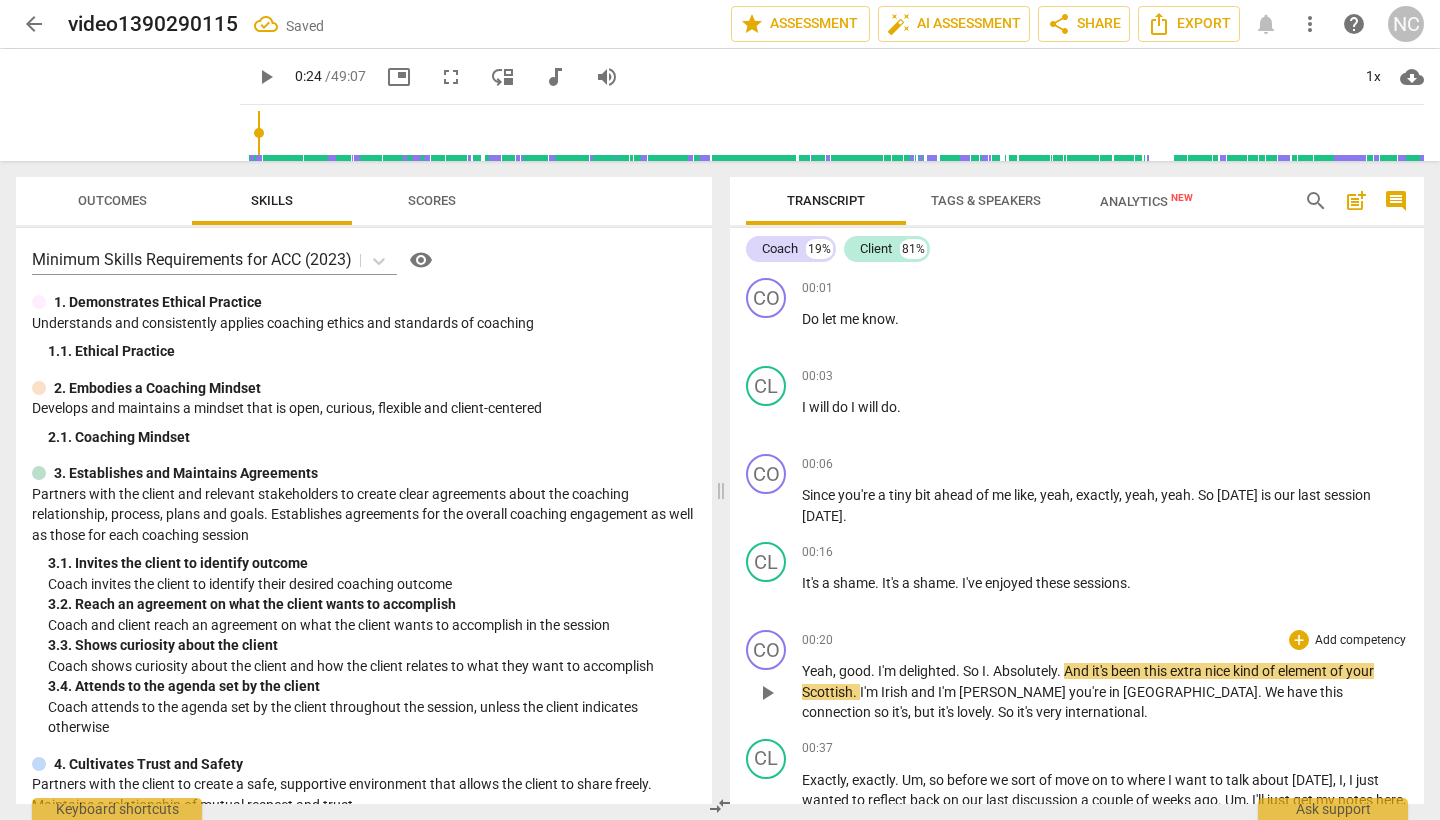 type 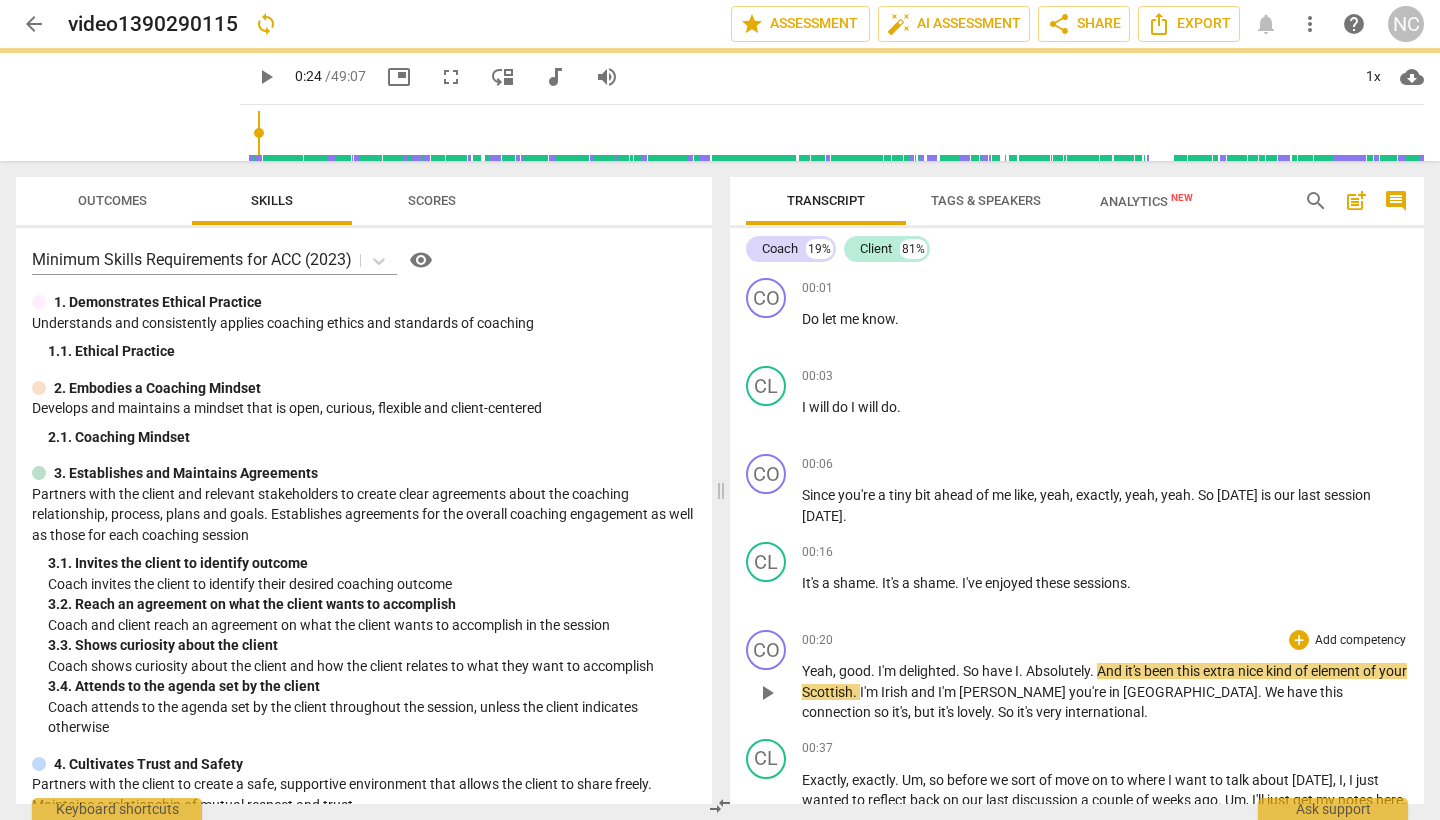 click on "play_arrow" at bounding box center (767, 693) 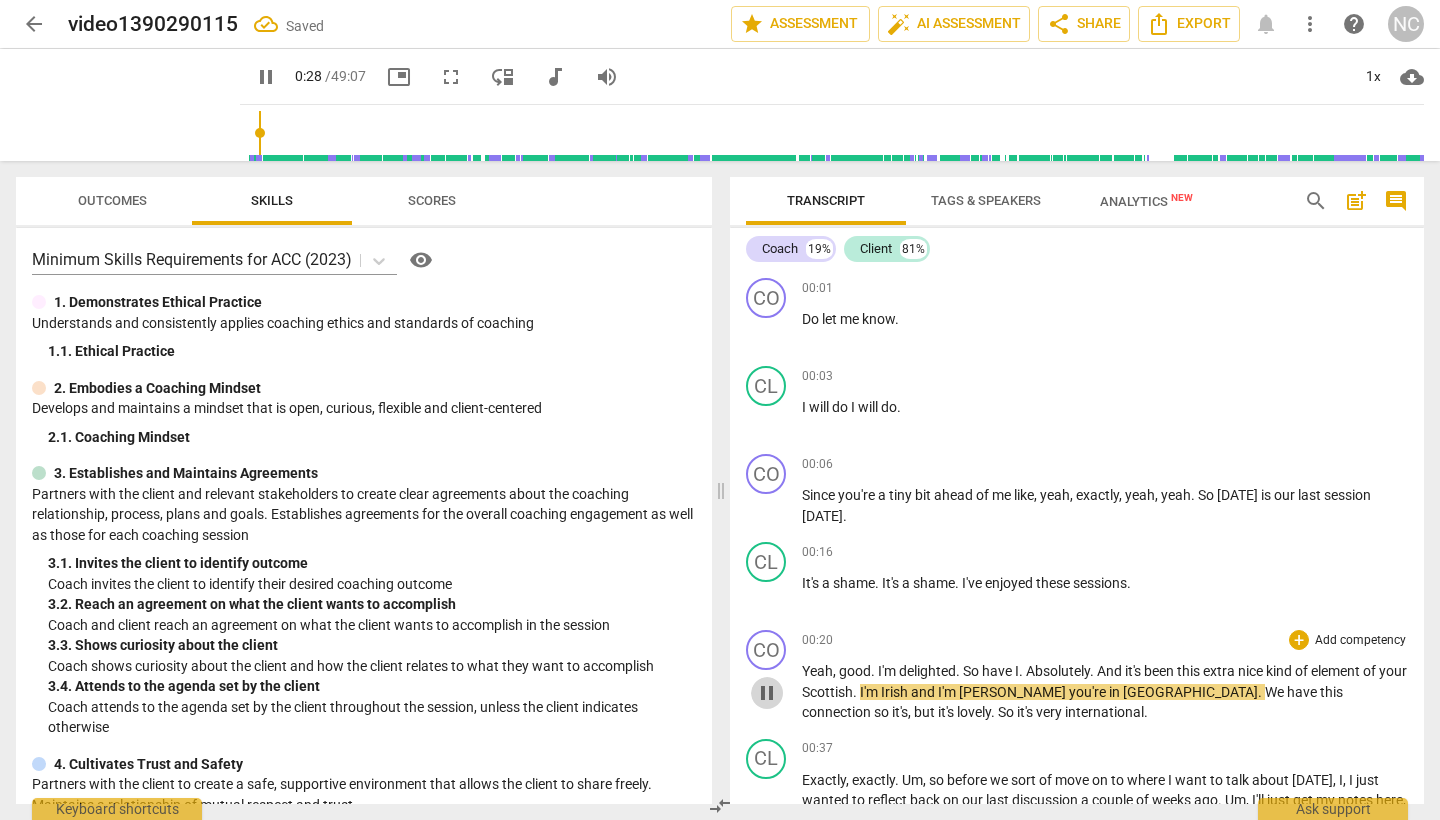 click on "pause" at bounding box center [767, 693] 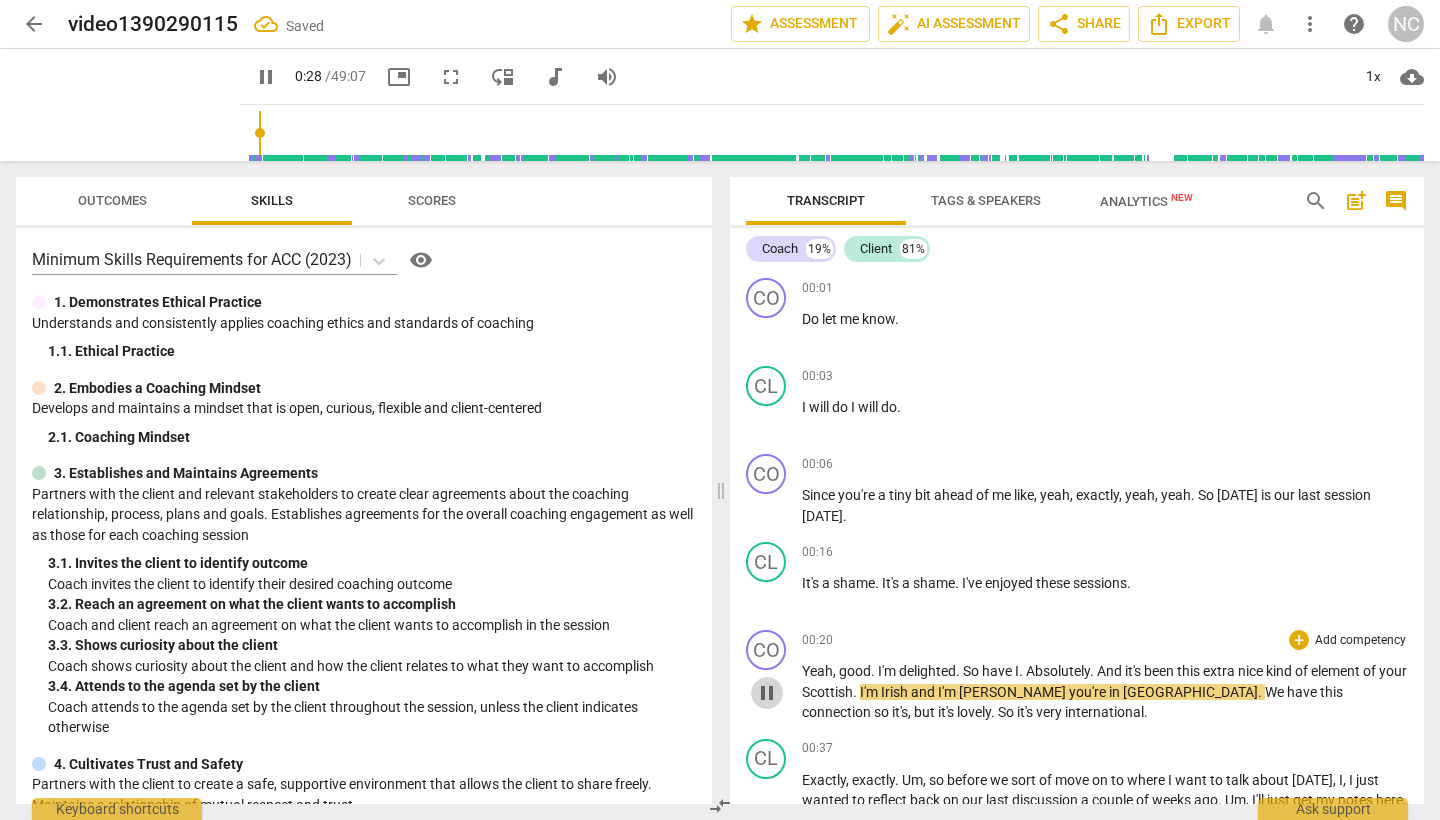 type on "29" 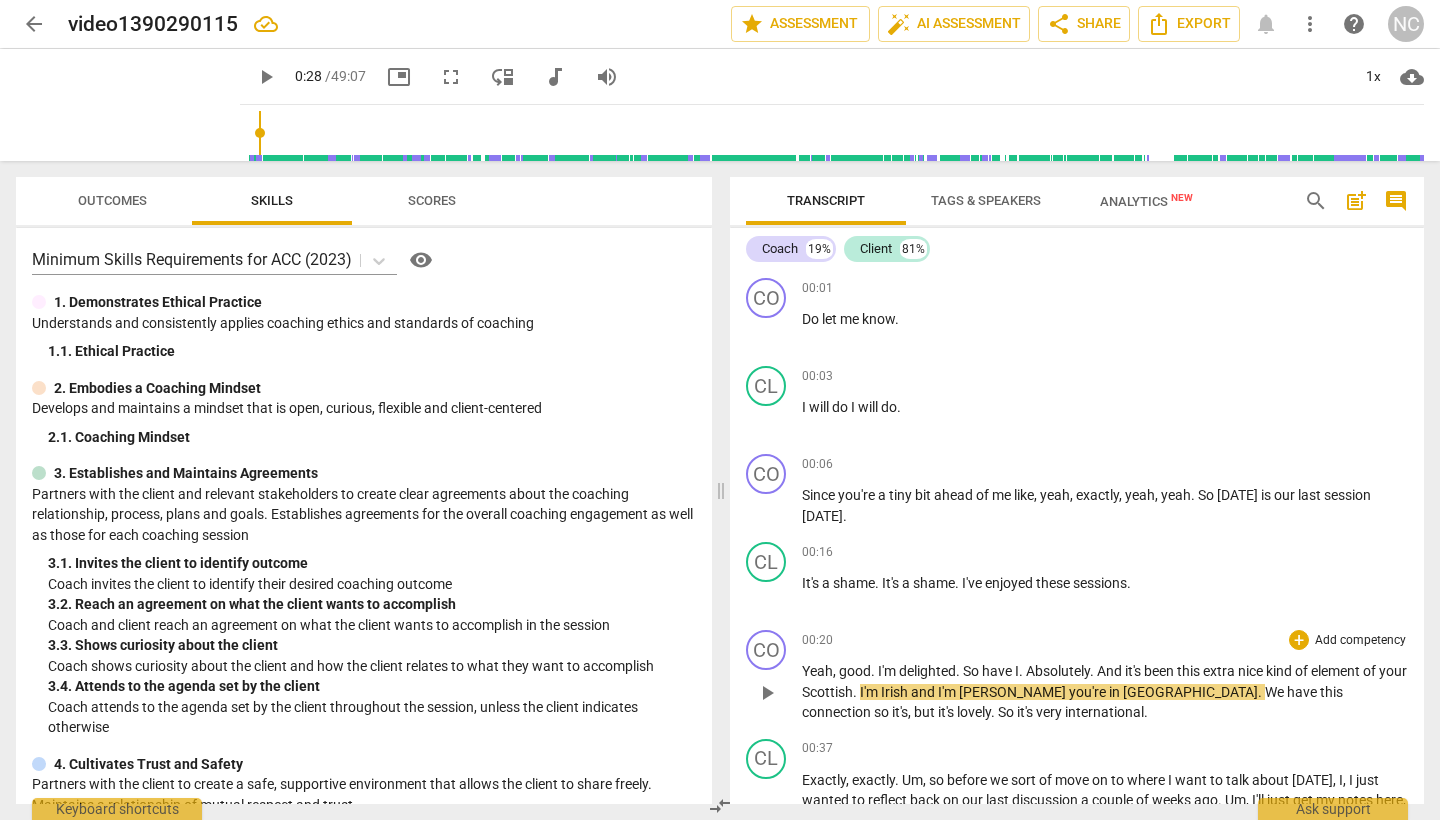 click on "Scottish" at bounding box center (827, 692) 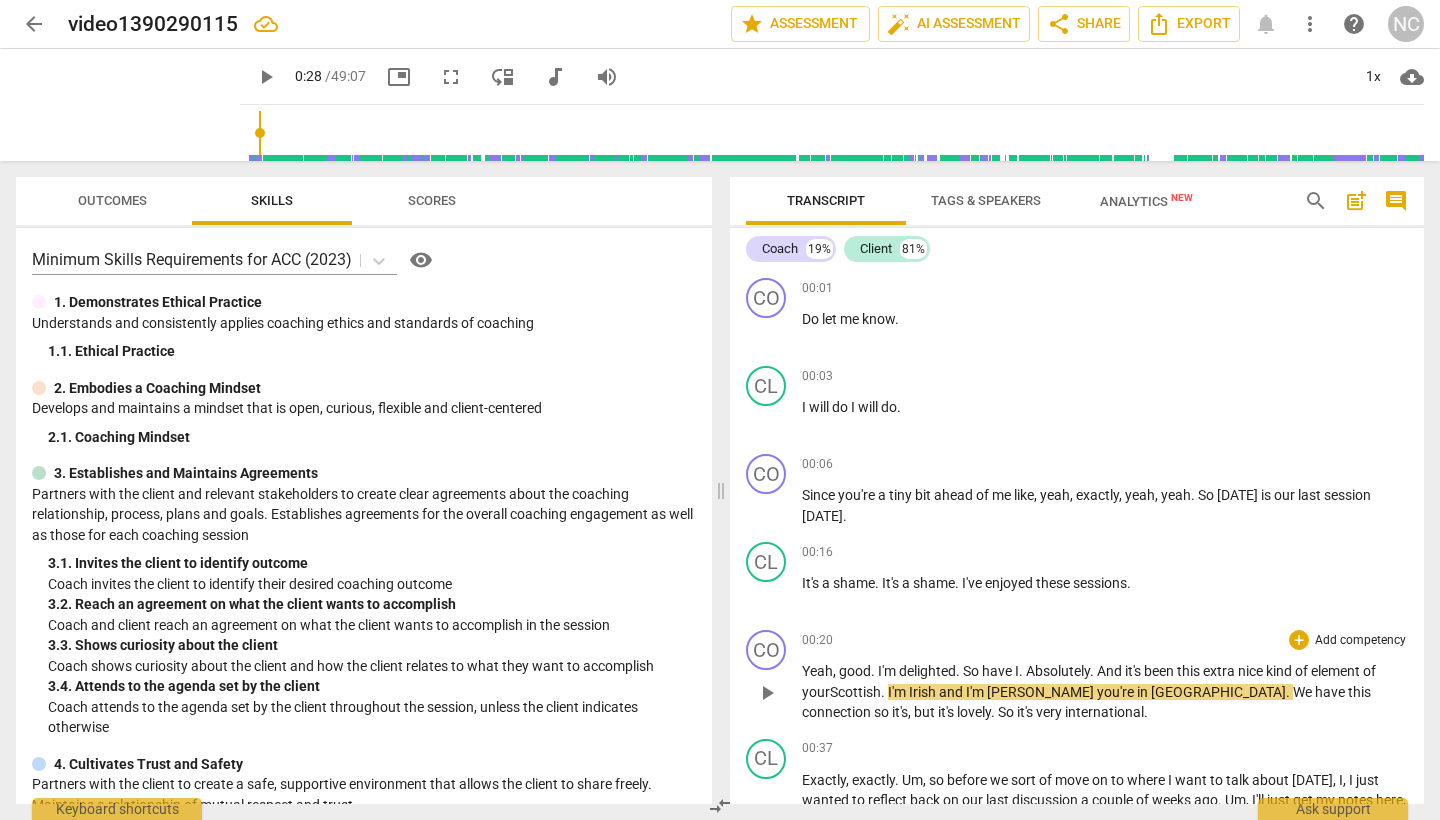 type 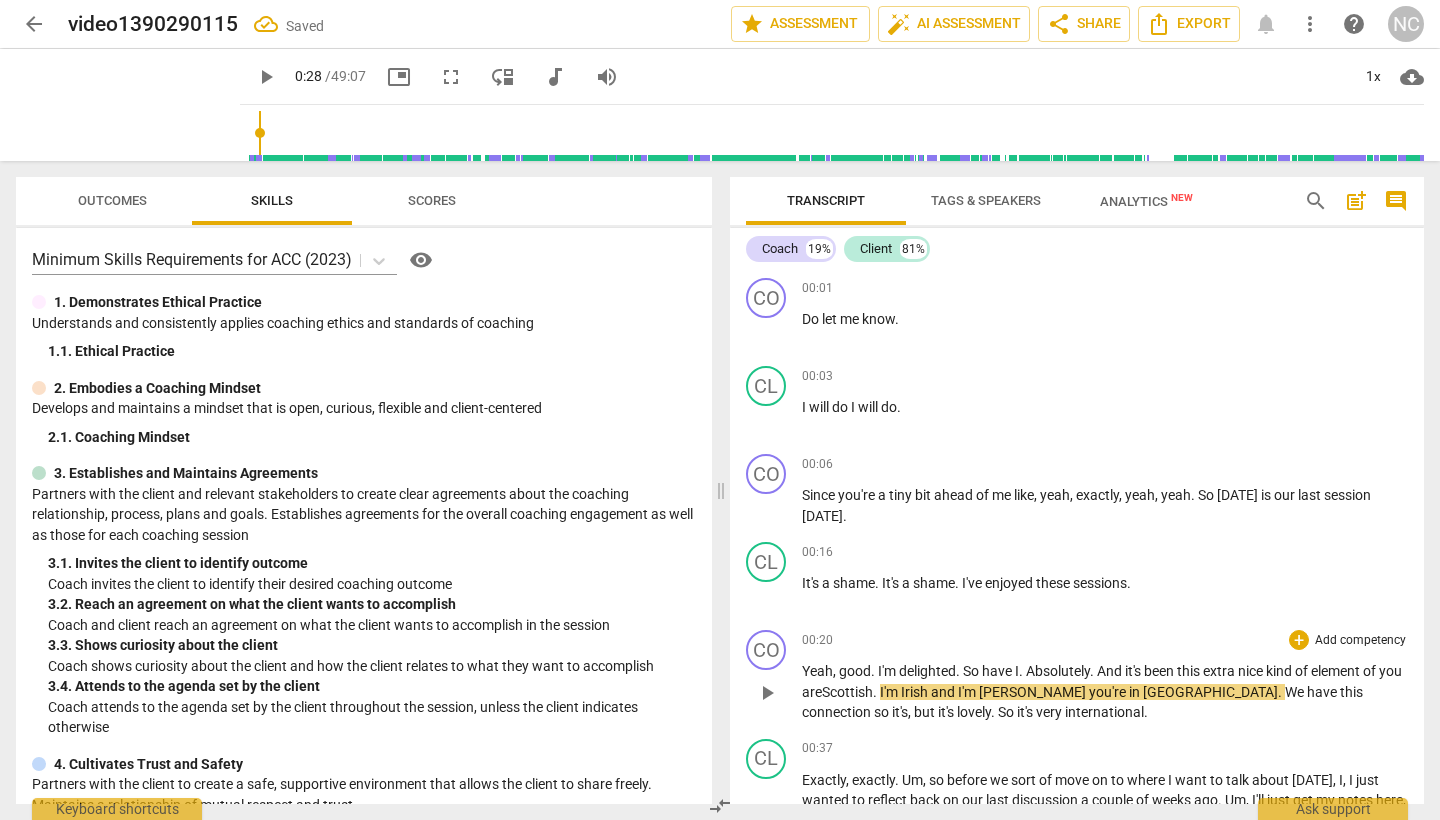 click on "play_arrow" at bounding box center (767, 693) 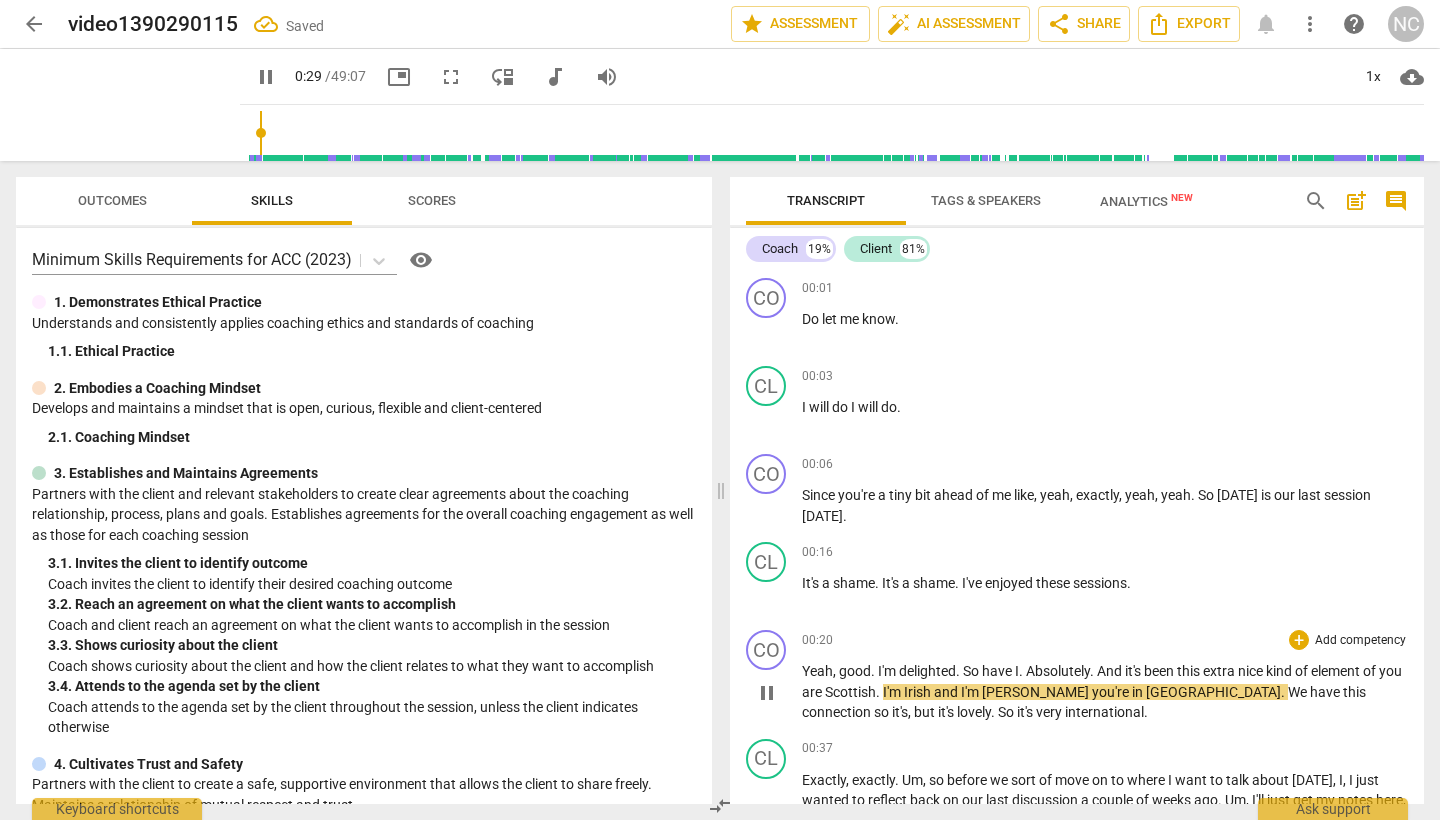 click on "pause" at bounding box center [767, 693] 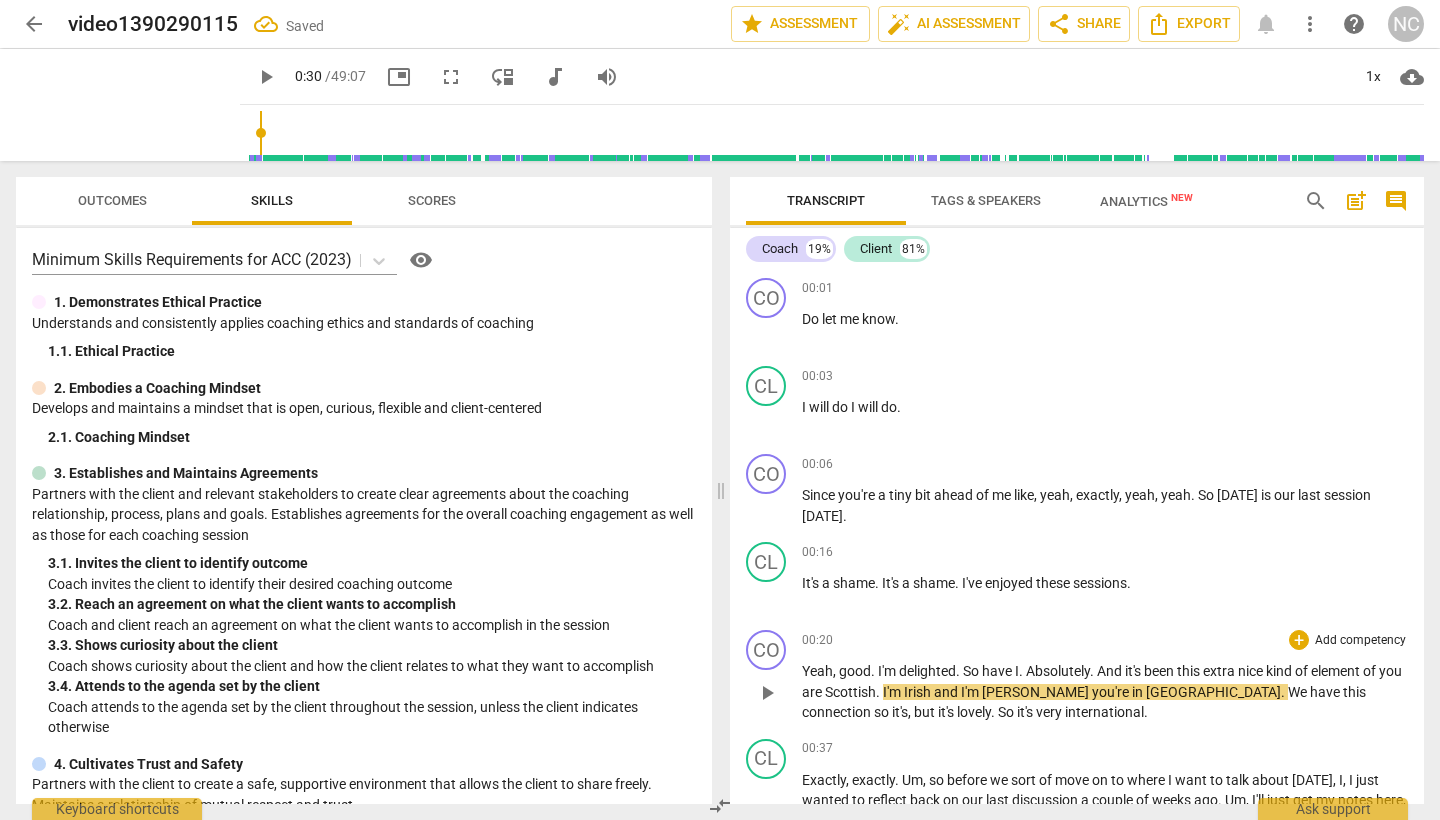 click on "[PERSON_NAME]" at bounding box center [1037, 692] 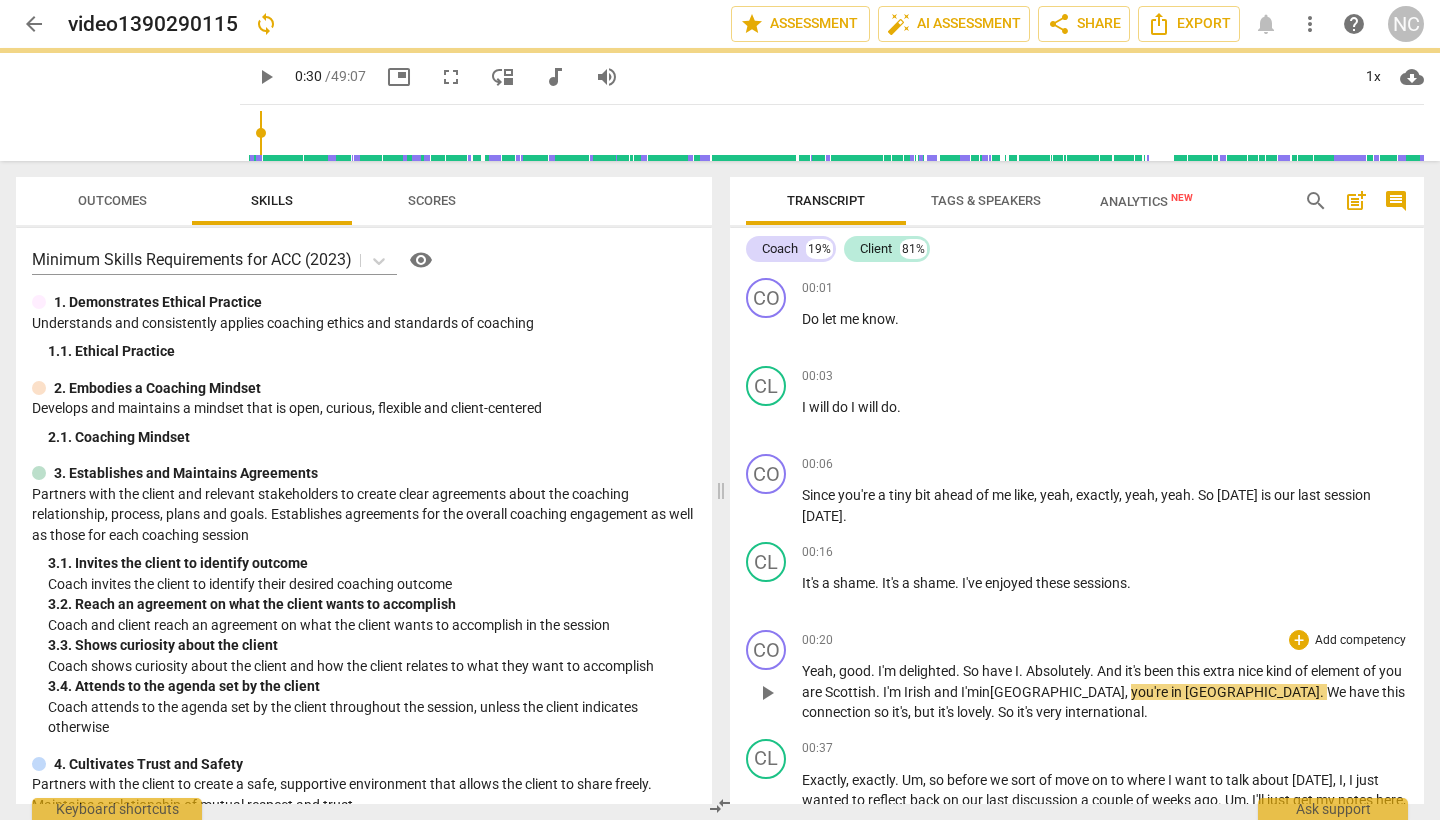 click on "play_arrow" at bounding box center (767, 693) 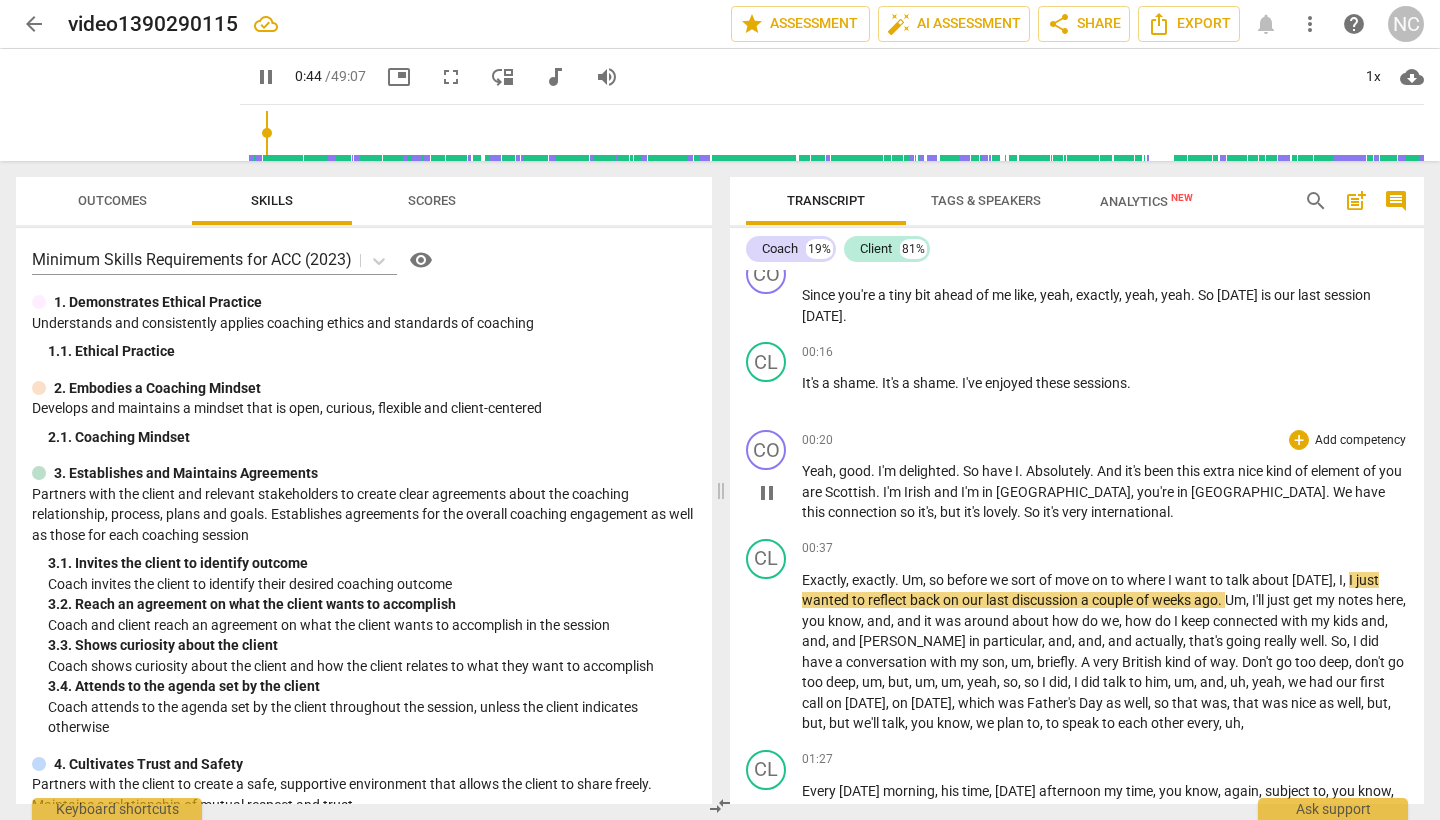 scroll, scrollTop: 232, scrollLeft: 0, axis: vertical 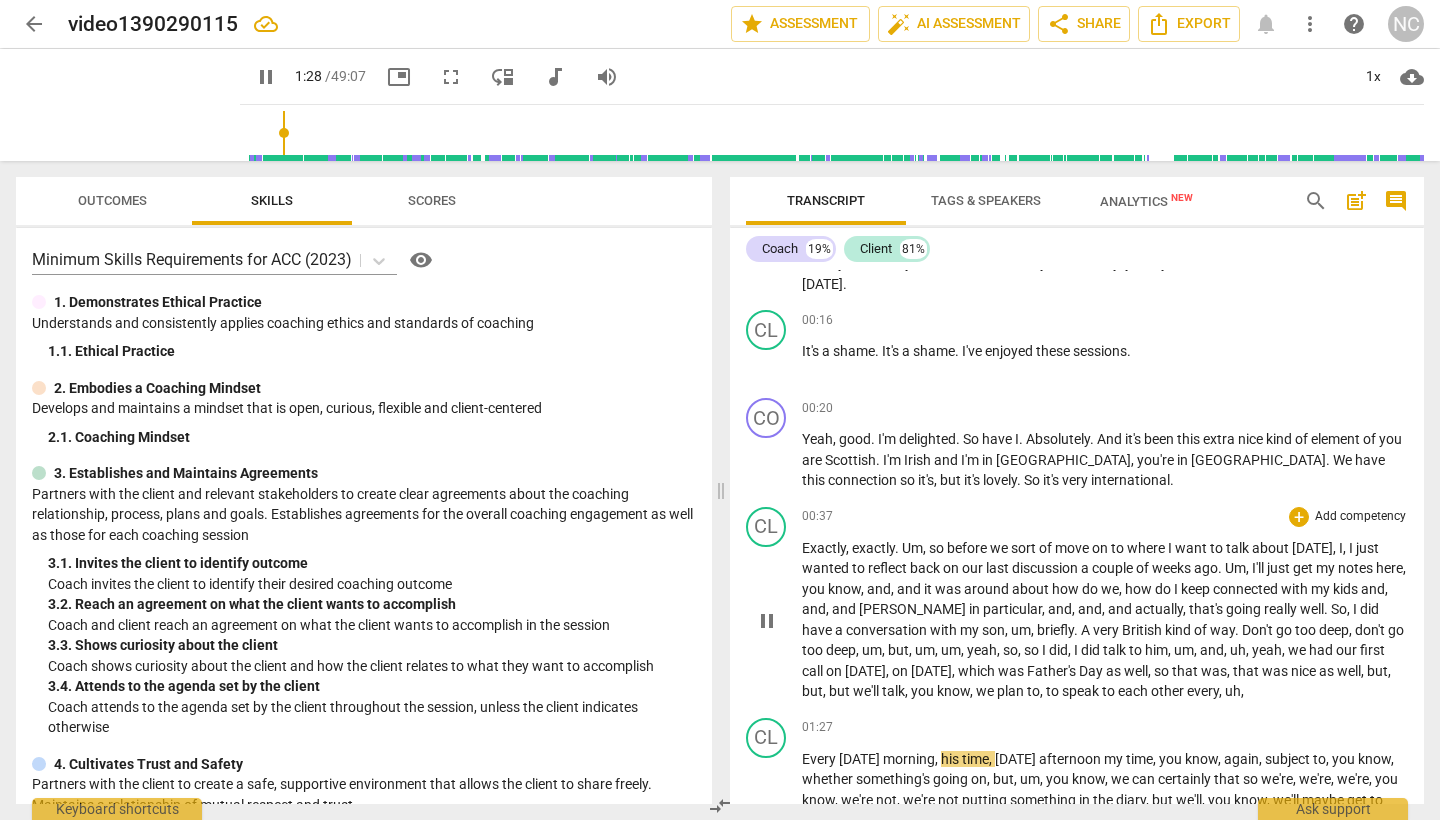 click on "pause" at bounding box center (767, 621) 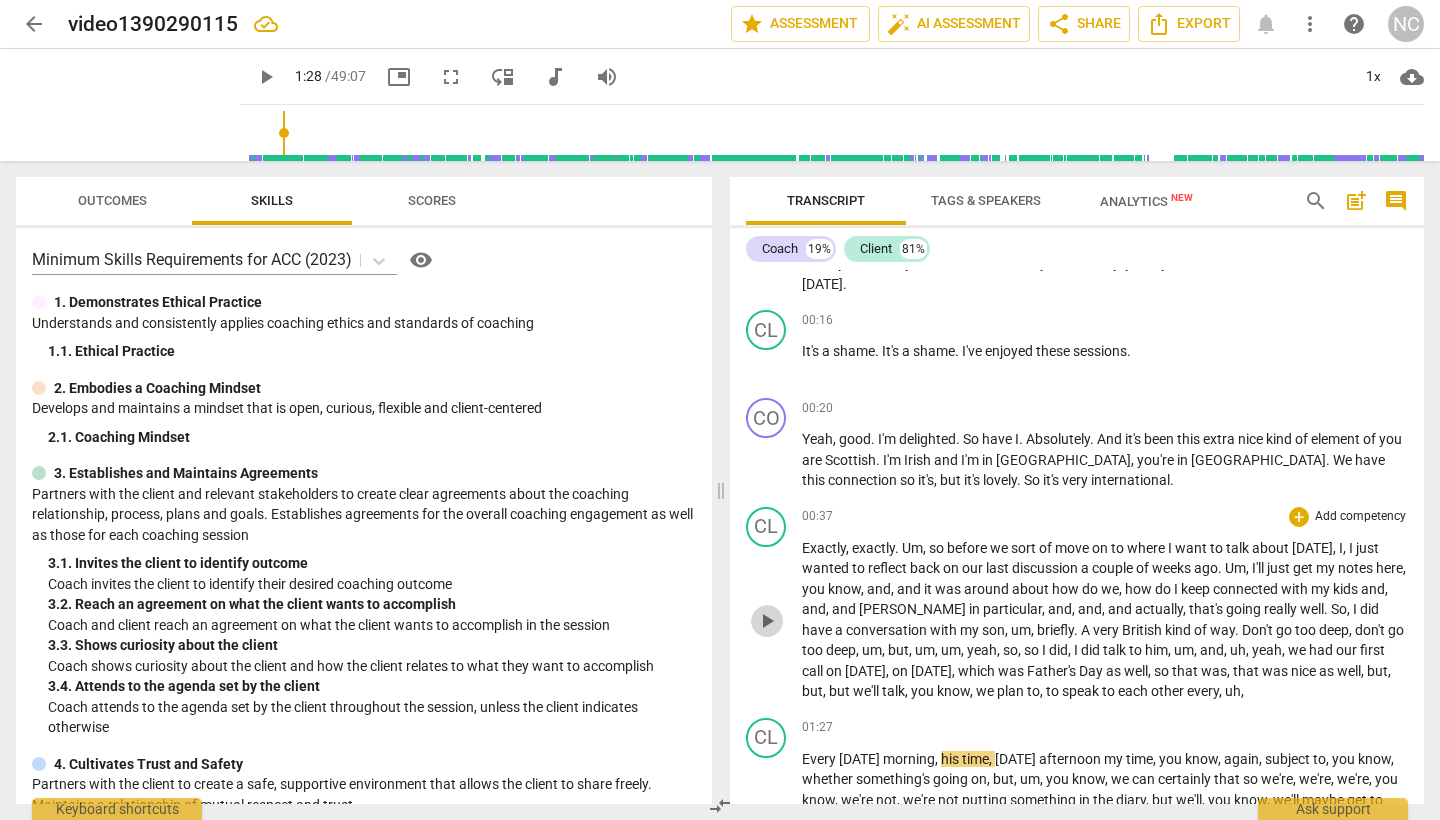 click on "play_arrow" at bounding box center [767, 621] 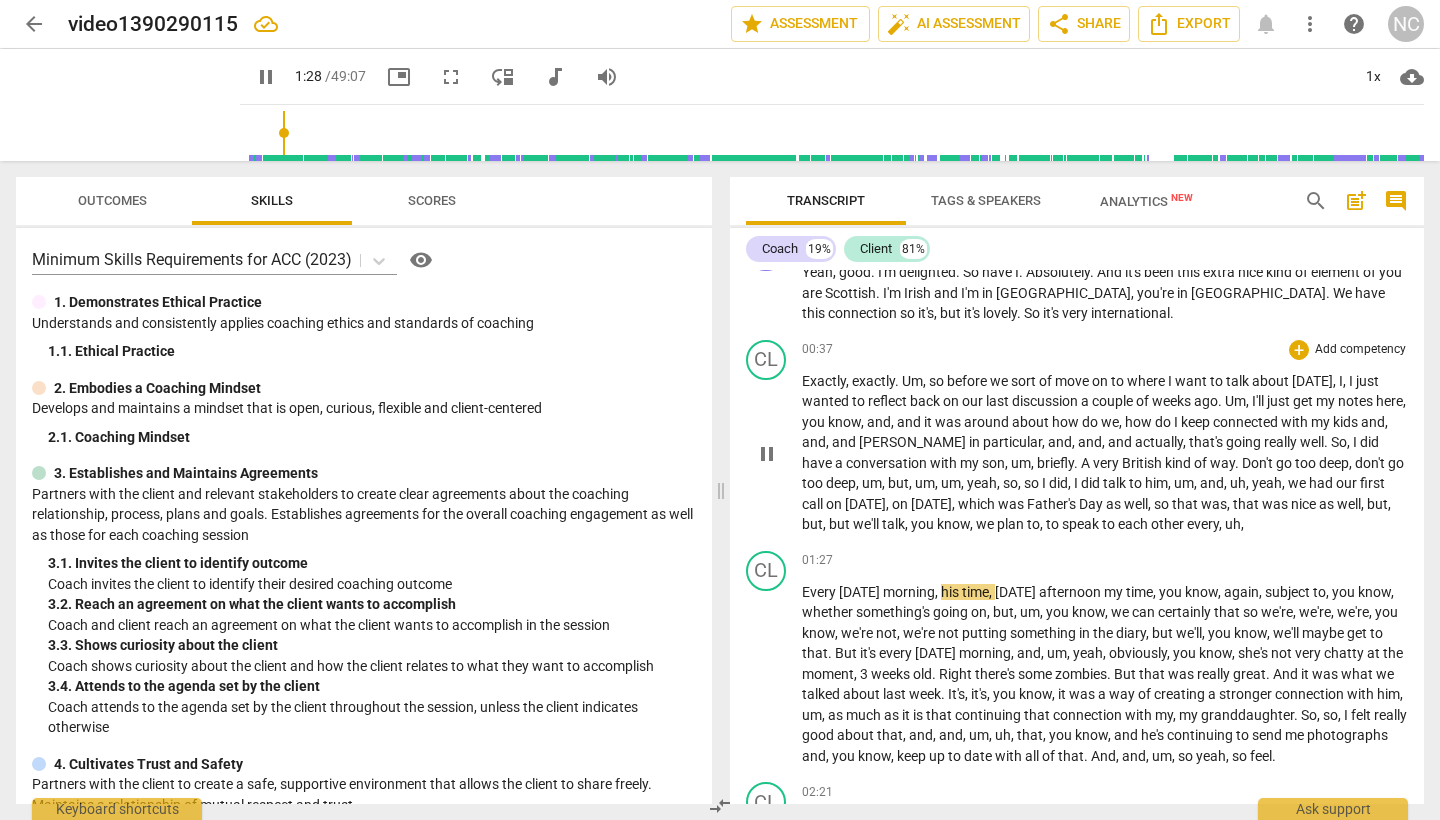 scroll, scrollTop: 406, scrollLeft: 0, axis: vertical 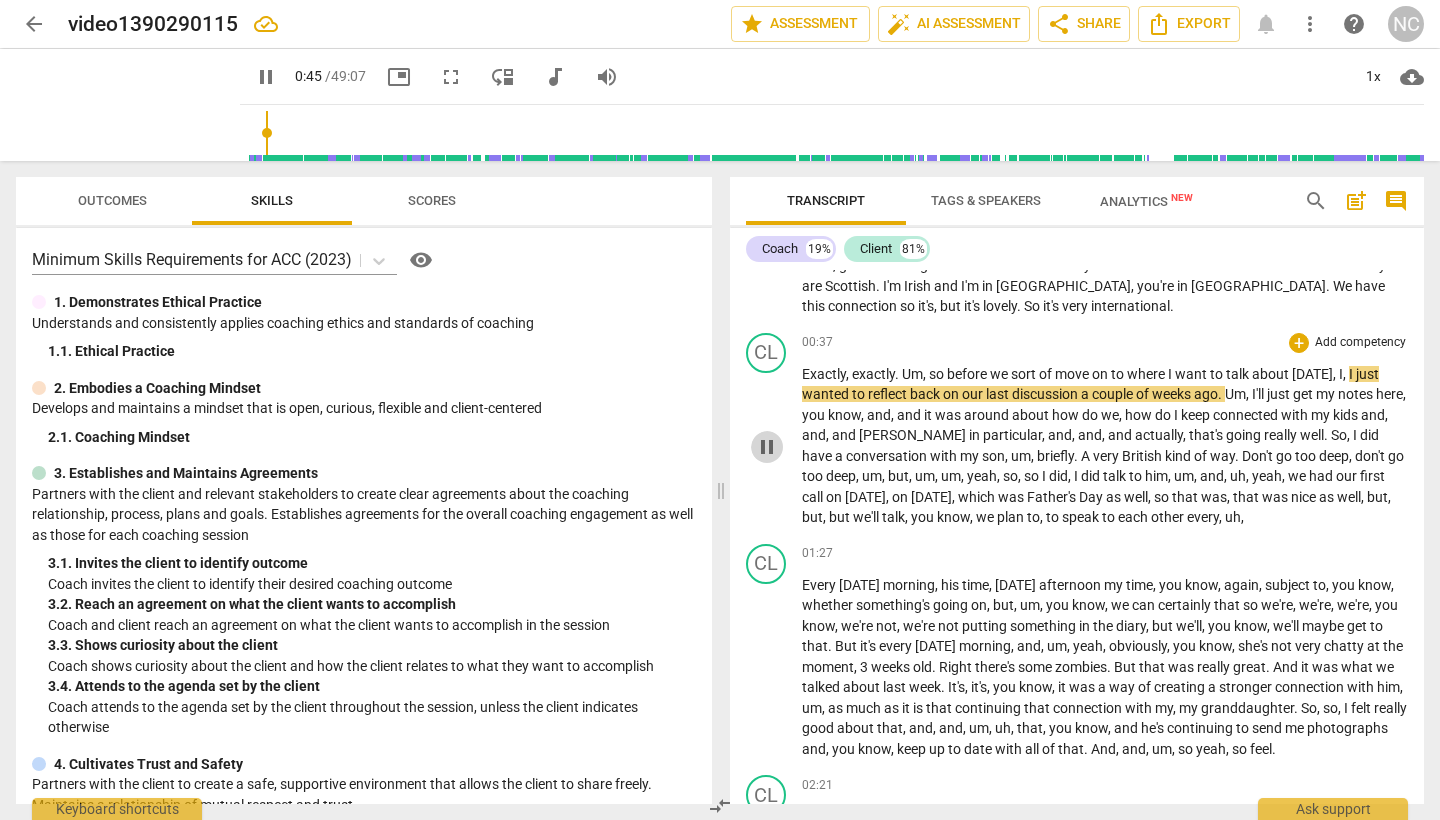 click on "pause" at bounding box center [767, 447] 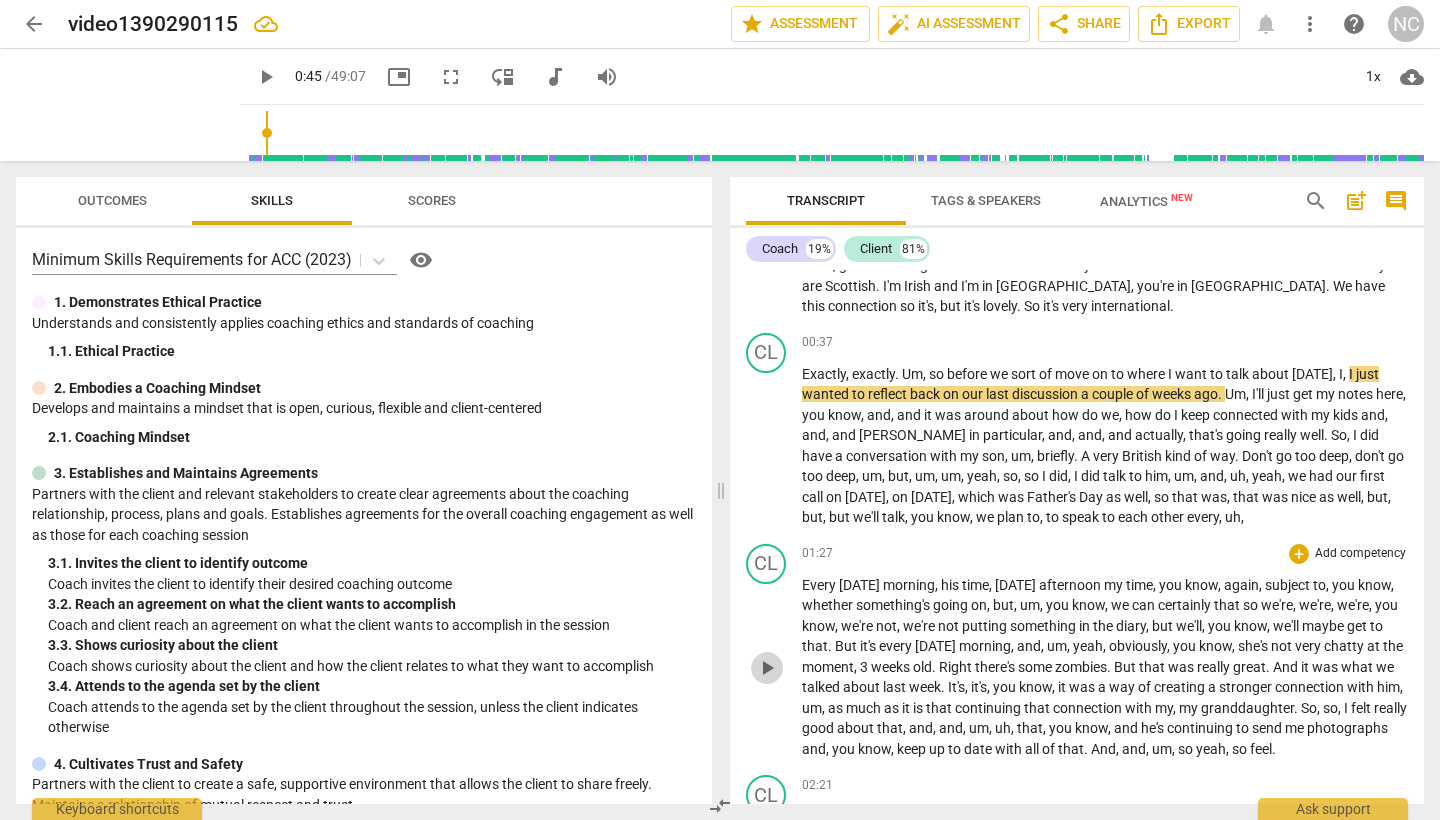 click on "play_arrow" at bounding box center (767, 668) 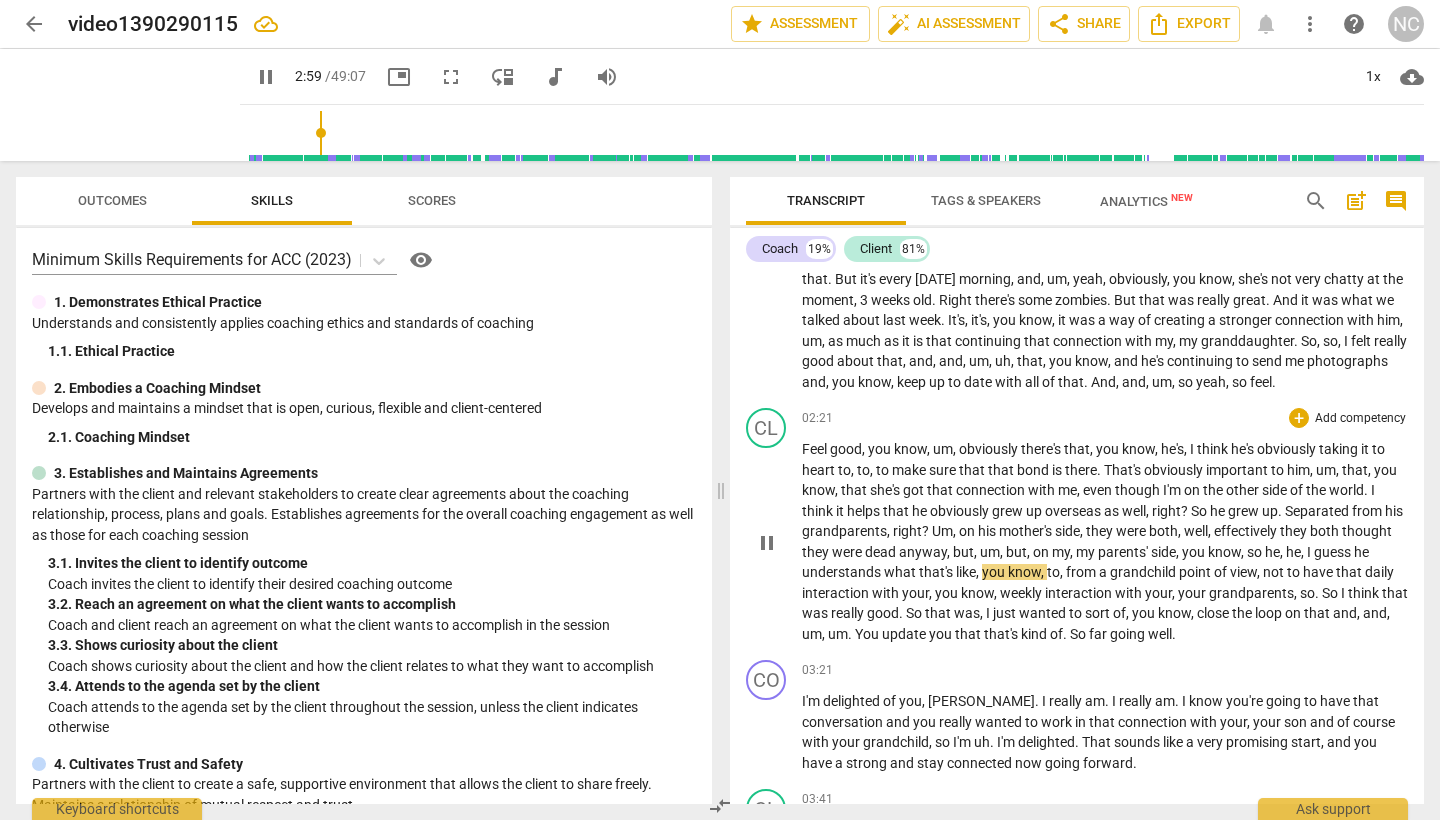 scroll, scrollTop: 785, scrollLeft: 0, axis: vertical 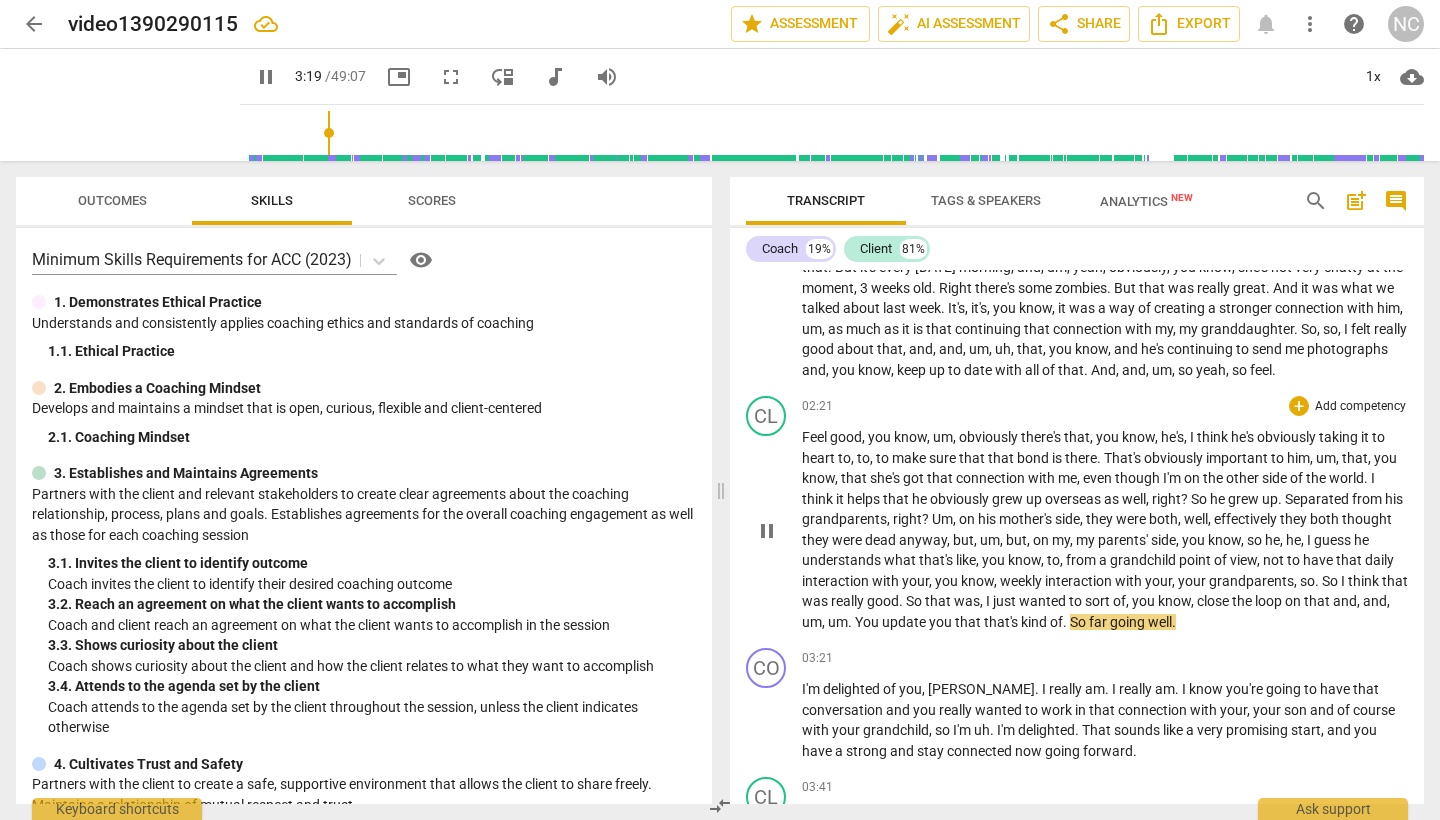 click on "pause" at bounding box center [767, 531] 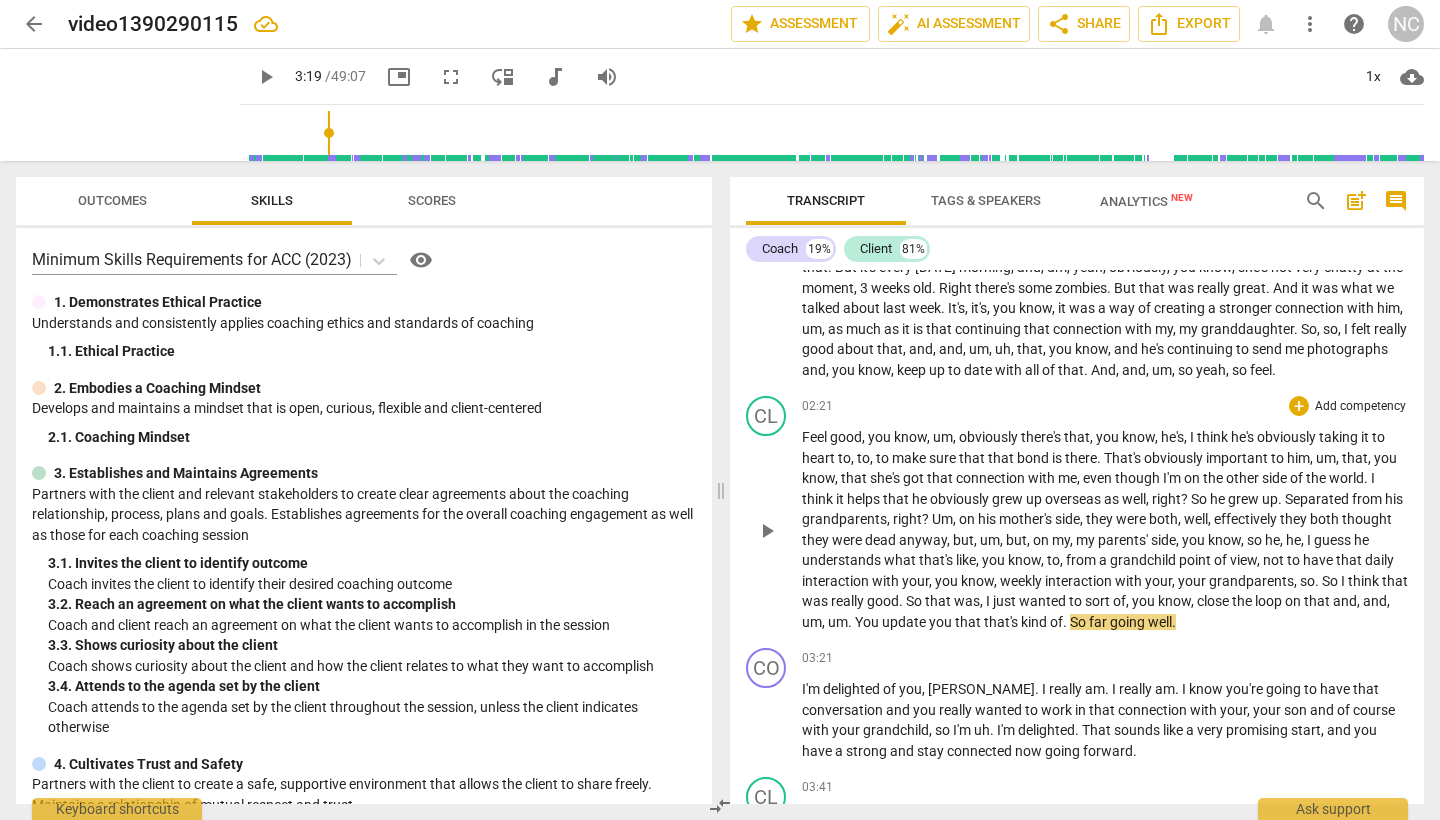 click on "You" at bounding box center (868, 622) 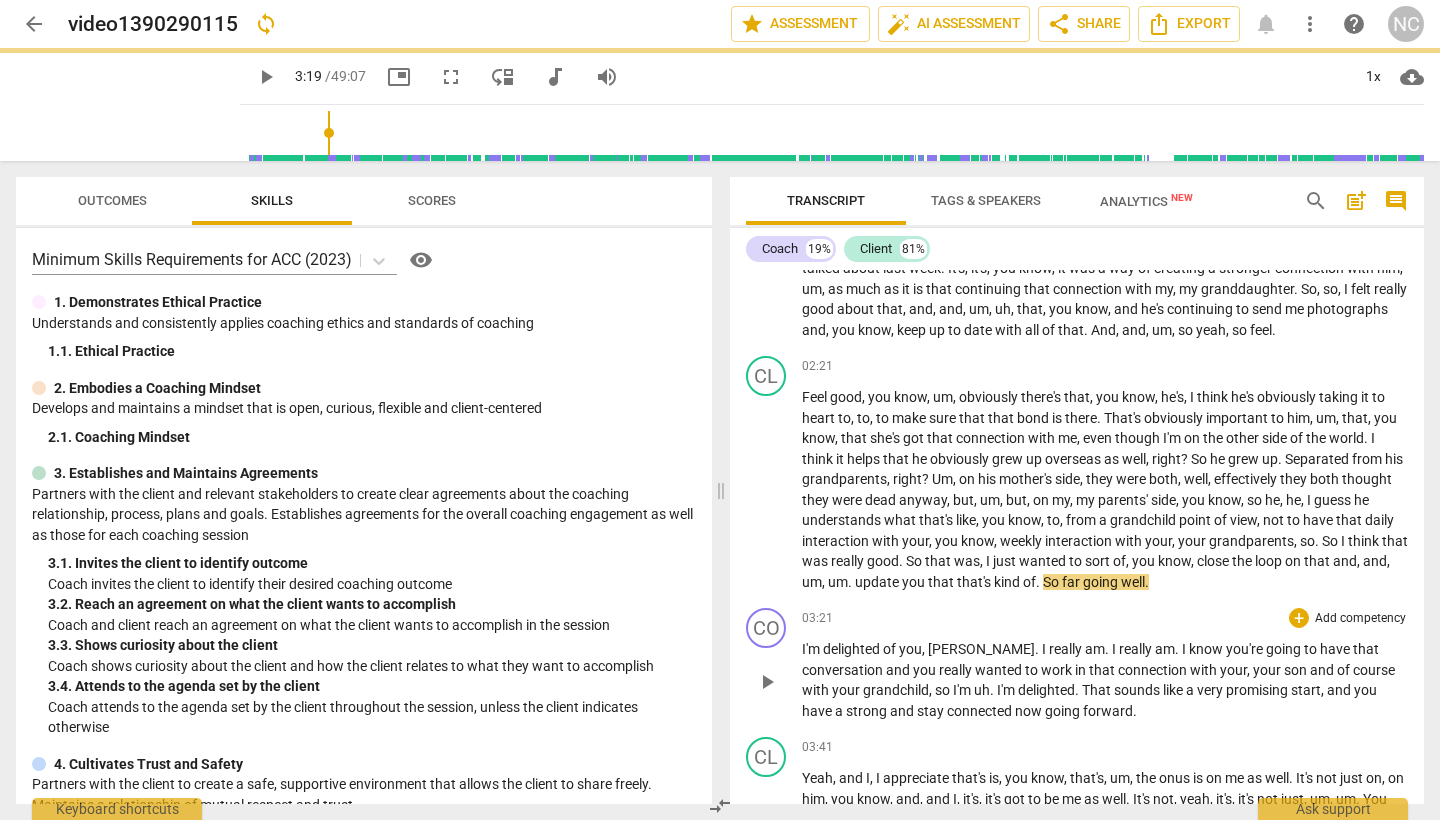 scroll, scrollTop: 843, scrollLeft: 0, axis: vertical 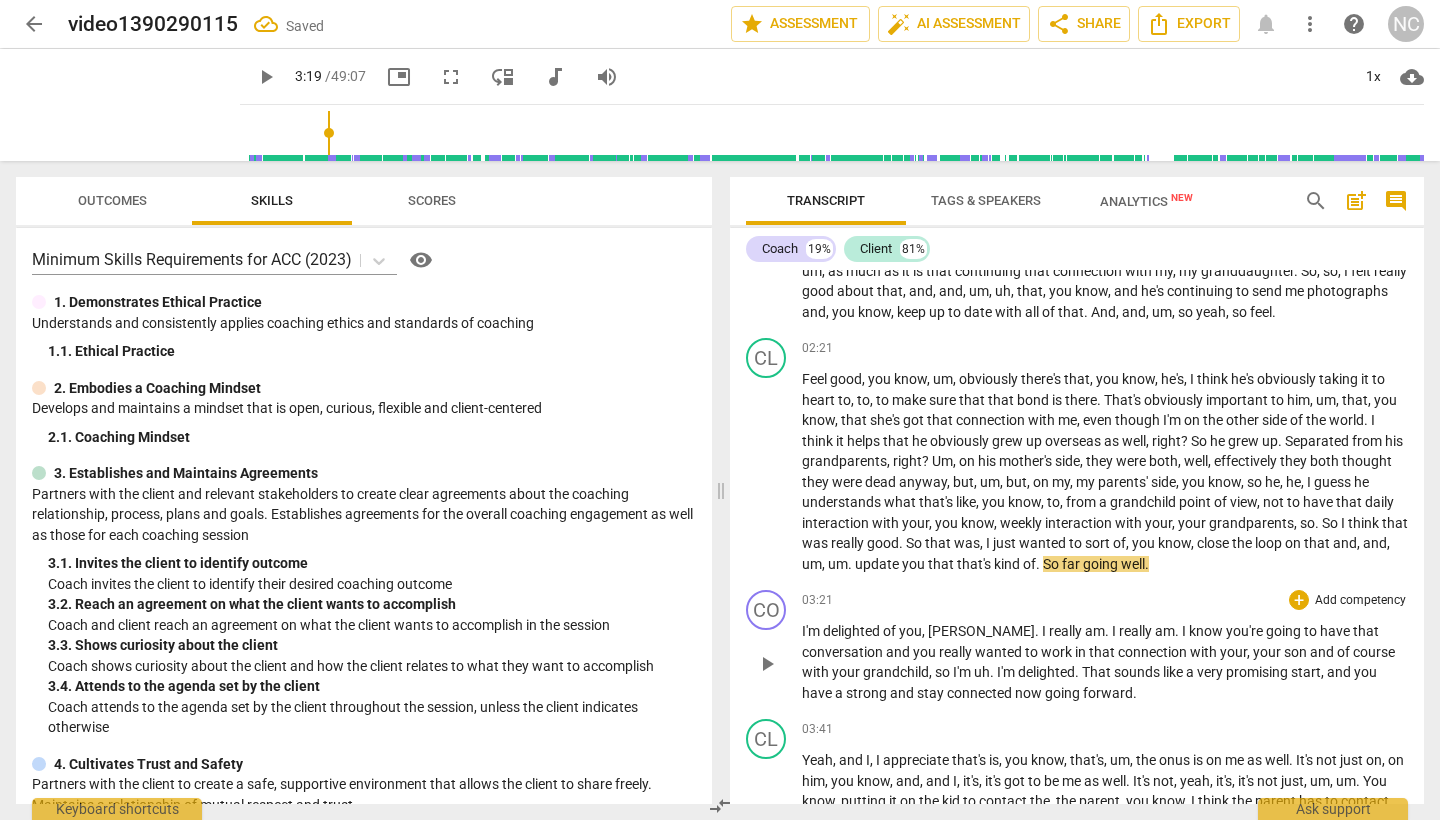 click on "play_arrow" at bounding box center (767, 664) 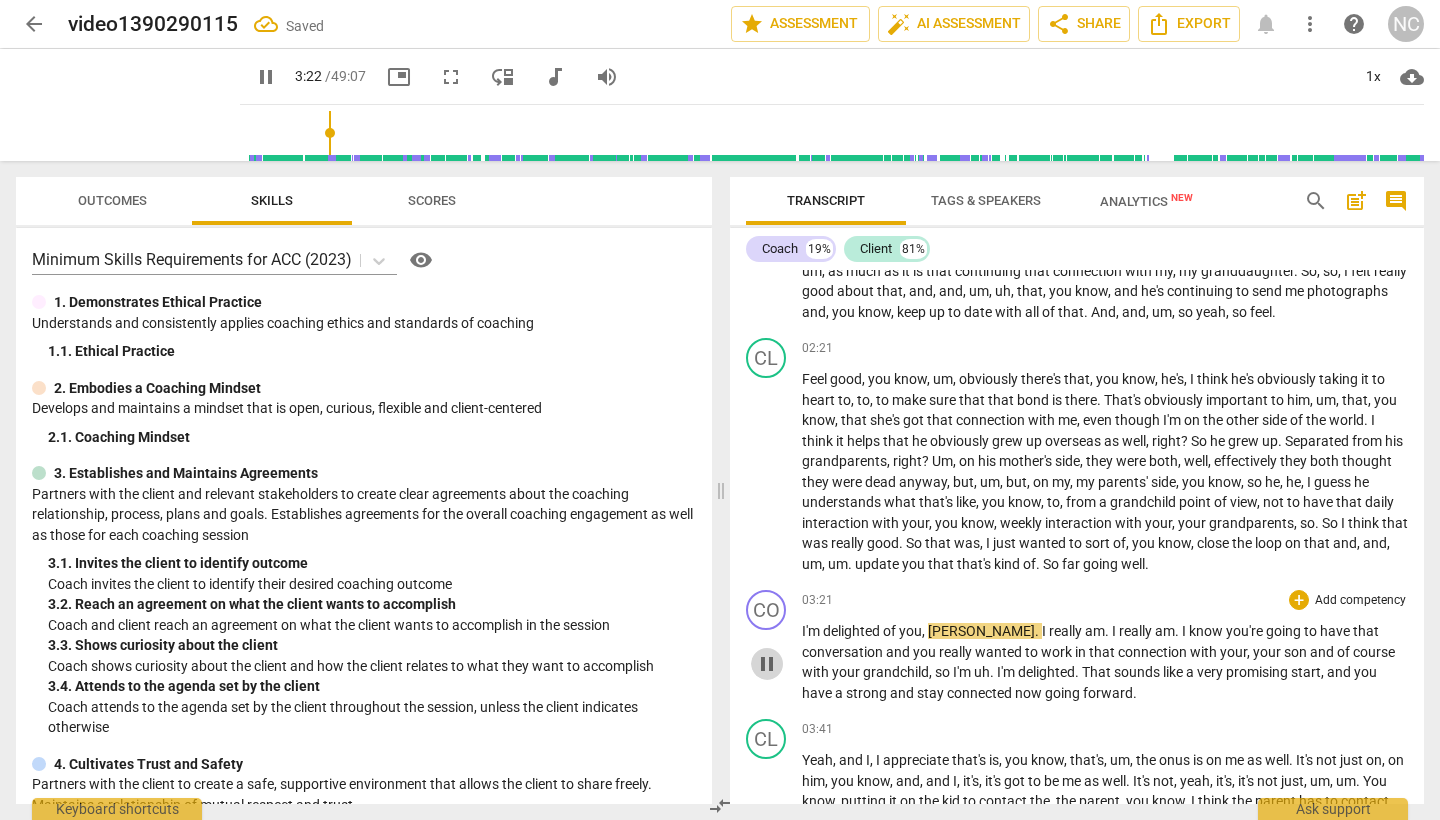 click on "pause" at bounding box center [767, 664] 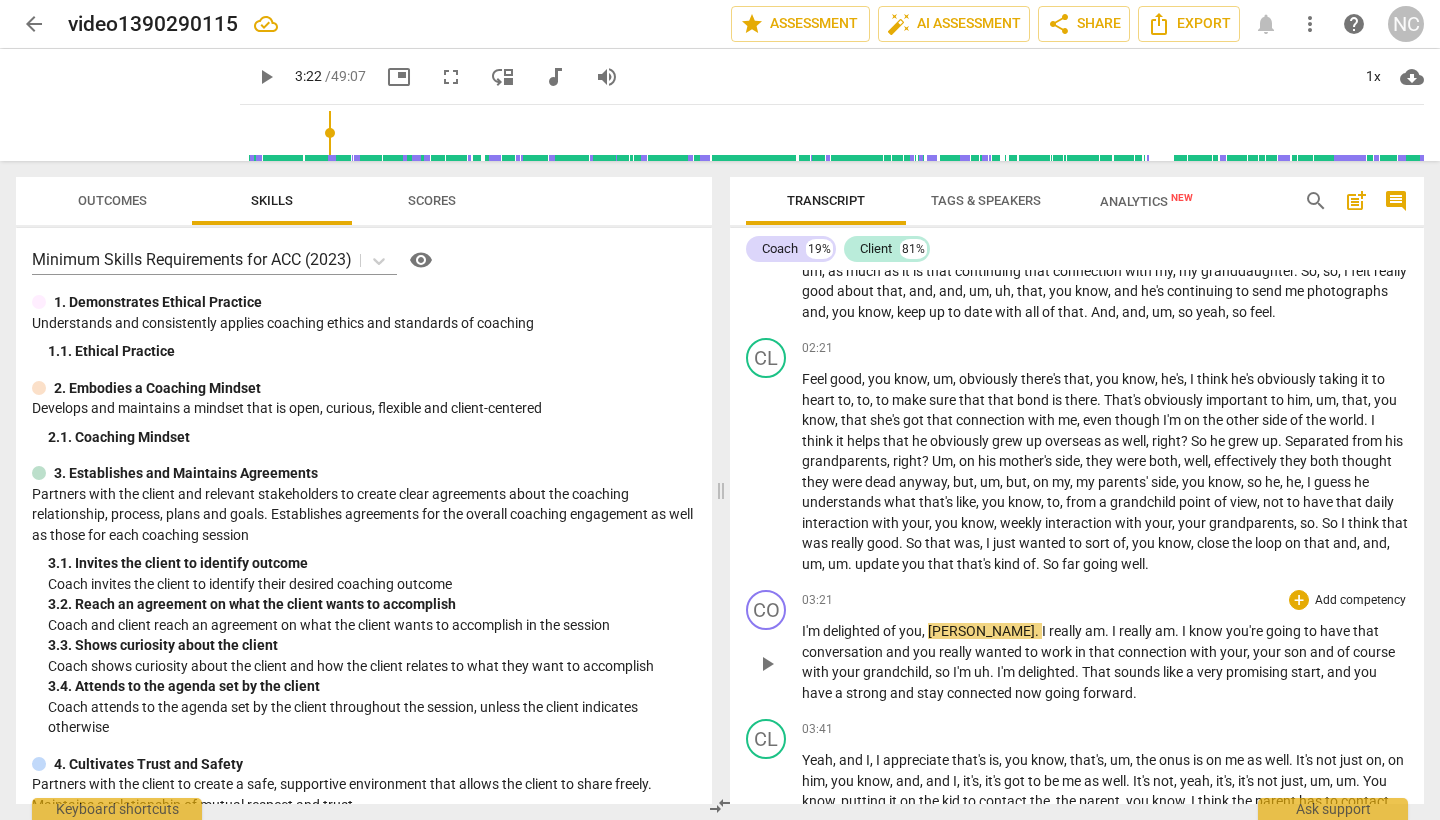 click on "of" at bounding box center [891, 631] 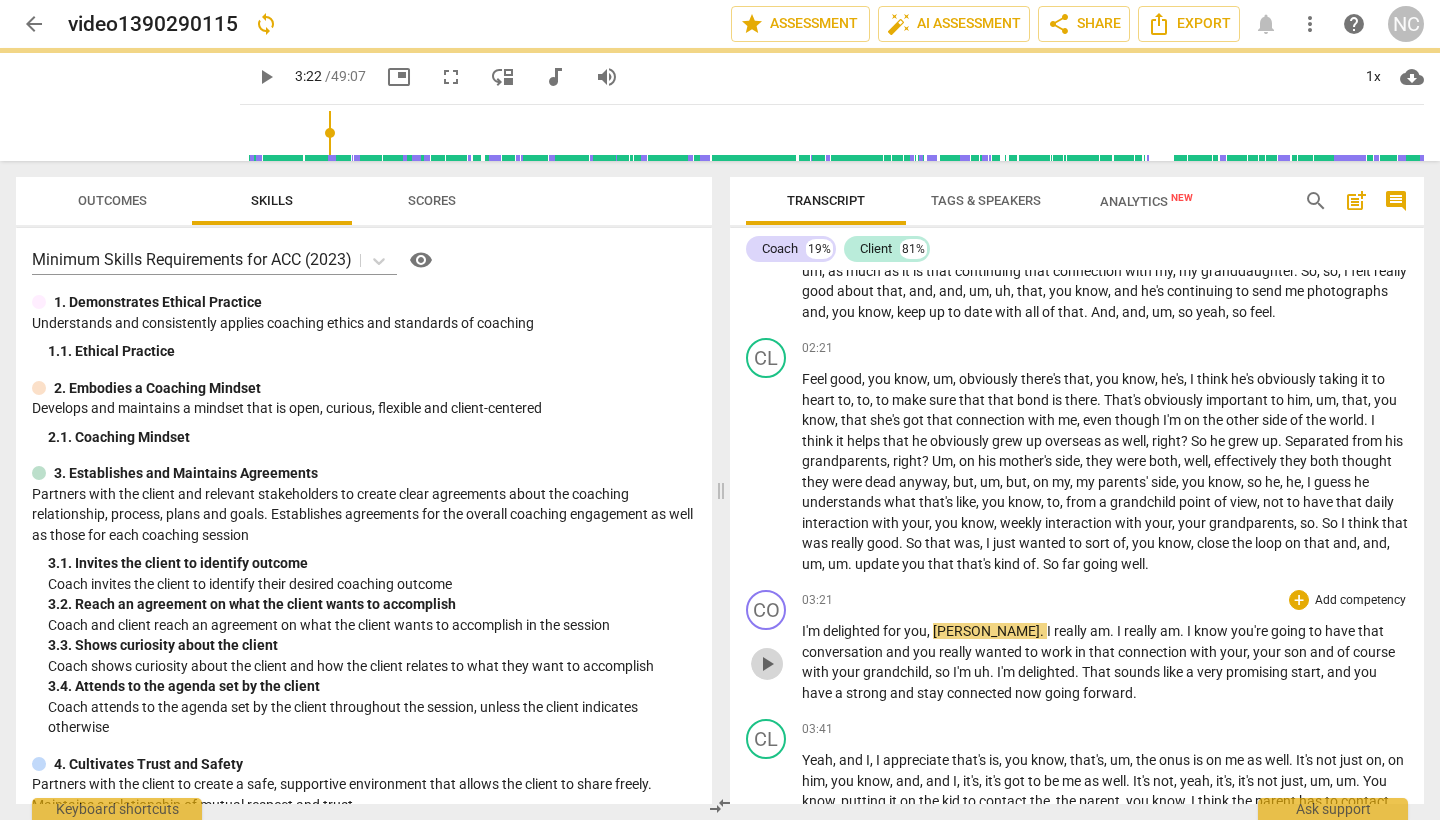 click on "play_arrow" at bounding box center [767, 664] 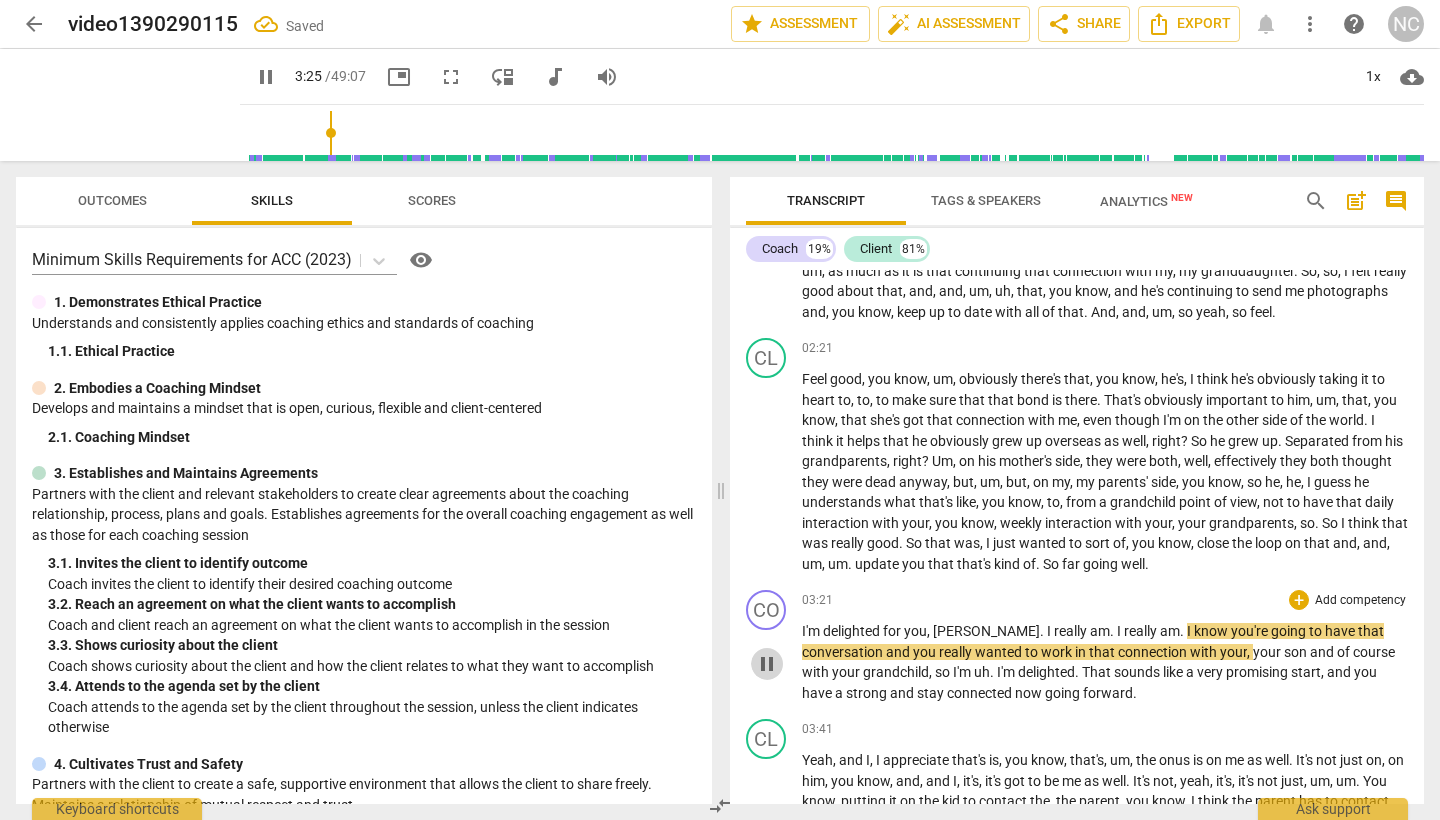 click on "pause" at bounding box center (767, 664) 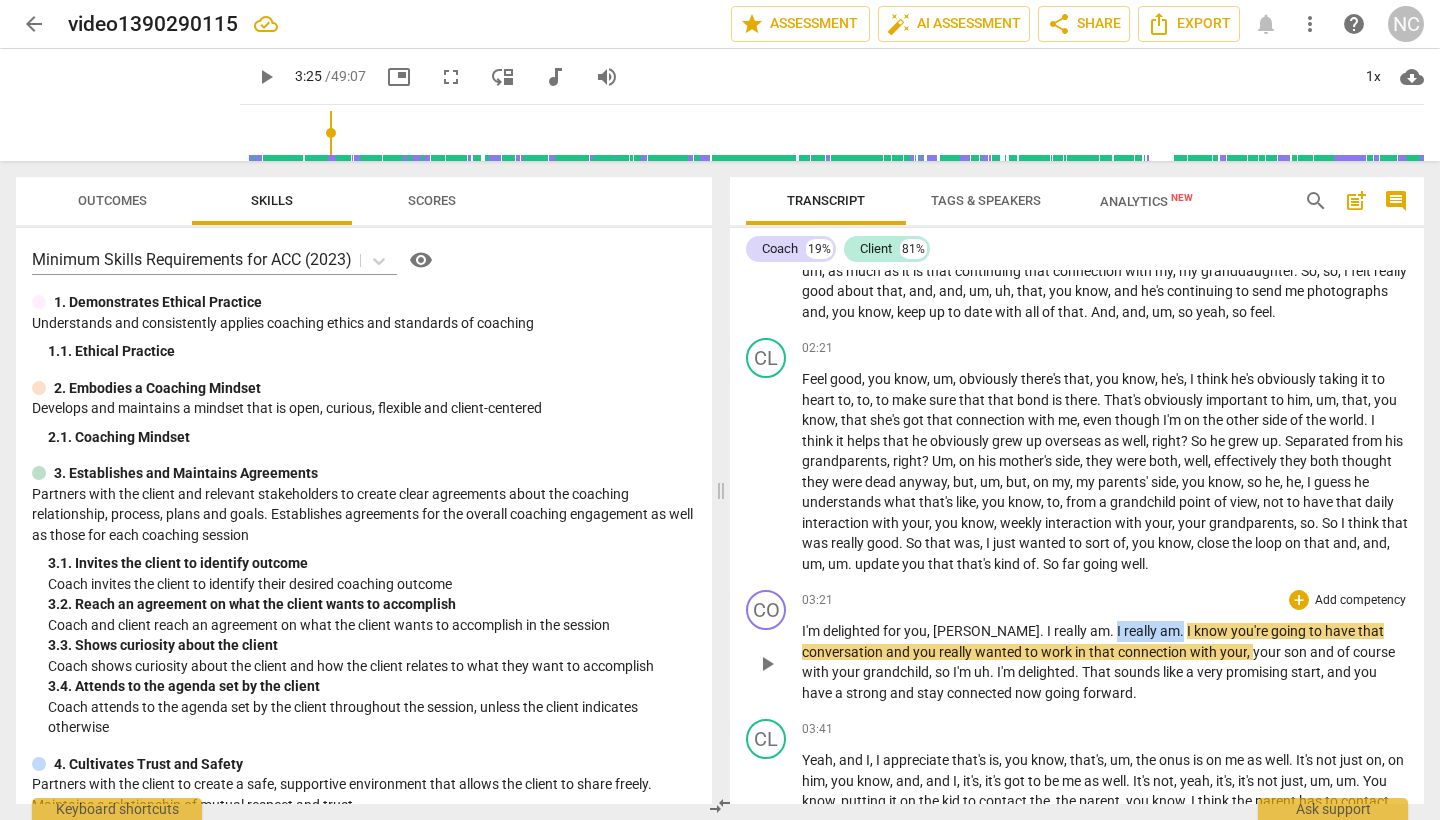 drag, startPoint x: 1113, startPoint y: 636, endPoint x: 1046, endPoint y: 632, distance: 67.11929 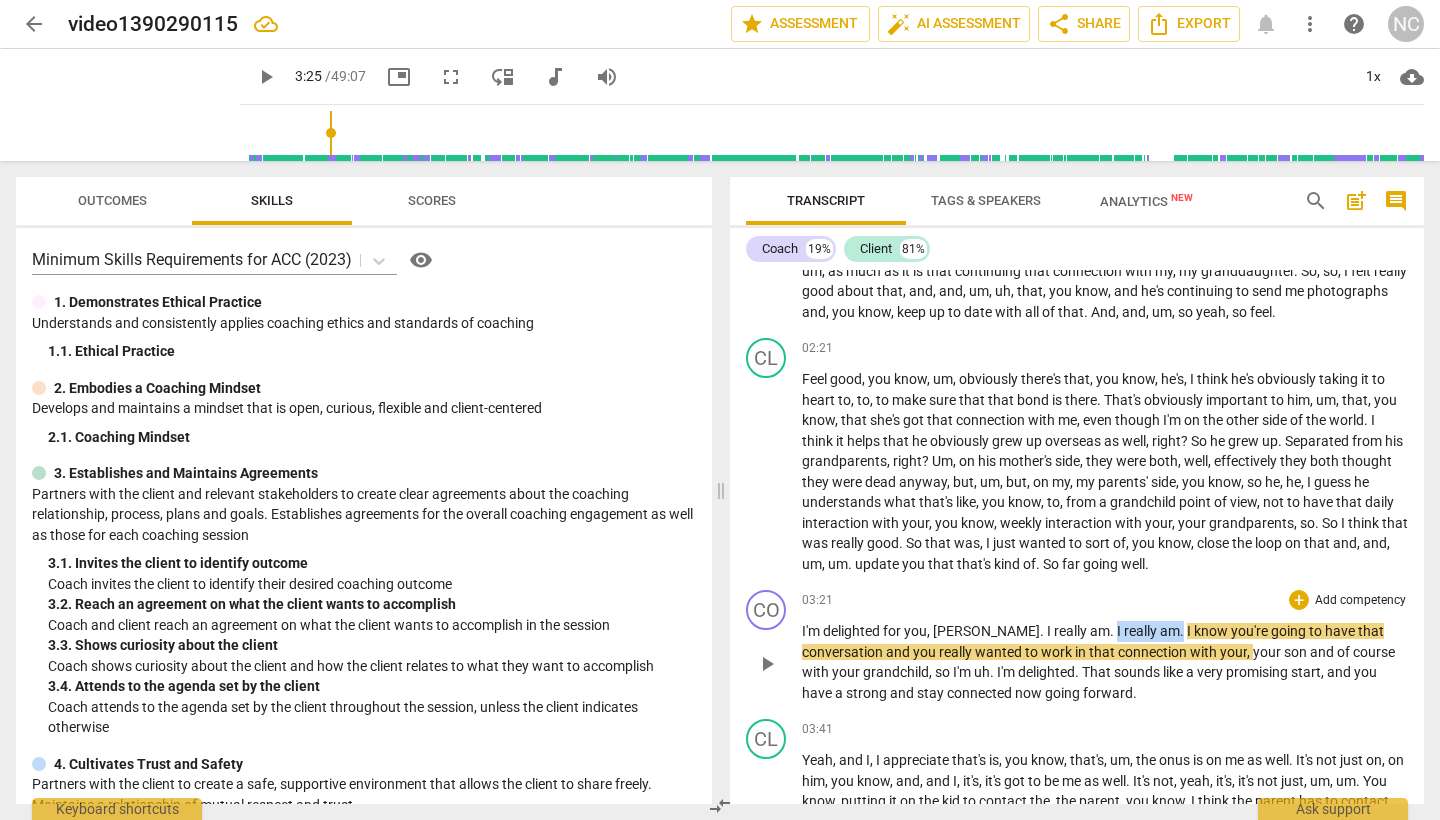 click on "I'm   delighted   for   you ,   [PERSON_NAME] .   I   really   am .   I   really   am .   I   know   you're   going   to   have   that   conversation   and   you   really   wanted   to   work   in   that   connection   with   your ,   your   son   and   of   course   with   your   grandchild ,   so   I'm   uh .   I'm   delighted .   That   sounds   like   a   very   promising   start ,   and   you   have   a   strong   and   stay   connected   now   going   forward ." at bounding box center (1105, 662) 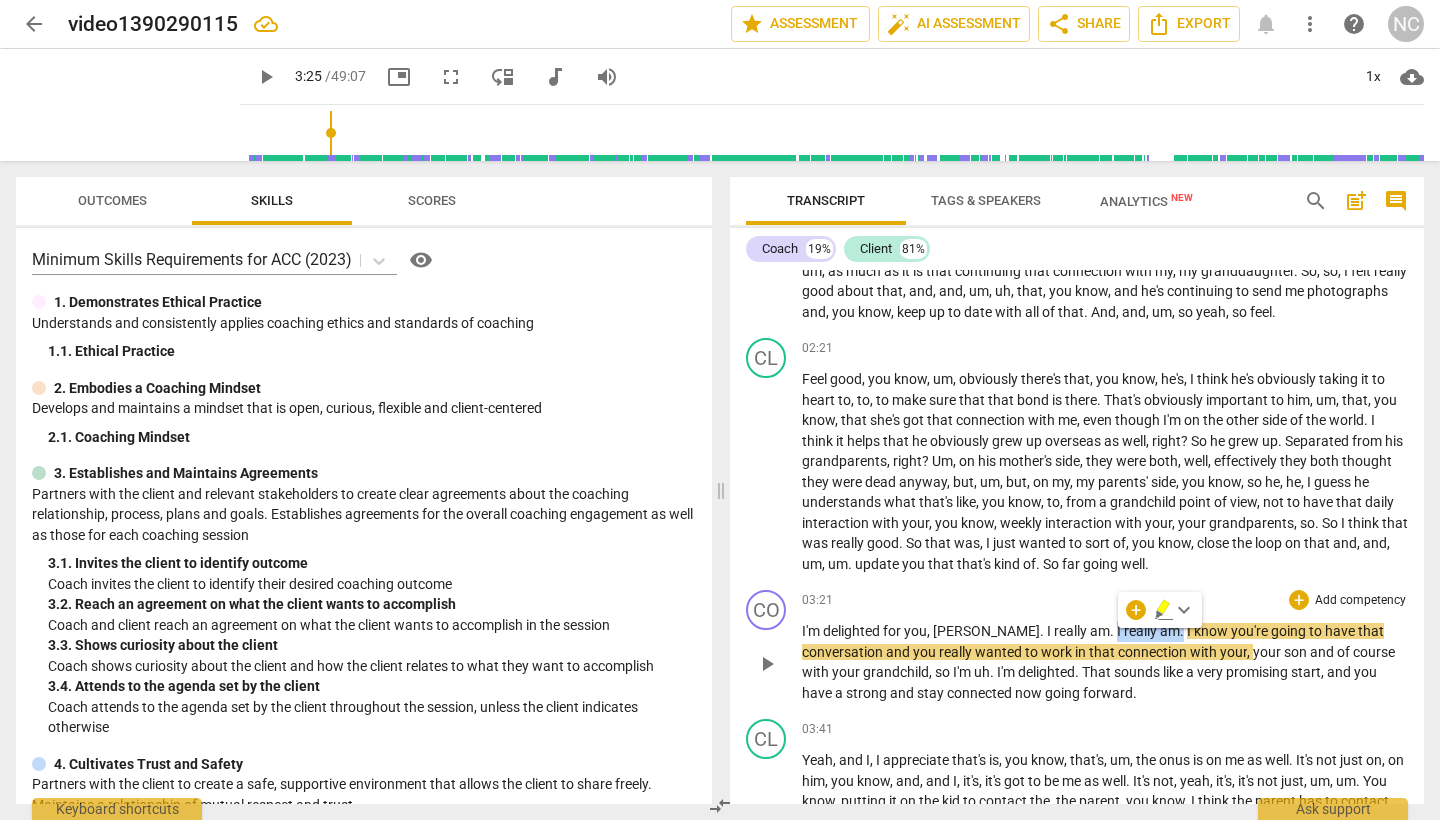 type 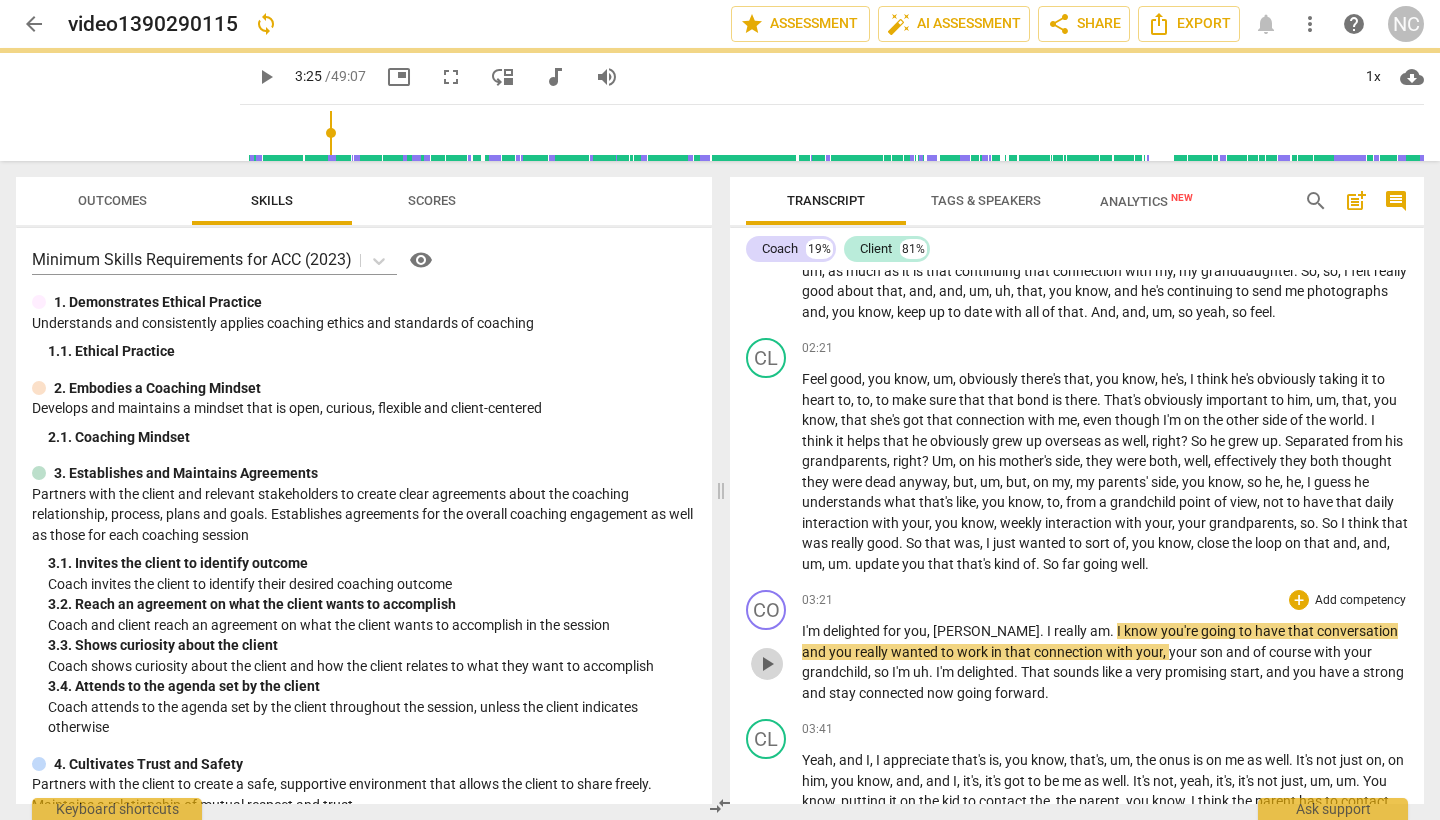 click on "play_arrow" at bounding box center (767, 664) 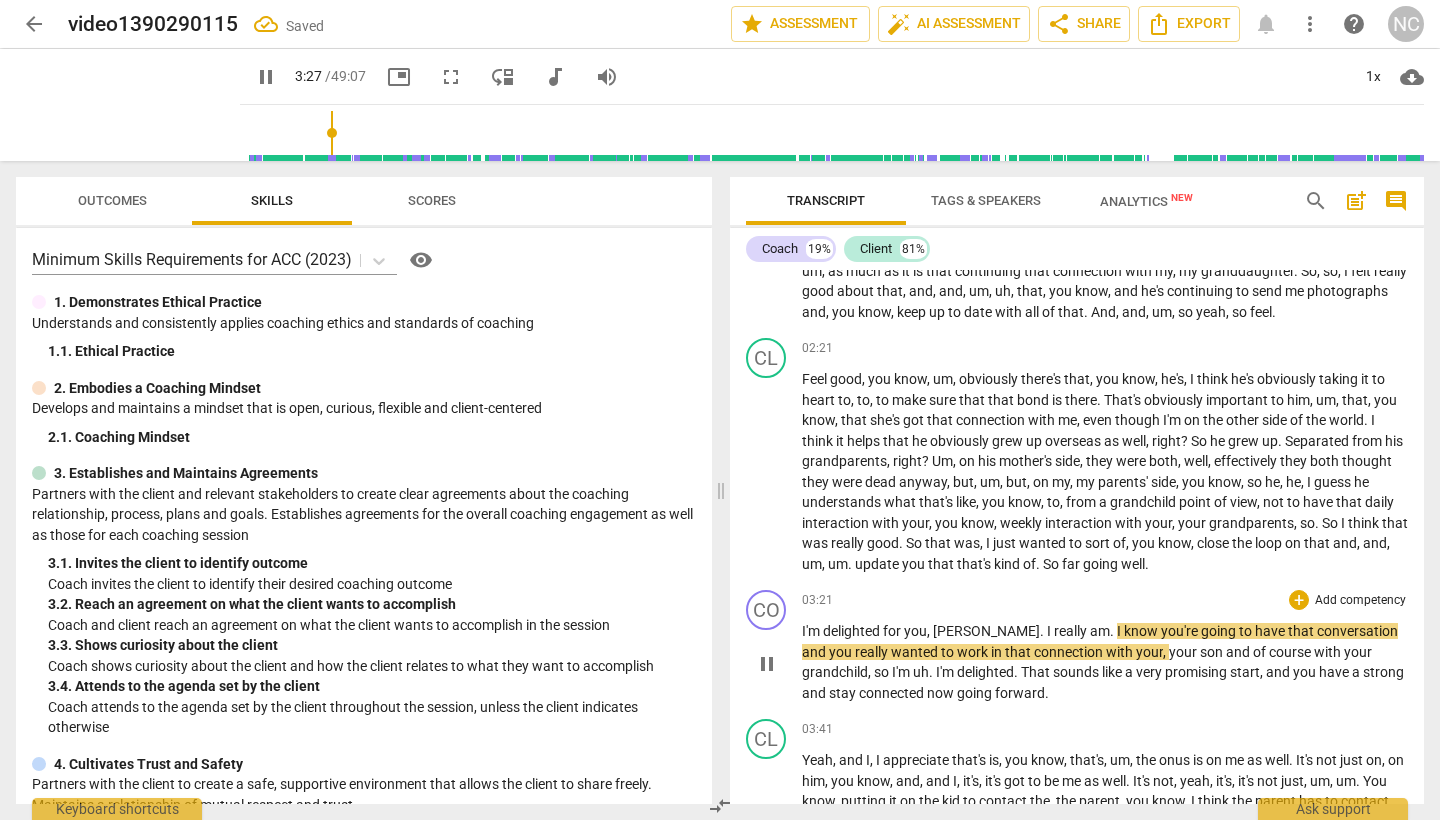 click on "pause" at bounding box center (767, 664) 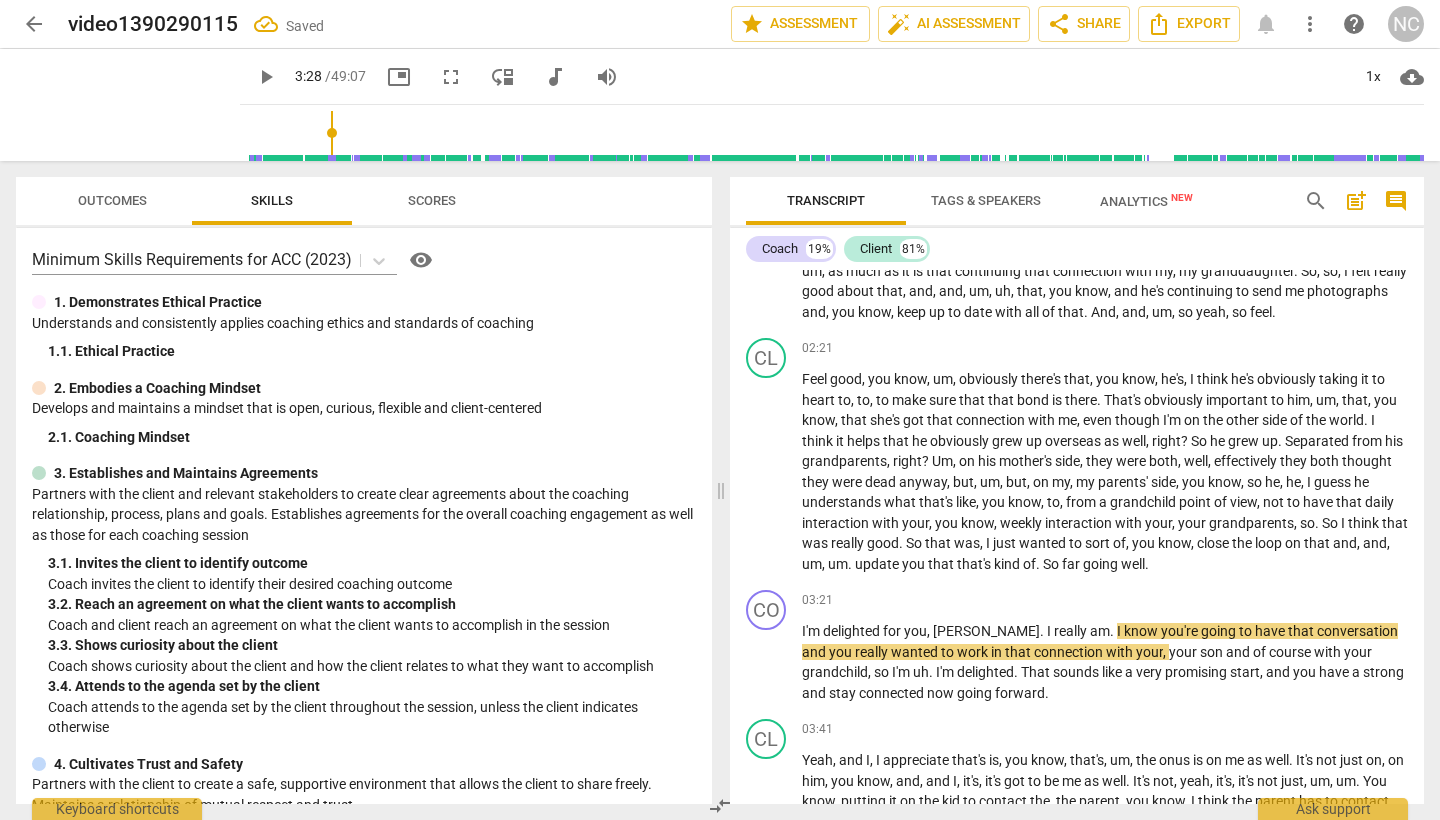 click on "you're" at bounding box center (1181, 631) 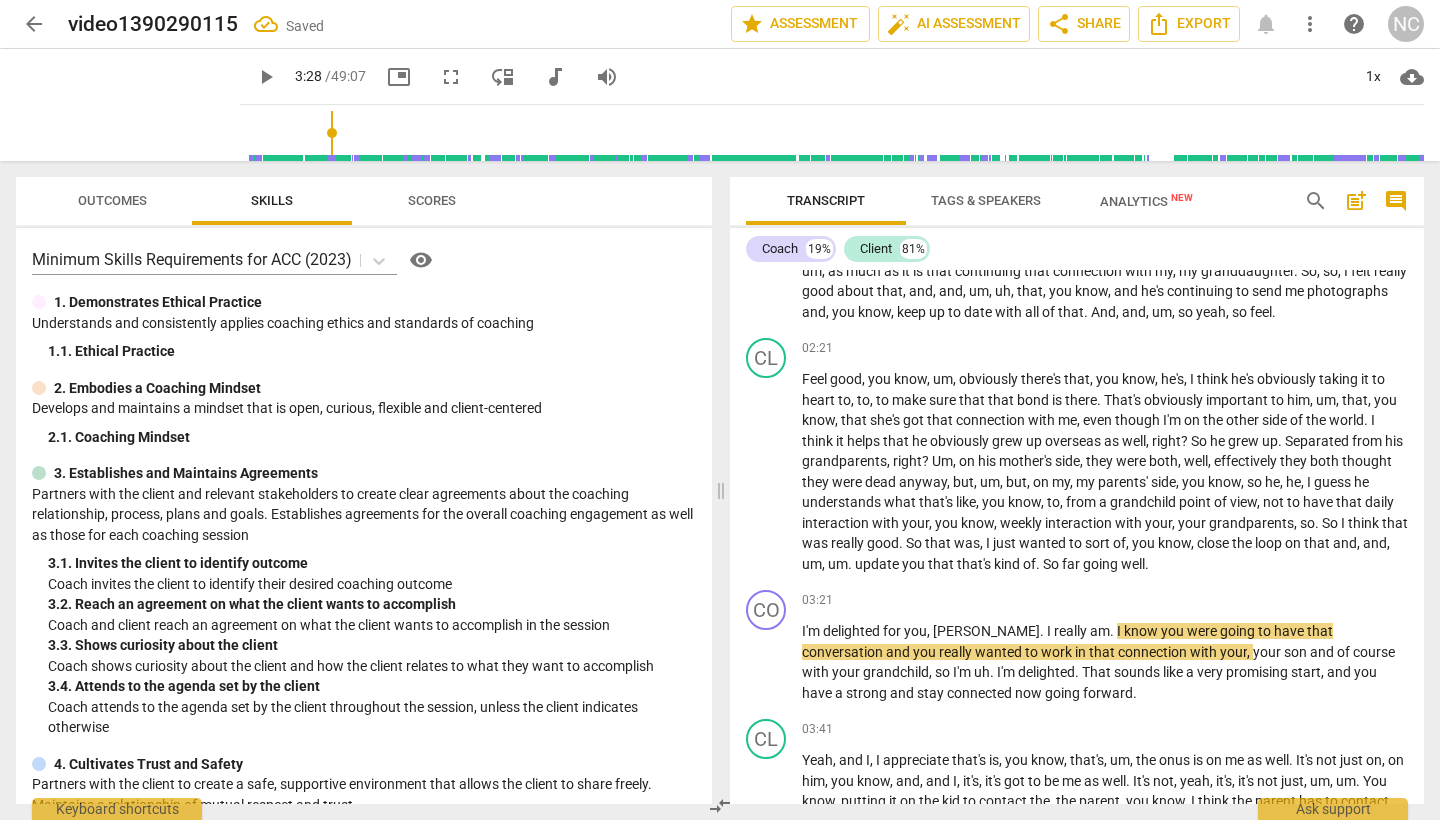 click on "play_arrow" at bounding box center [767, 664] 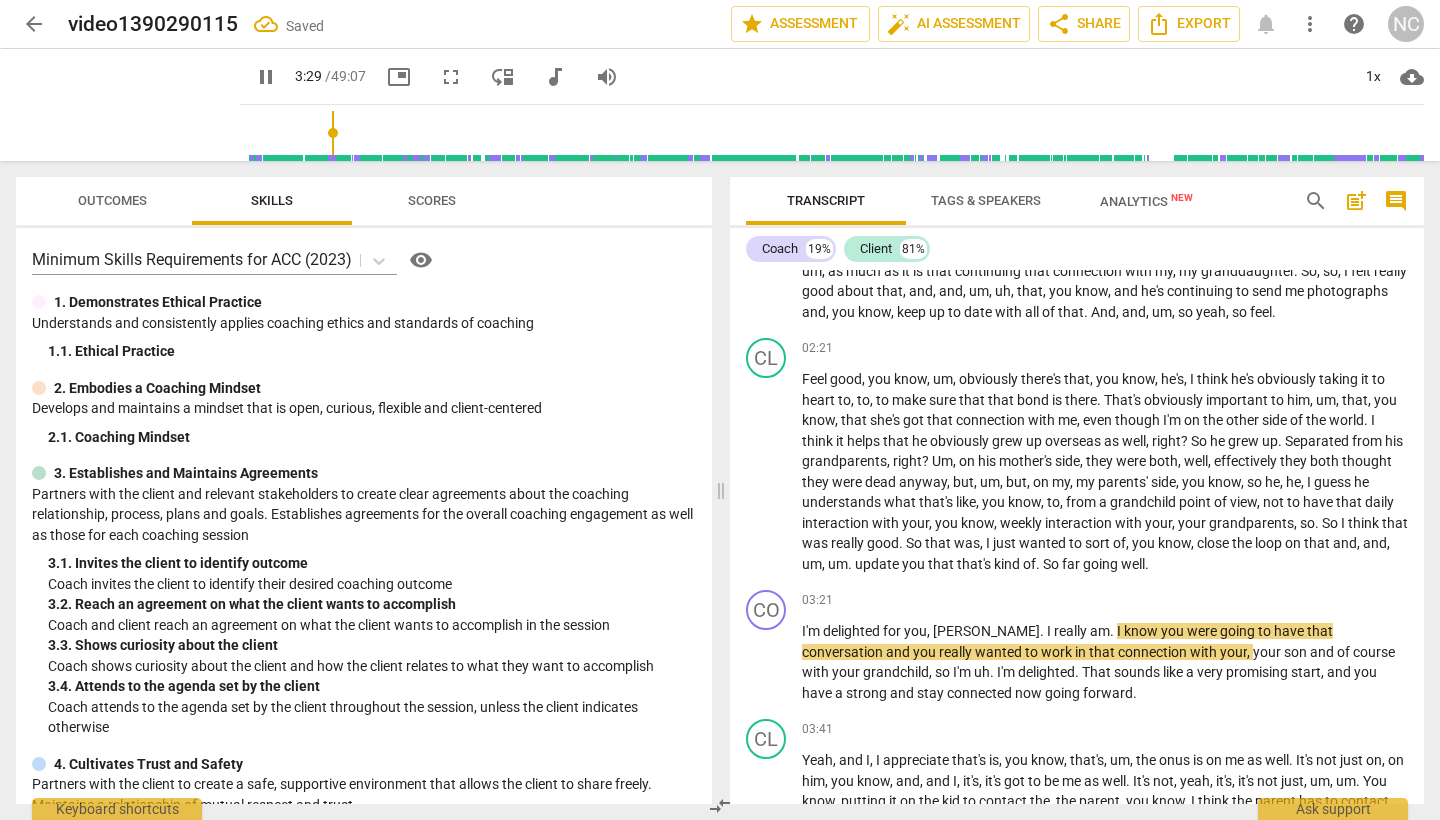 click on "pause" at bounding box center [767, 664] 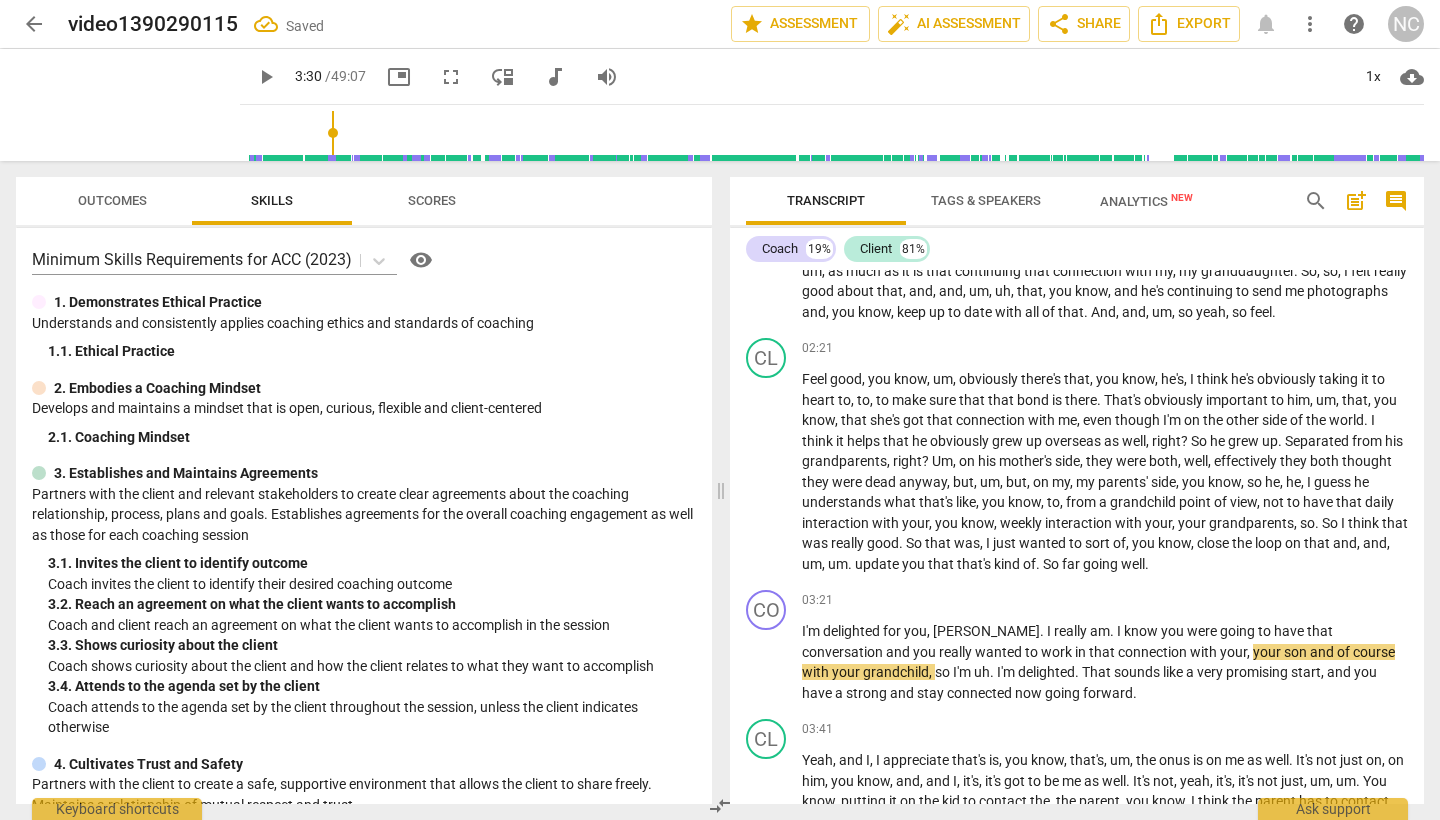 click on "in" at bounding box center (1082, 652) 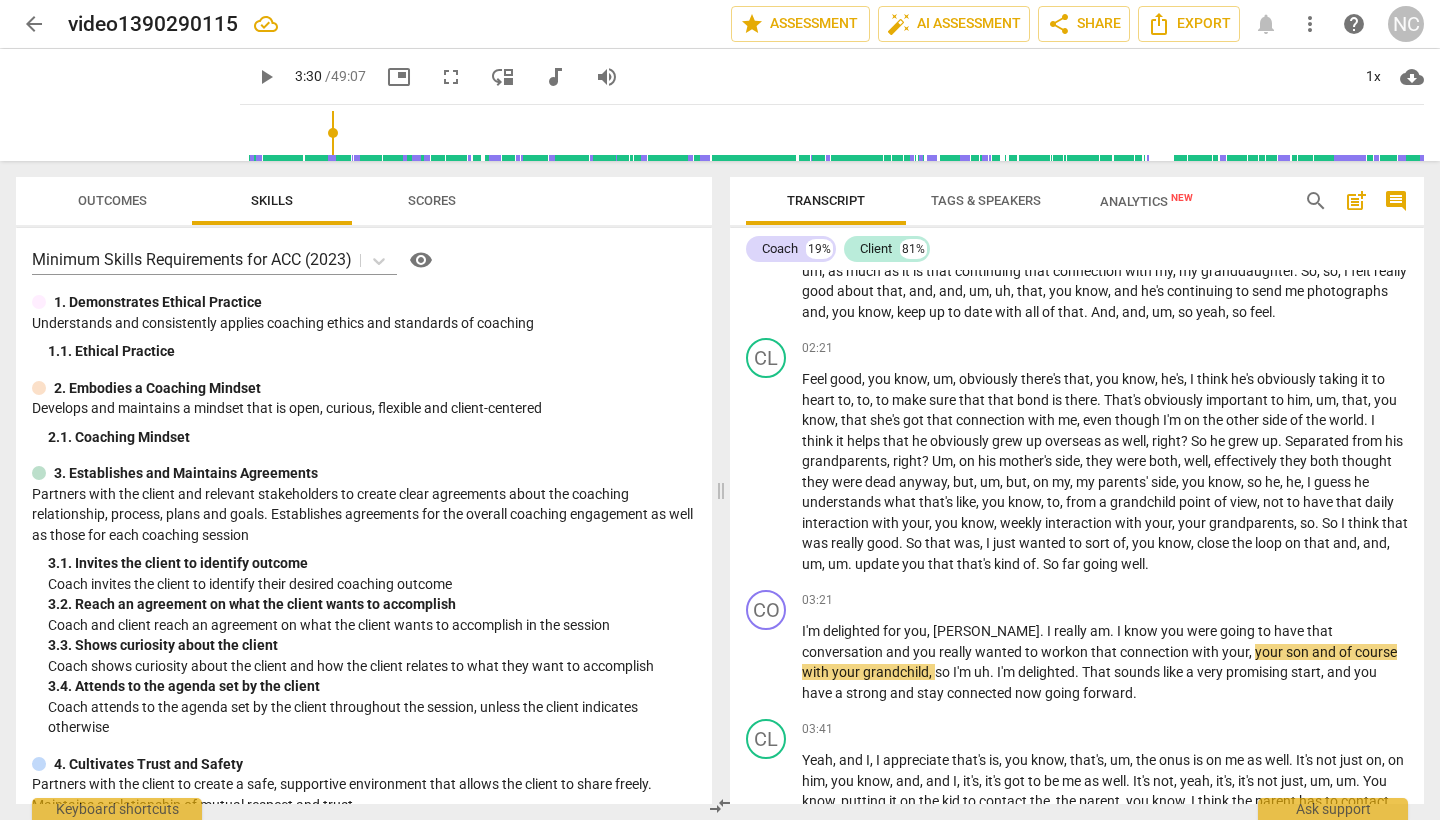 click on "play_arrow" at bounding box center (767, 664) 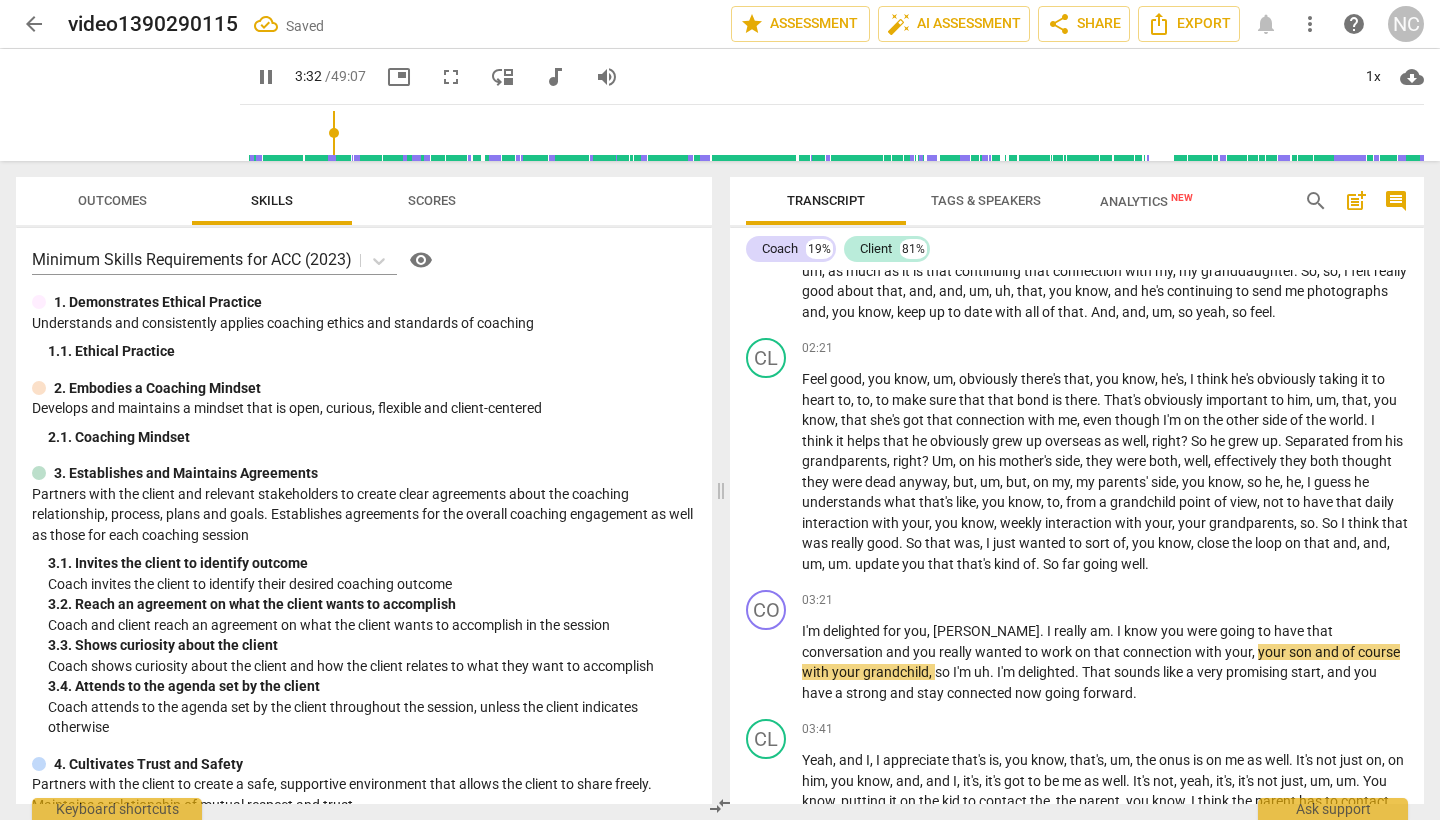 click on "pause" at bounding box center [767, 664] 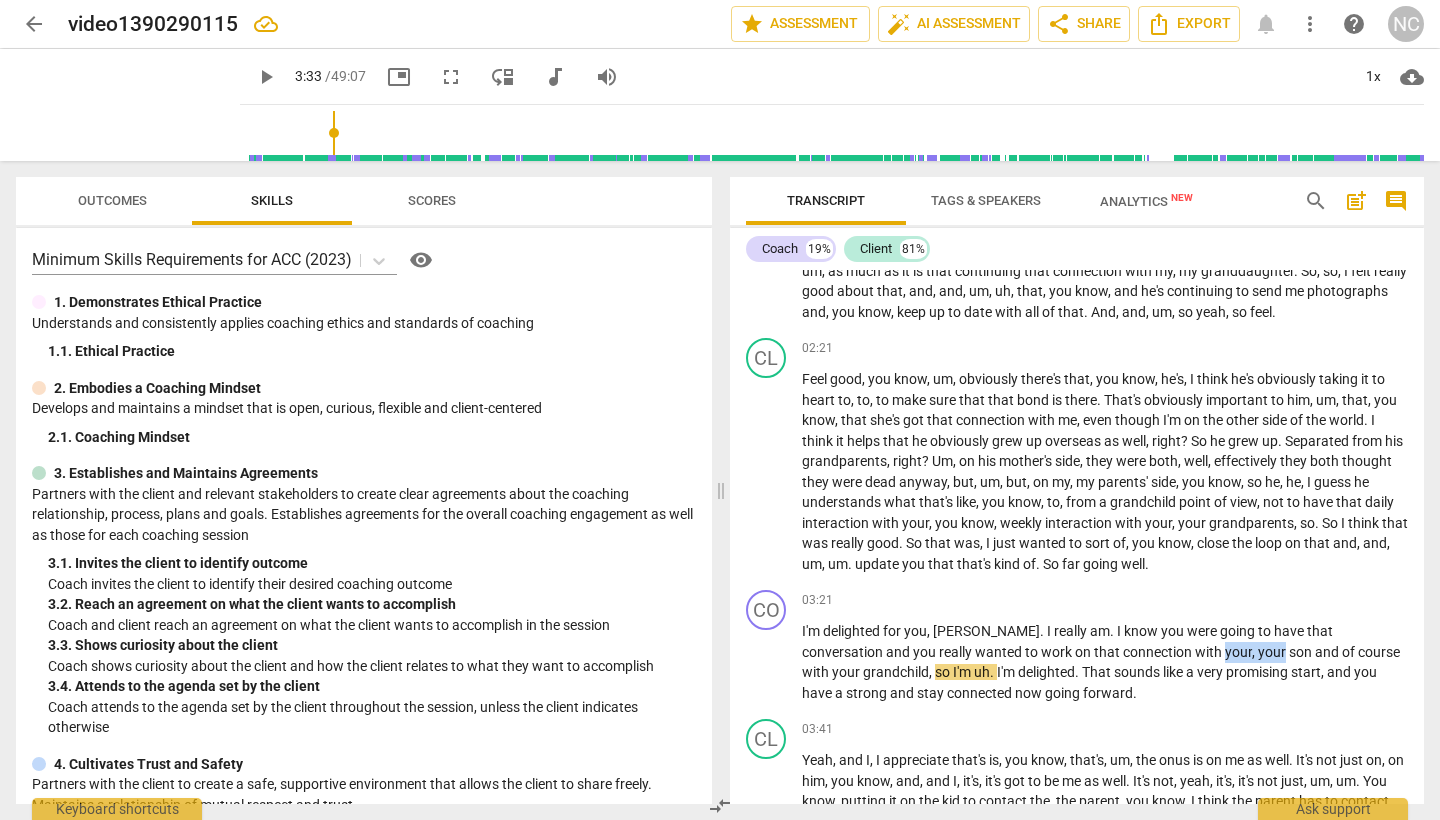 drag, startPoint x: 1090, startPoint y: 656, endPoint x: 1146, endPoint y: 656, distance: 56 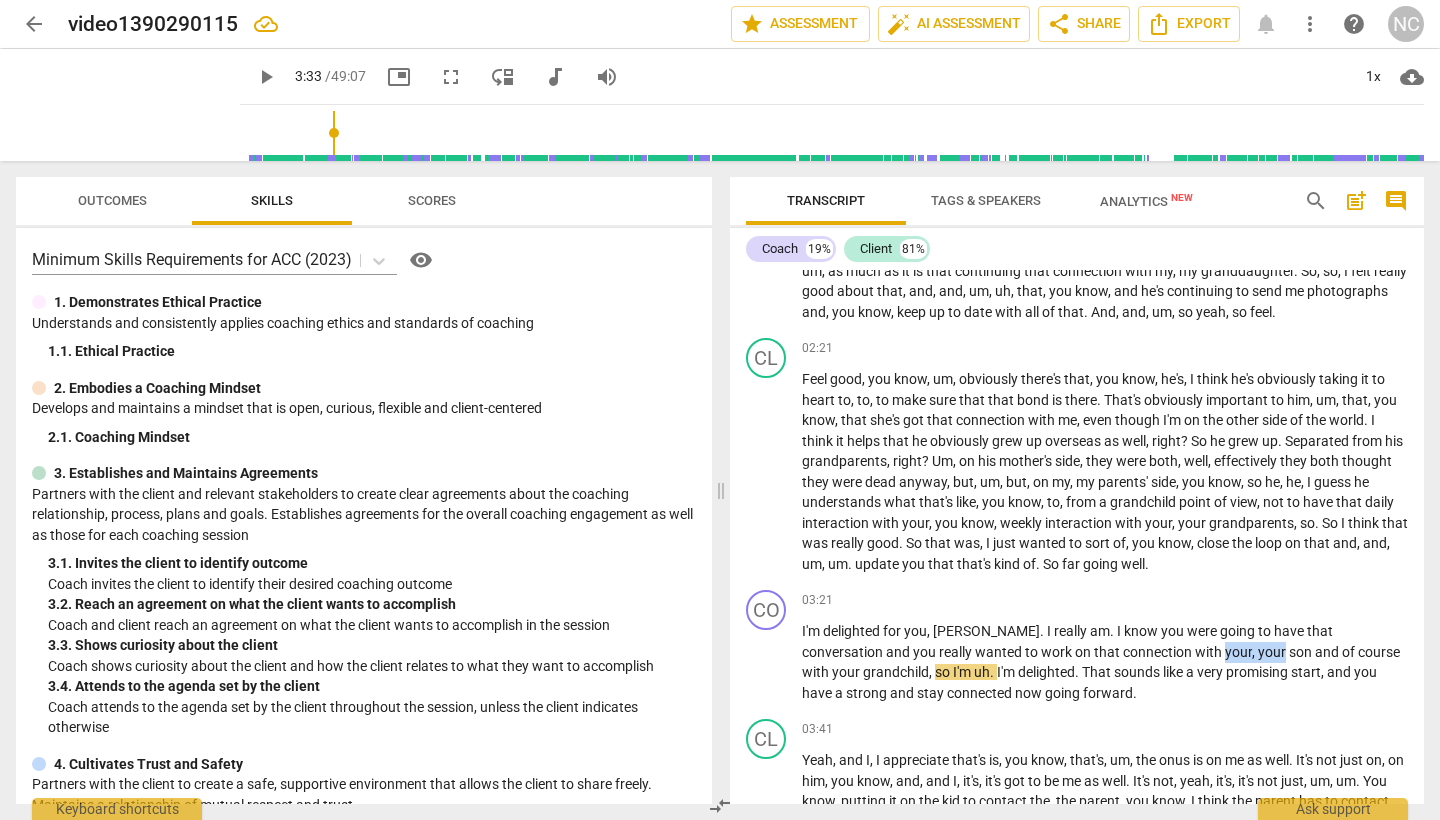 click on "I'm   delighted   for   you ,   [PERSON_NAME] .   I   really   am .   I   know   you   were   going   to   have   that   conversation   and   you   really   wanted   to   work   on   that   connection   with   your ,   your   son   and   of   course   with   your   grandchild ,   so   I'm   uh .   I'm   delighted .   That   sounds   like   a   very   promising   start ,   and   you   have   a   strong   and   stay   connected   now   going   forward ." at bounding box center [1105, 662] 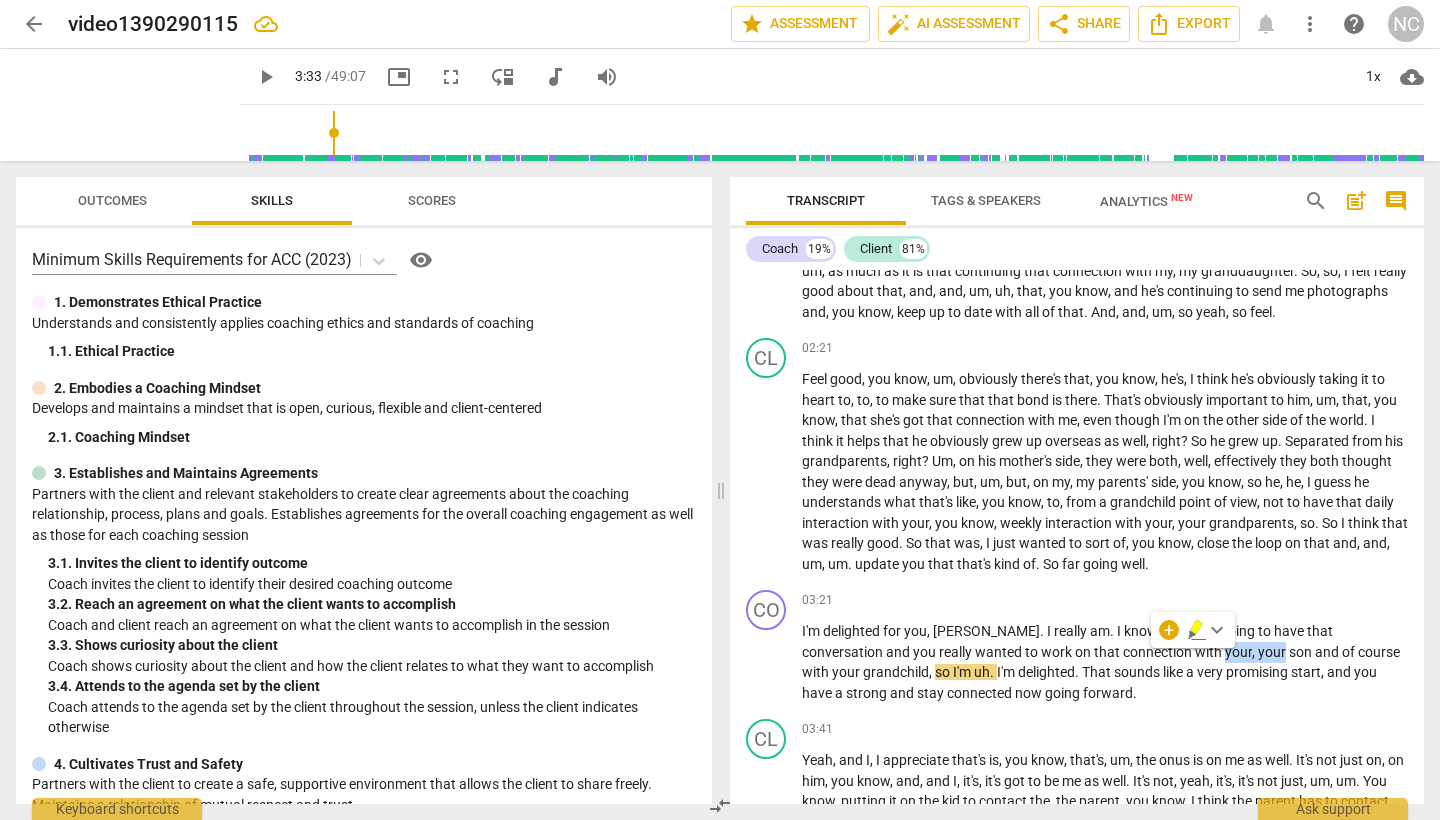 type 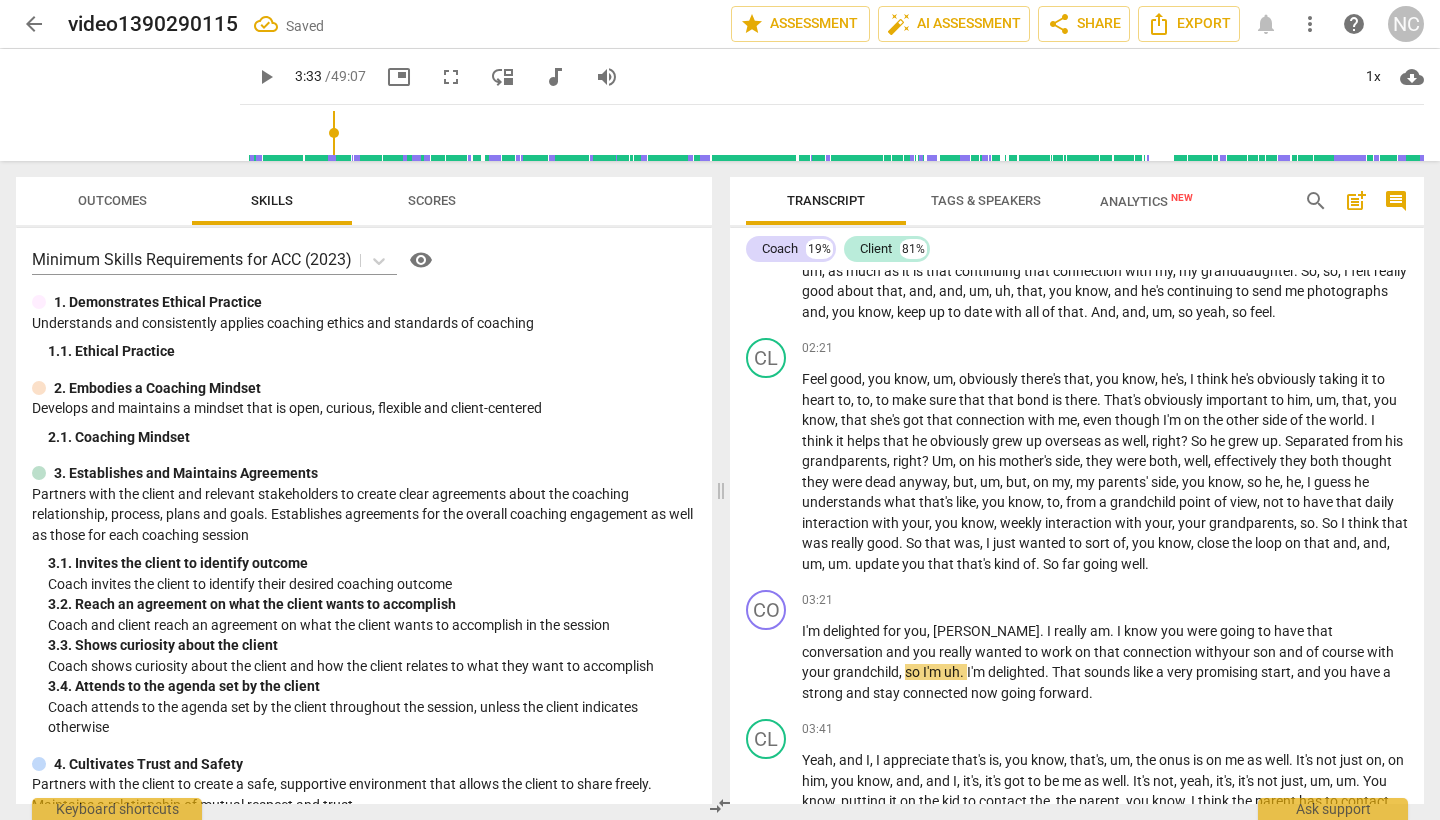 click on "play_arrow" at bounding box center [767, 664] 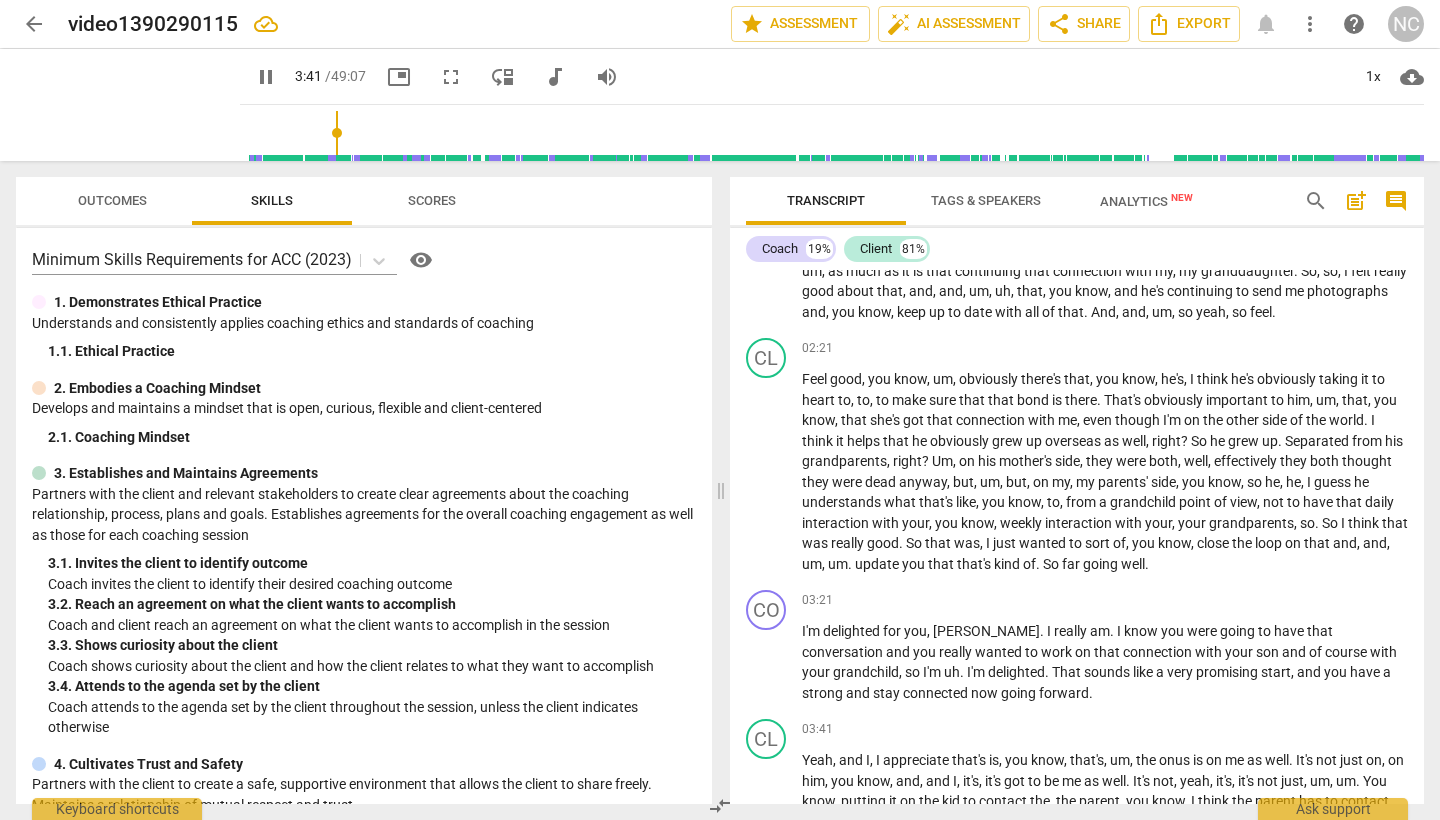 click on "pause" at bounding box center (767, 664) 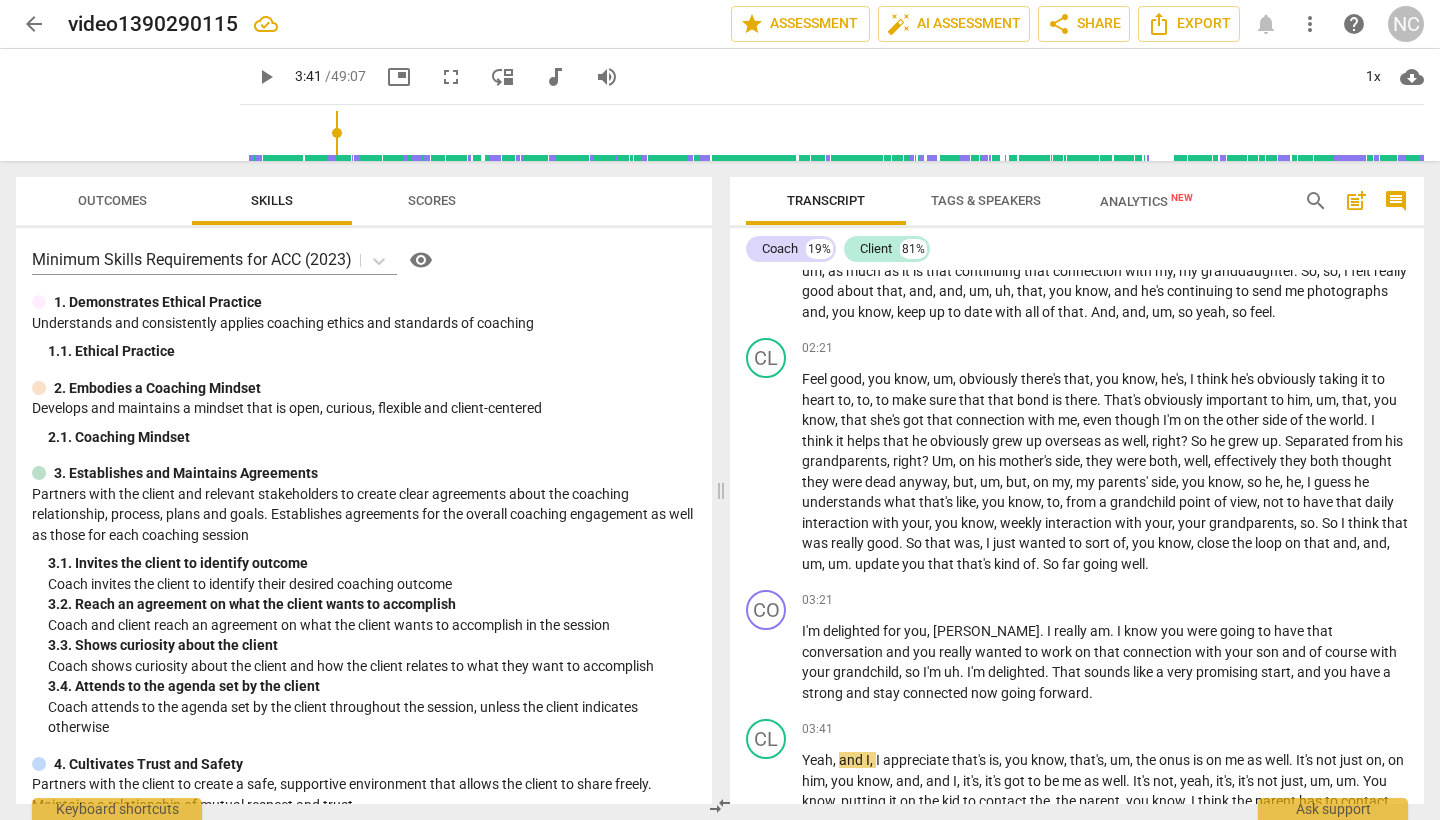 click on "have" at bounding box center (1366, 672) 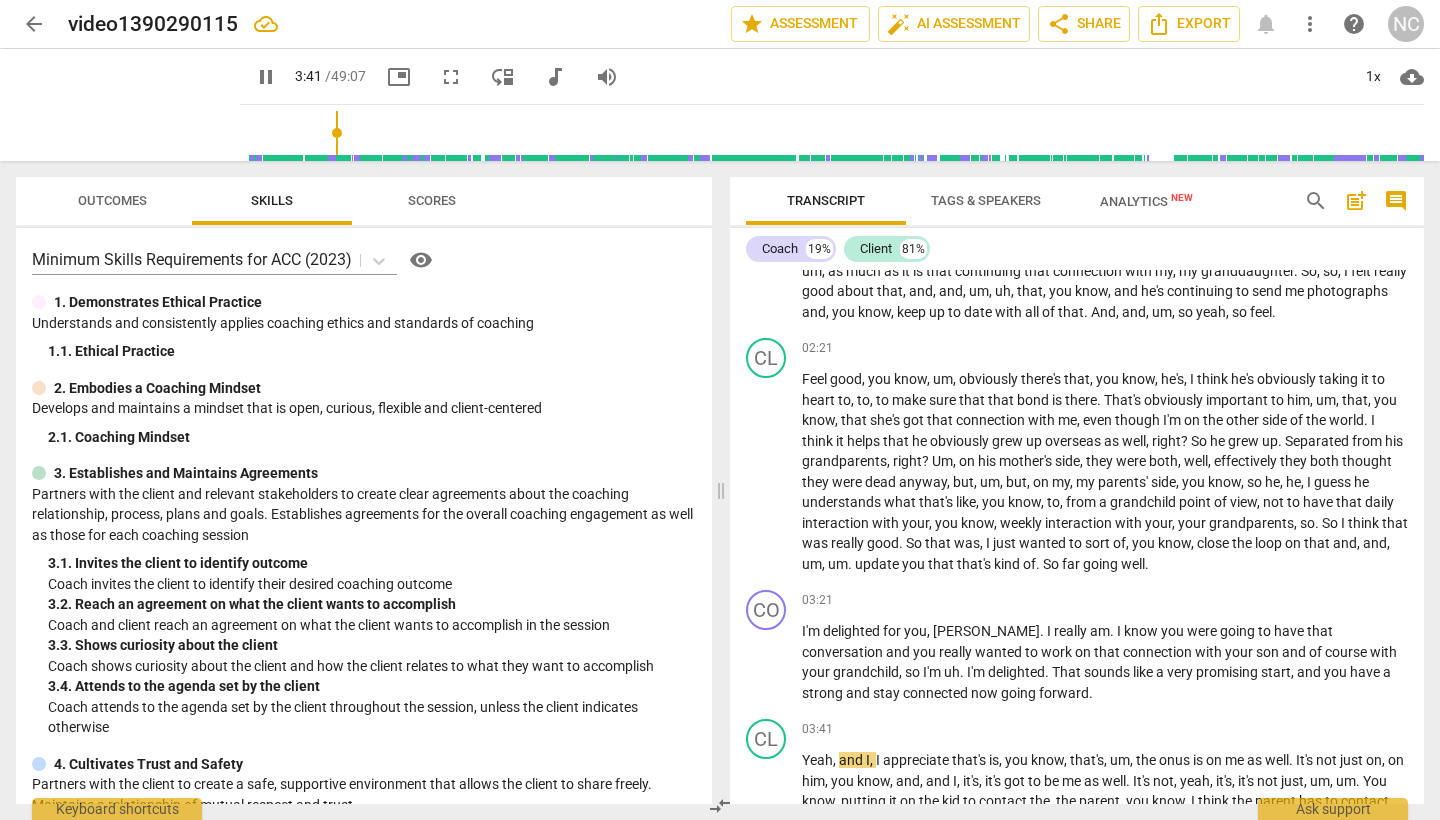 click on "pause" at bounding box center [767, 664] 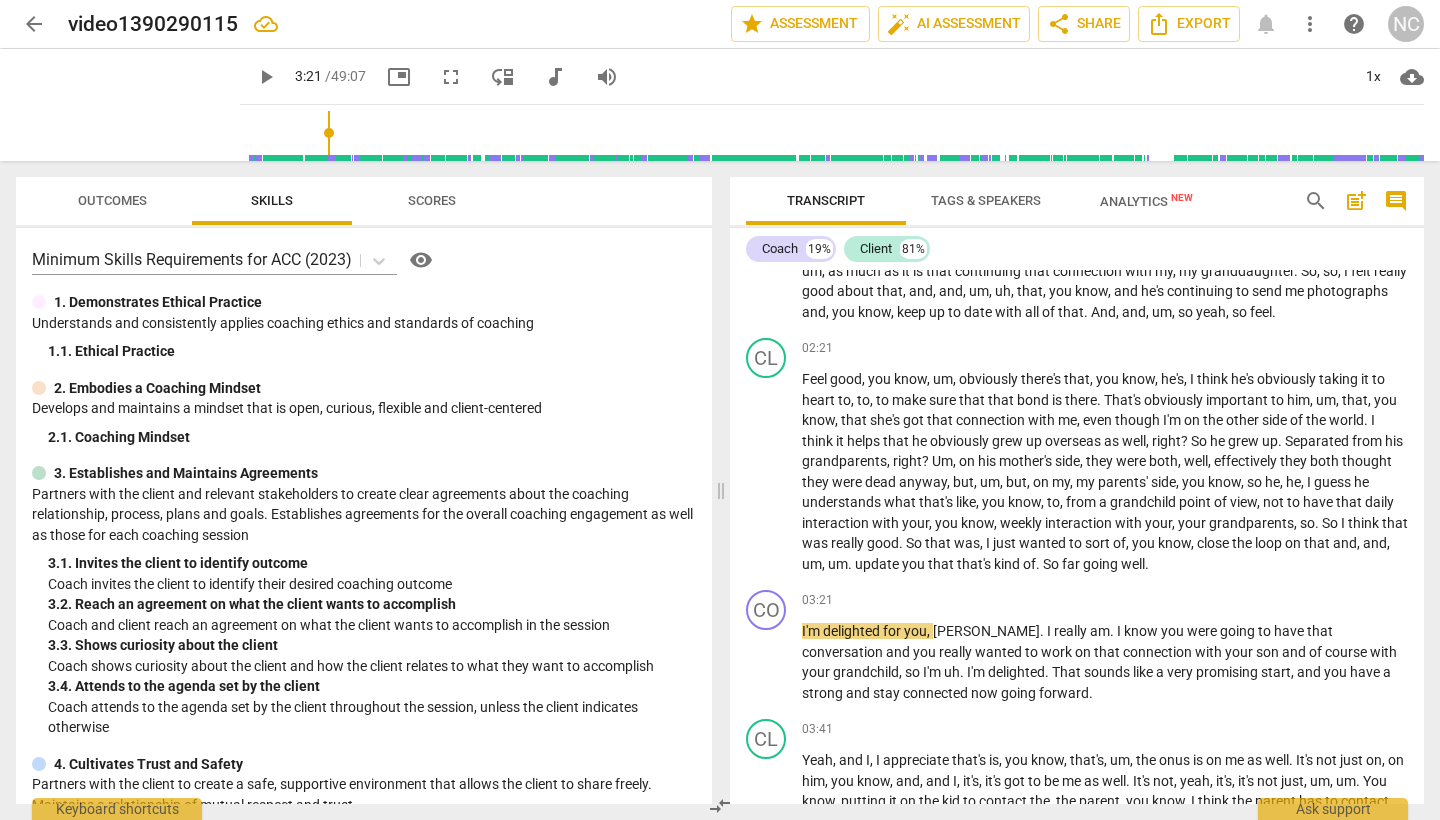 click on "play_arrow" at bounding box center (767, 664) 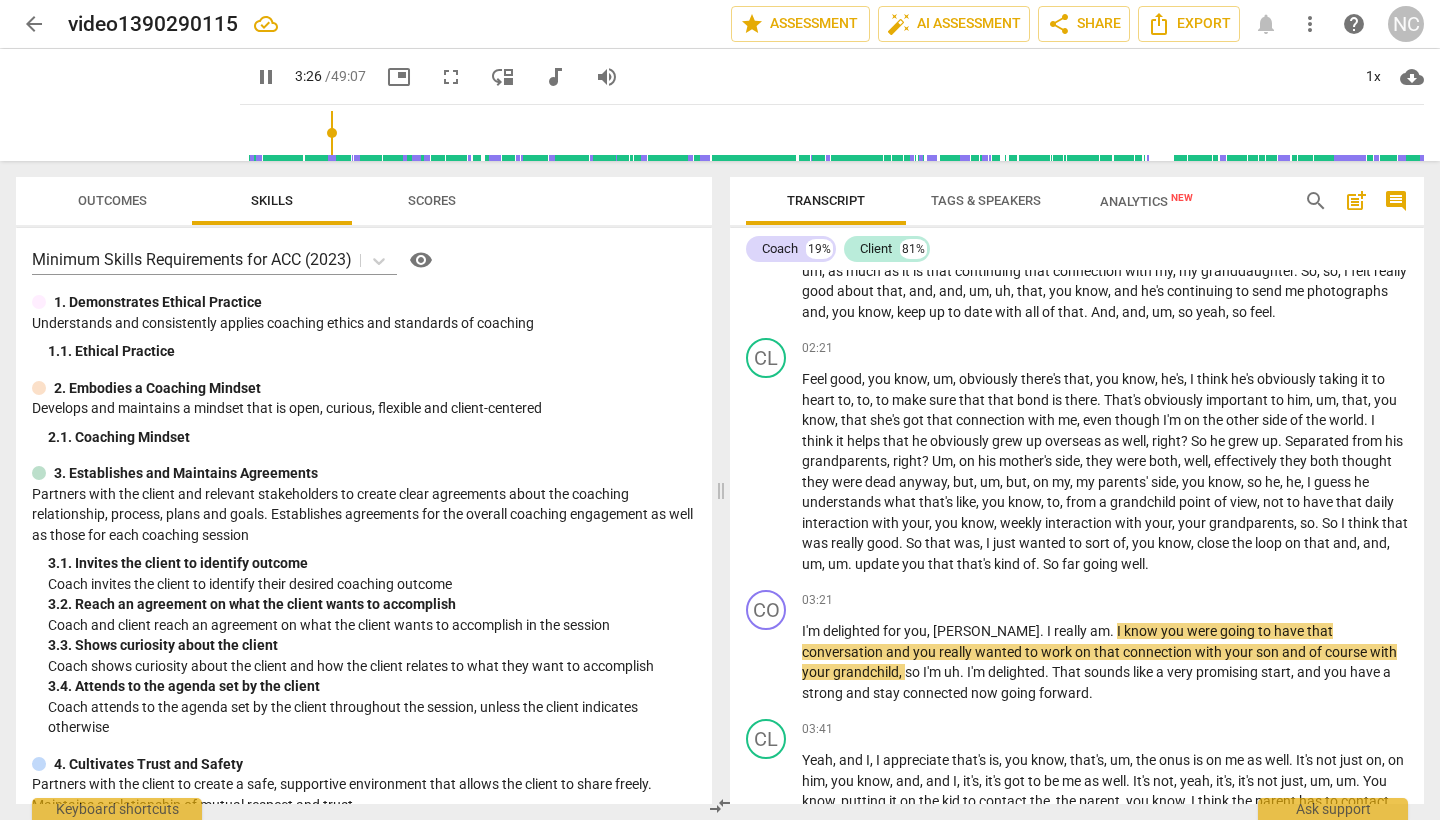 click on "pause" at bounding box center (767, 664) 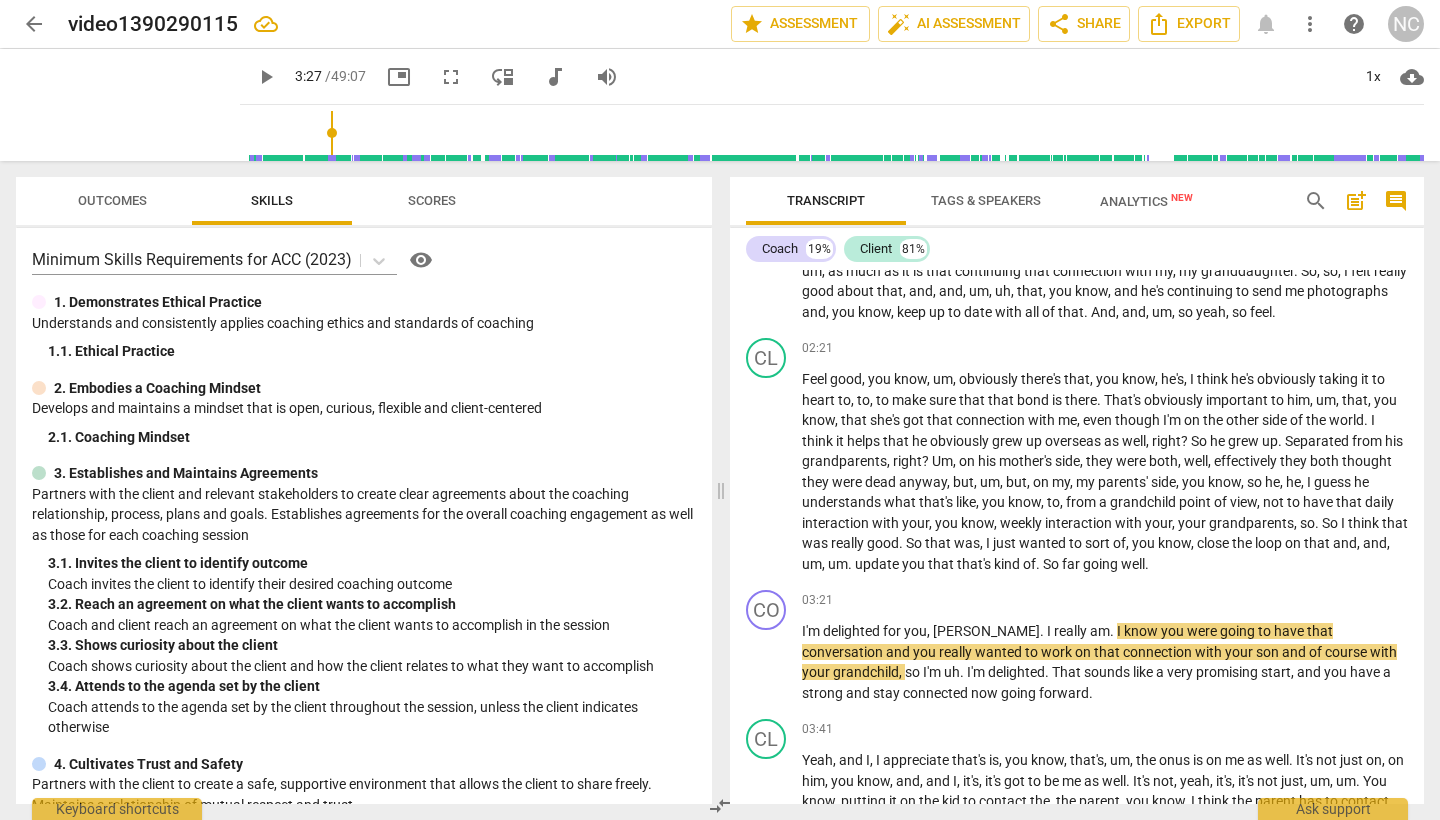 click on "play_arrow" at bounding box center [767, 664] 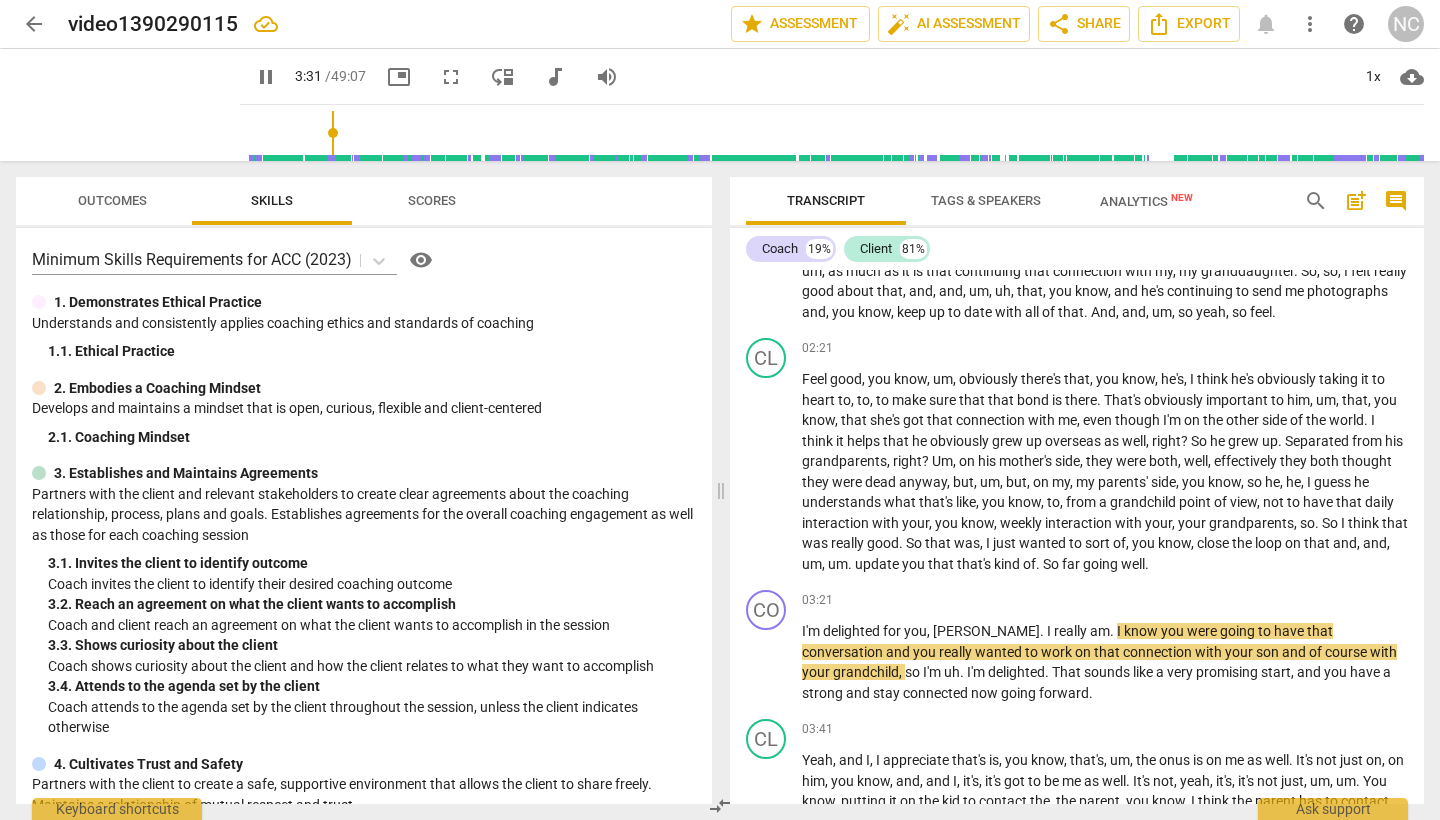 click on "pause" at bounding box center (767, 664) 